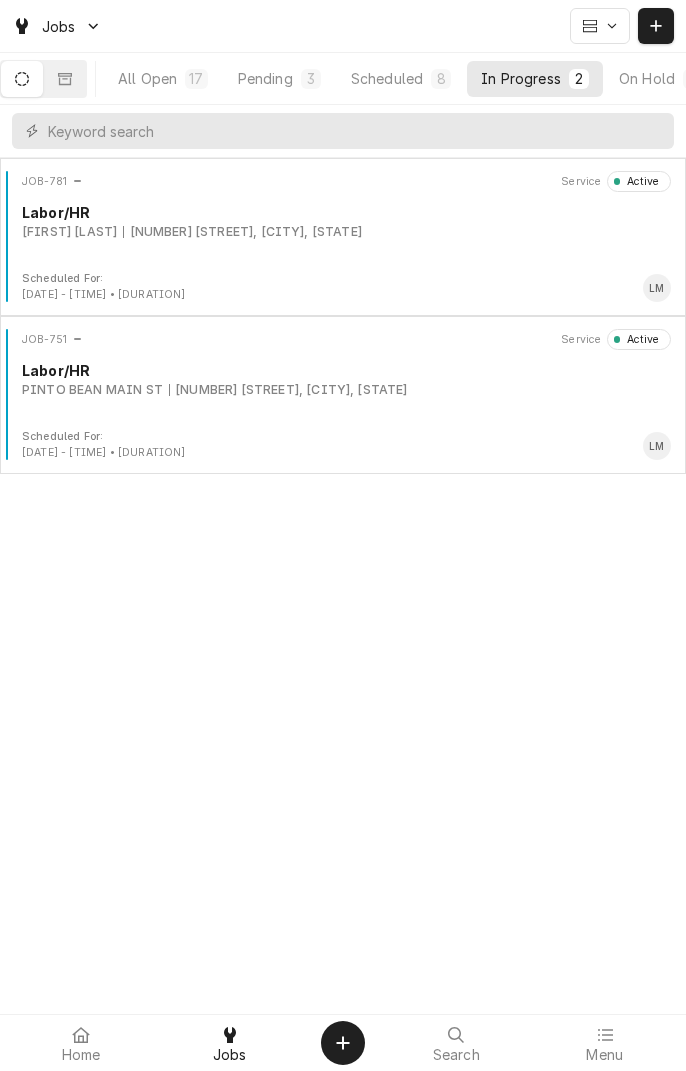 scroll, scrollTop: 0, scrollLeft: 0, axis: both 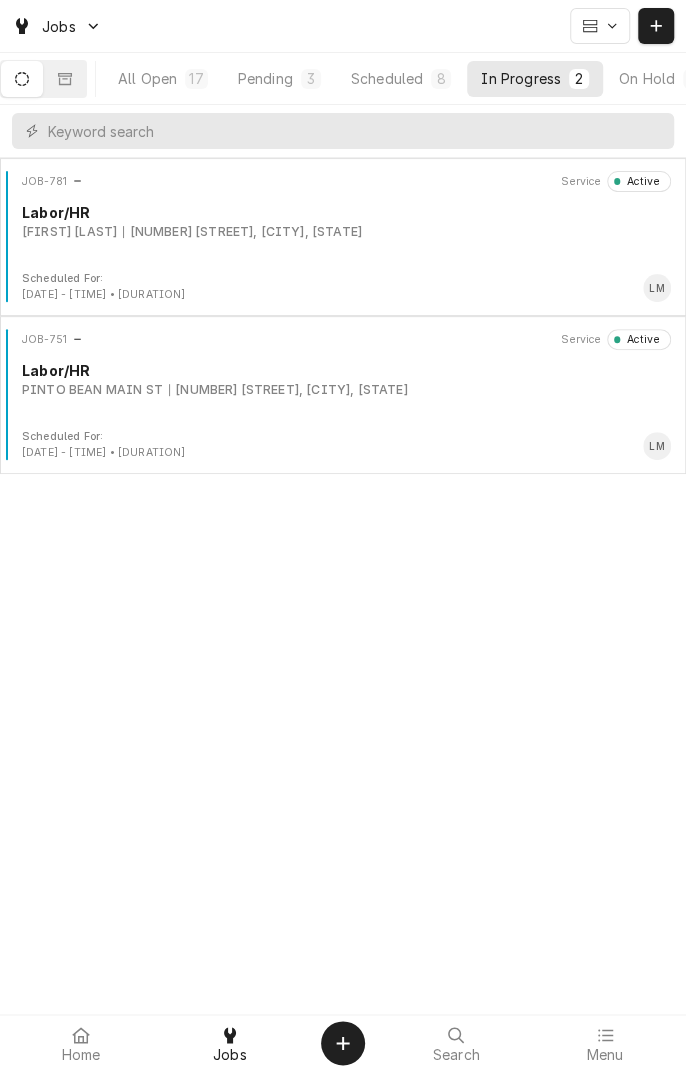 click on "PINTO BEAN MAIN ST" at bounding box center [92, 390] 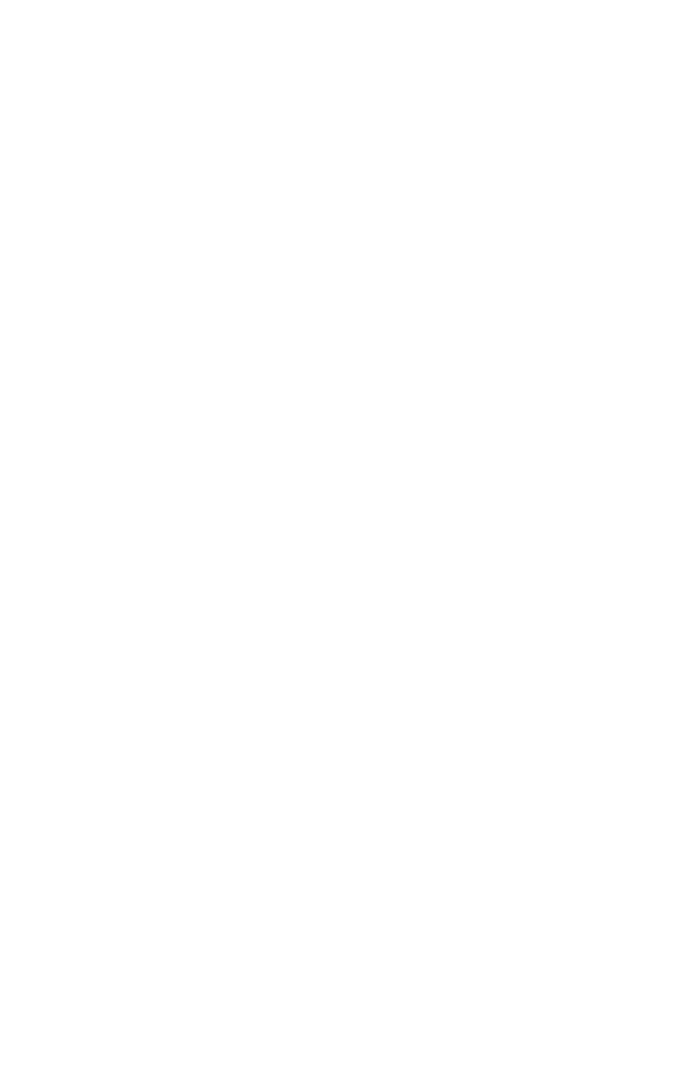 scroll, scrollTop: 0, scrollLeft: 0, axis: both 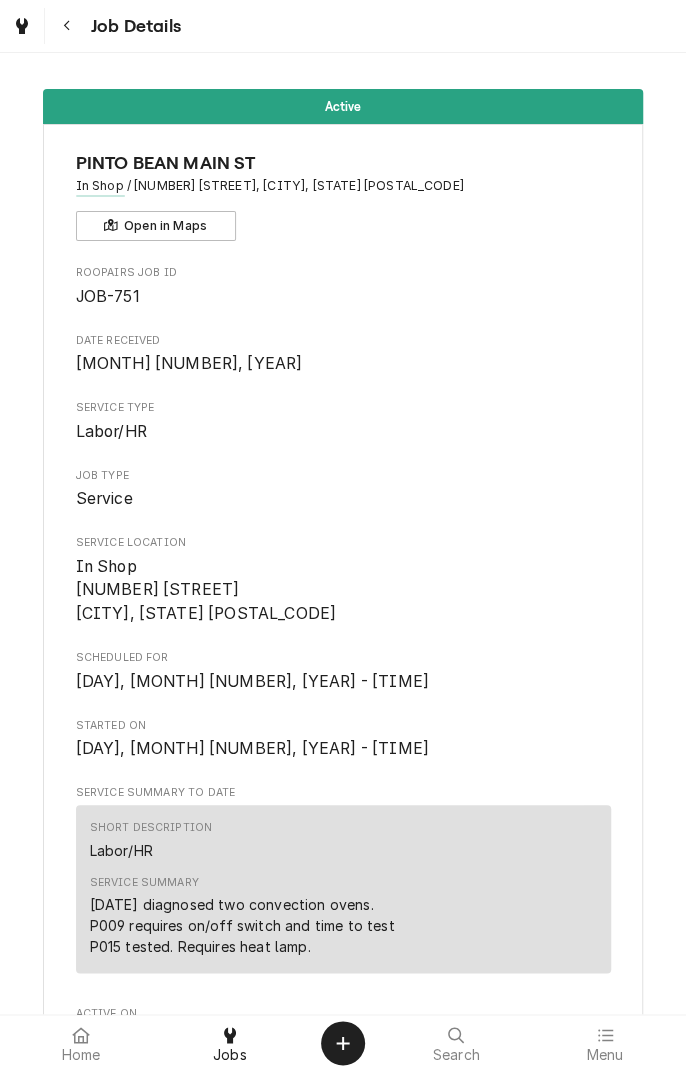 click 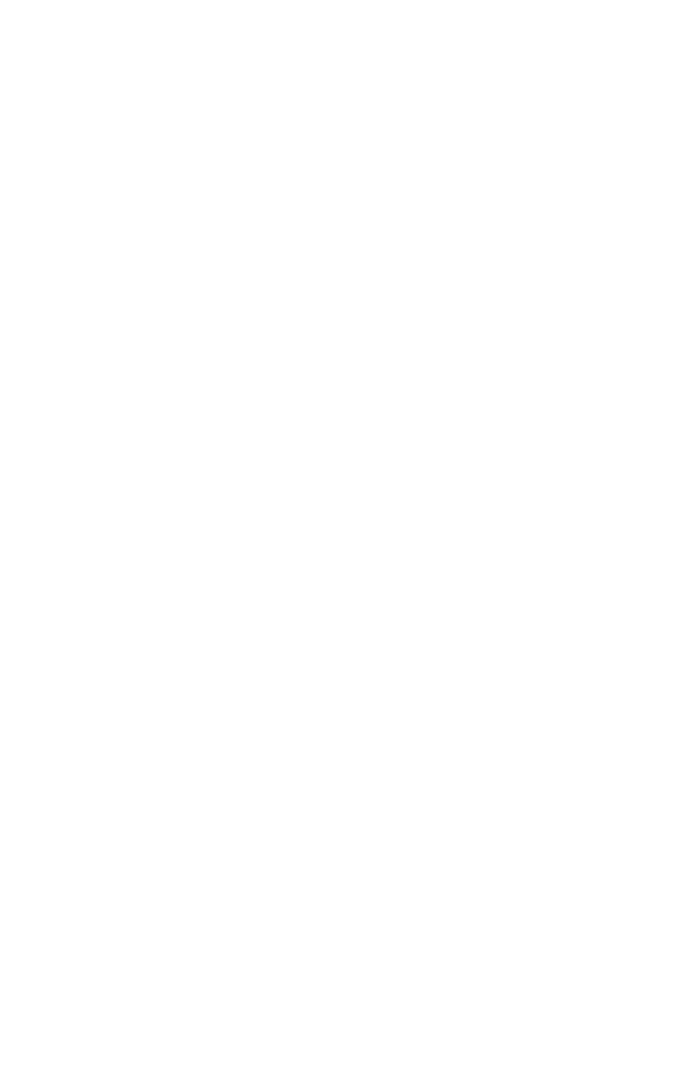 scroll, scrollTop: 0, scrollLeft: 0, axis: both 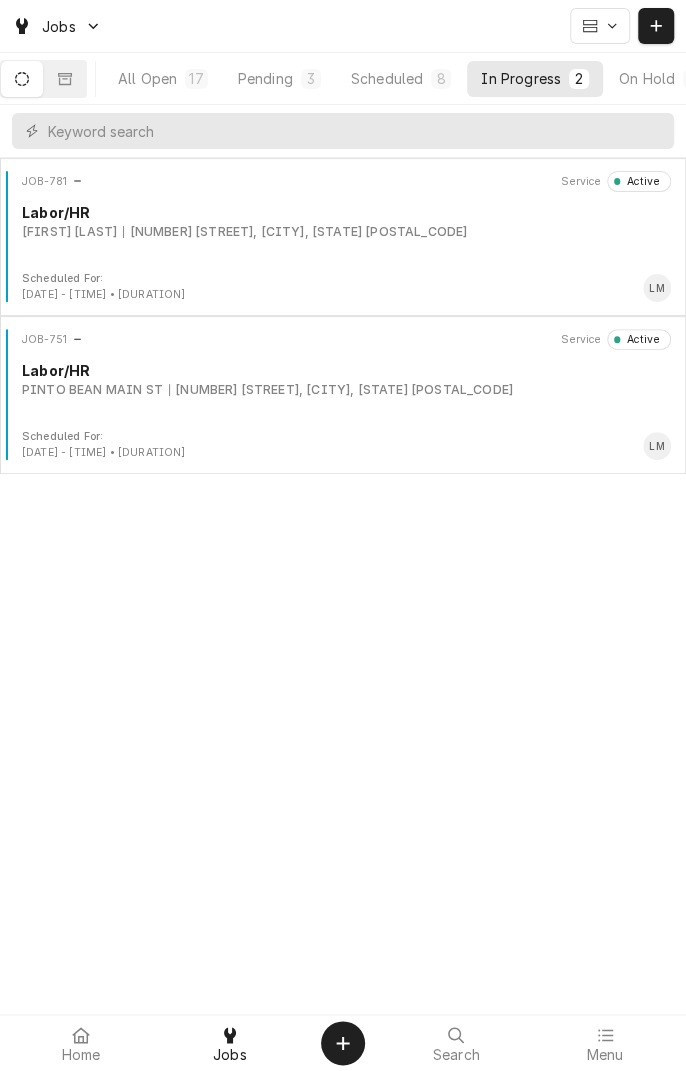 click on "JOB-751 Service Active Labor/HR PINTO BEAN MAIN ST 1604 Houston Hwy, Victoria, TX 77901" at bounding box center [343, 379] 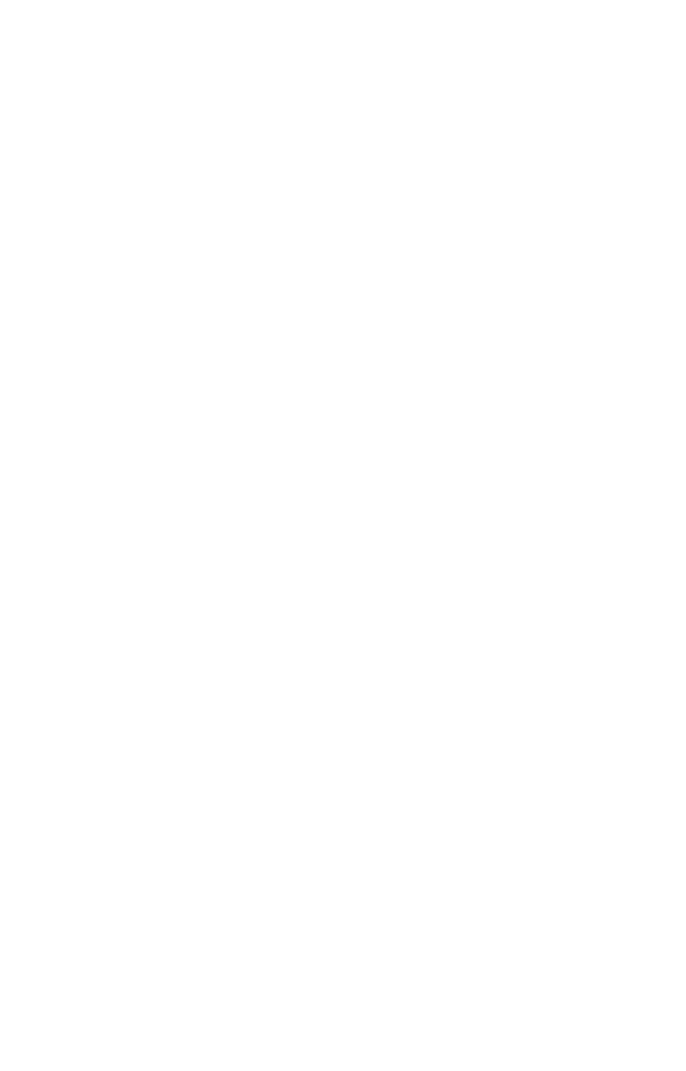 scroll, scrollTop: 0, scrollLeft: 0, axis: both 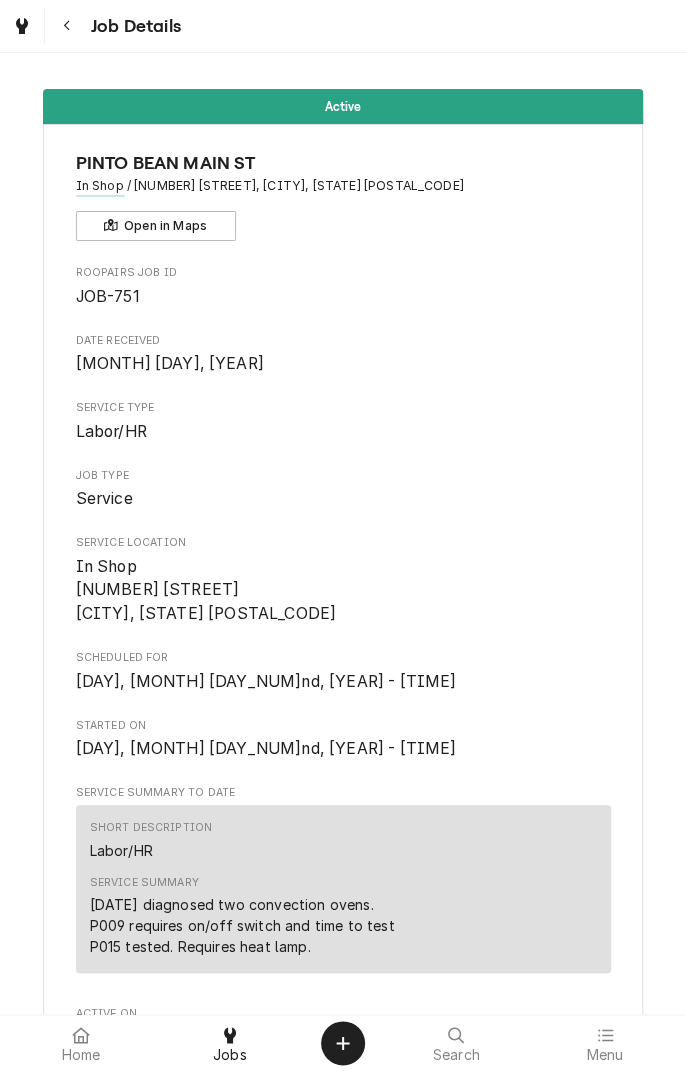 click on "Short Description Labor/HR" at bounding box center (343, 840) 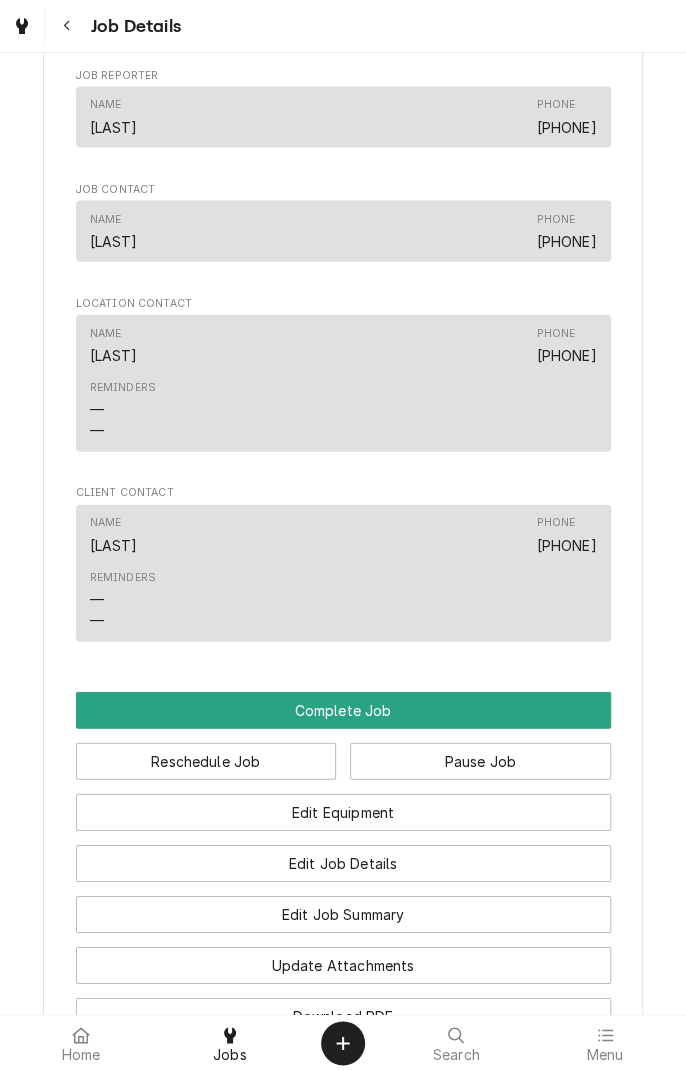 scroll, scrollTop: 1345, scrollLeft: 0, axis: vertical 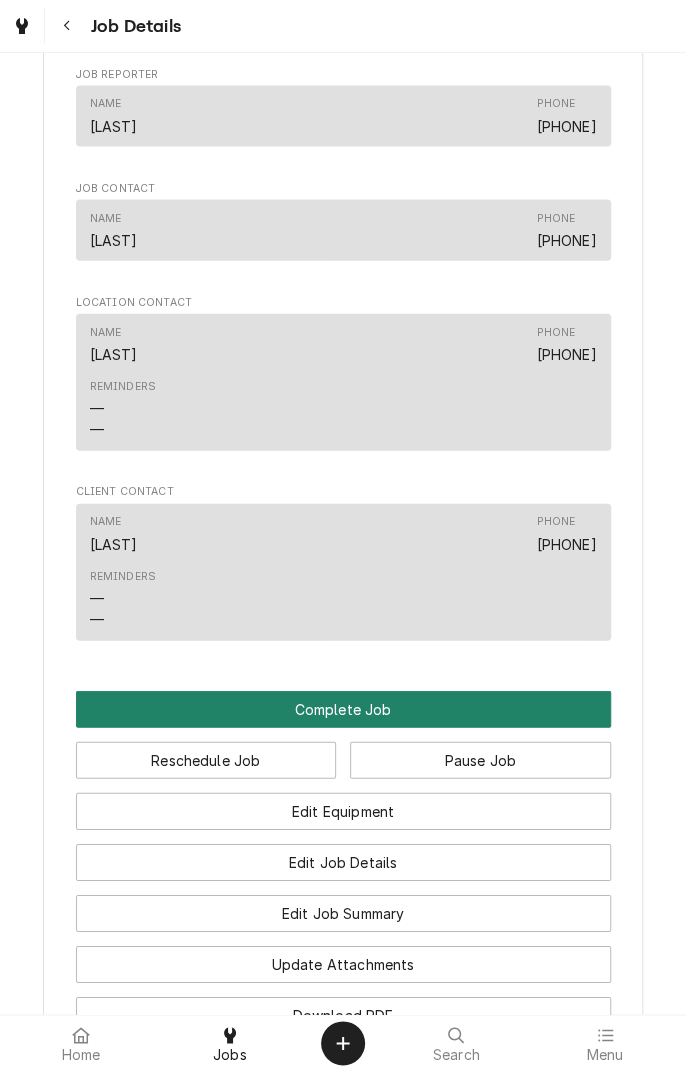 click on "Complete Job" at bounding box center [343, 709] 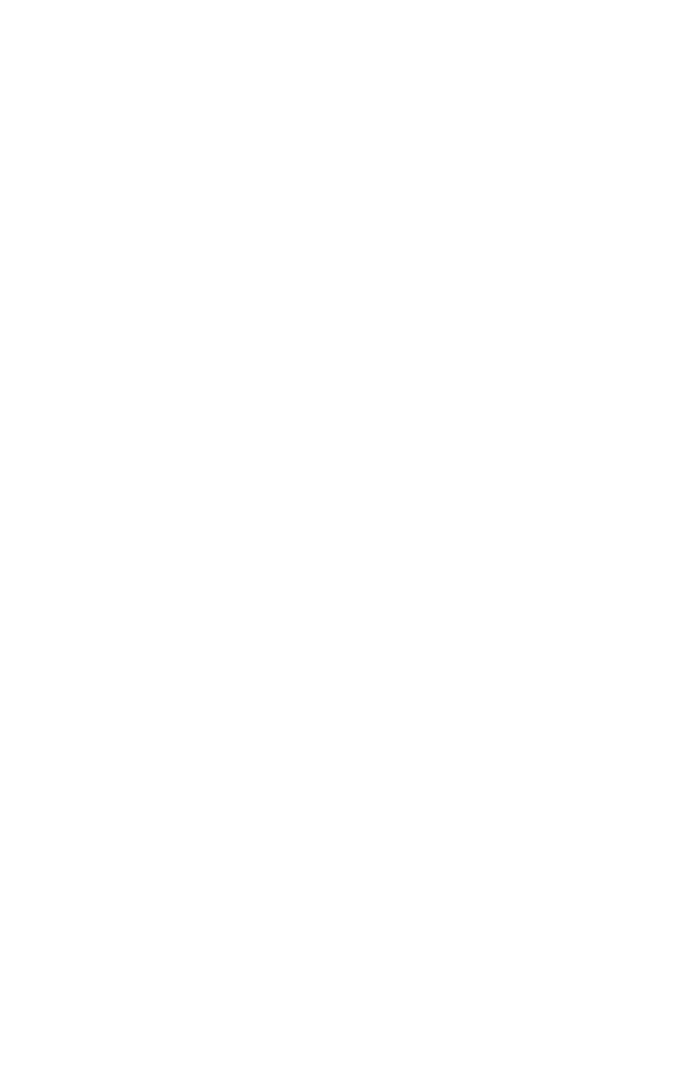 scroll, scrollTop: 0, scrollLeft: 0, axis: both 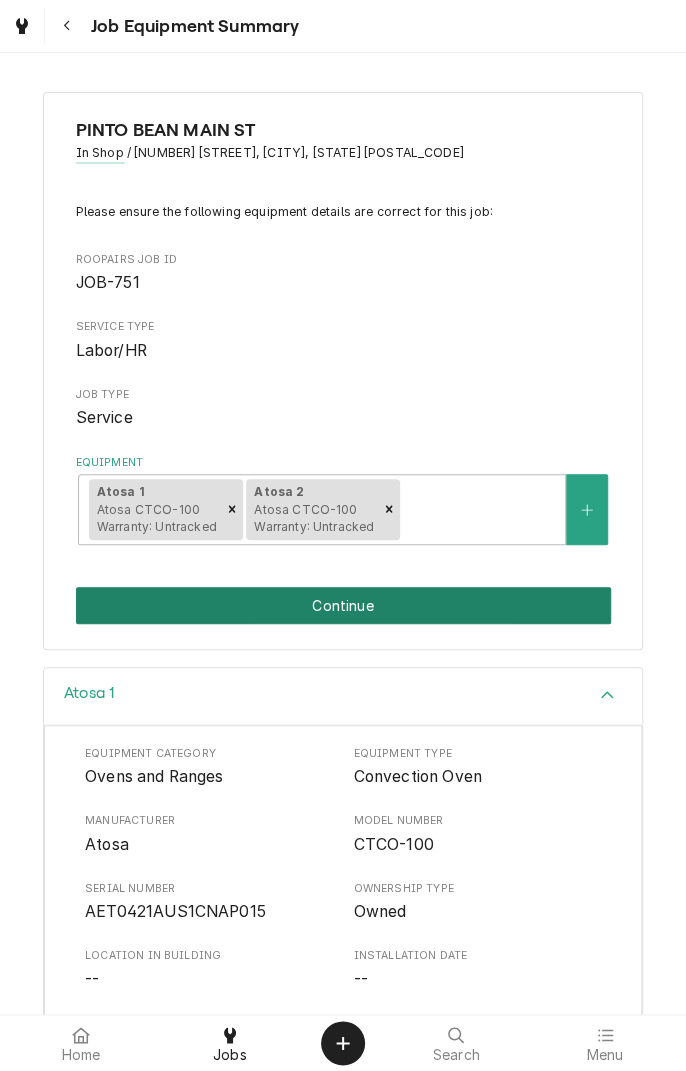 click on "Continue" at bounding box center [343, 605] 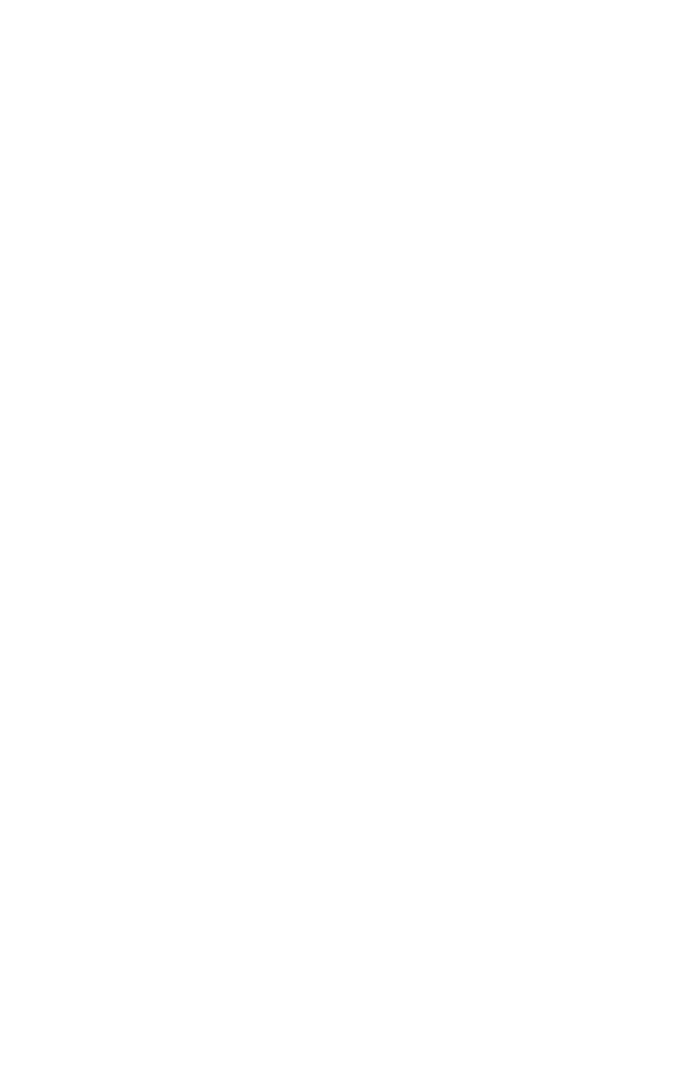 scroll, scrollTop: 0, scrollLeft: 0, axis: both 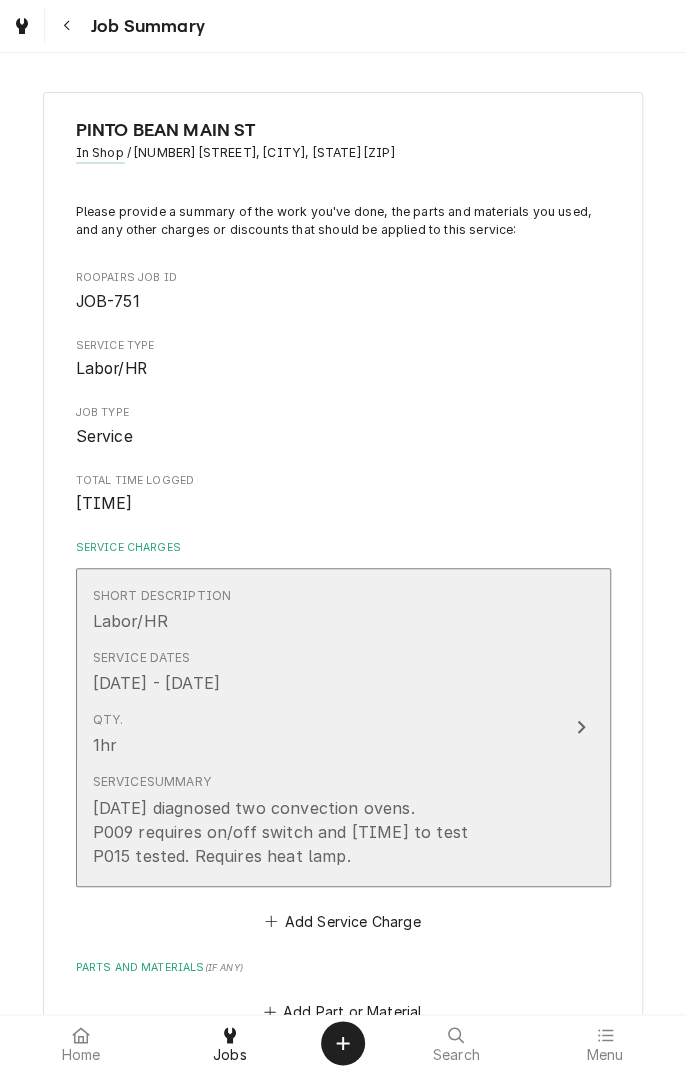 click at bounding box center [581, 727] 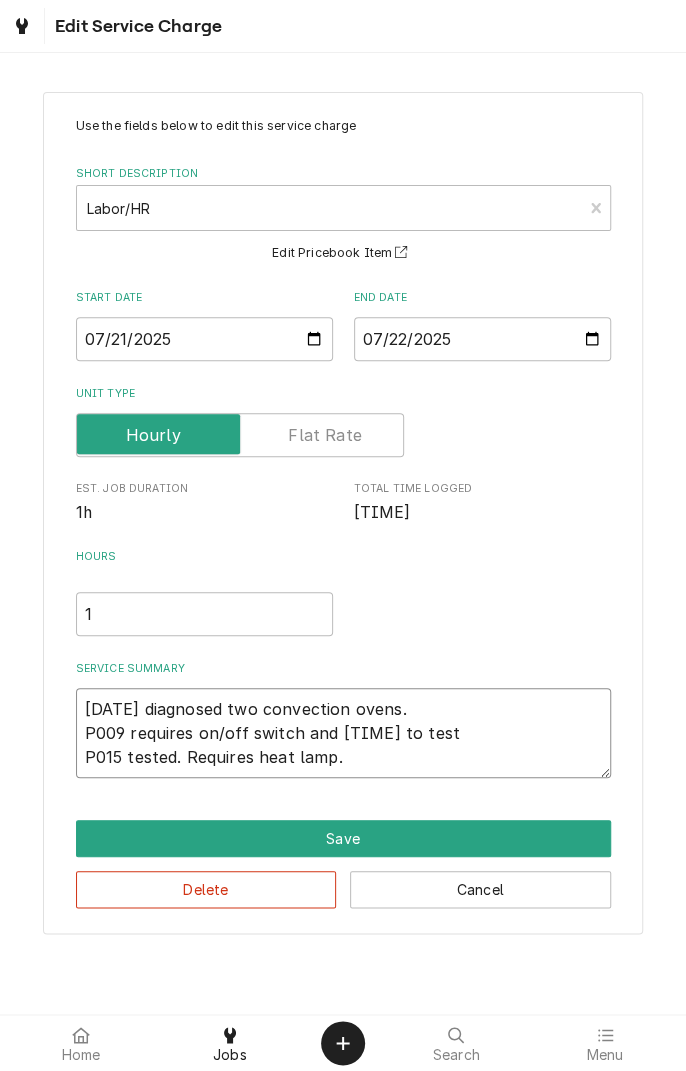 click on "7/22/25 diagnosed two convection ovens.
P009 requires on/off switch and time to test
P015 tested. Requires heat lamp." at bounding box center (343, 733) 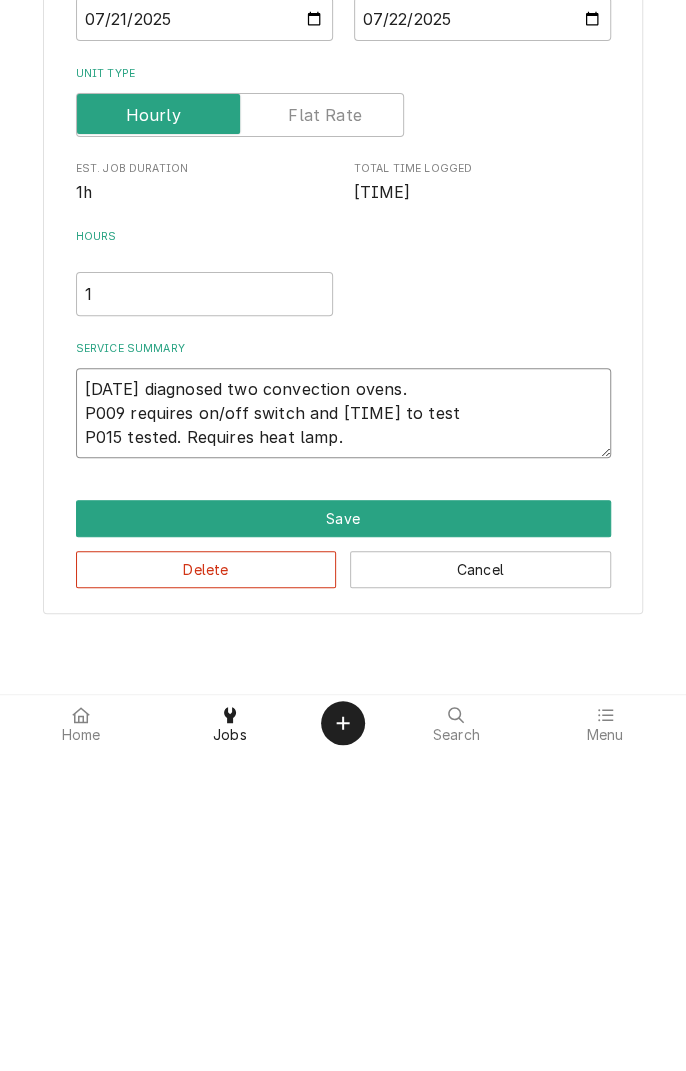 type on "7/22/25 diagnosed two convection ovens.
P009 requires on/off switch and time to test
P015 tested. Requires heat lamp." 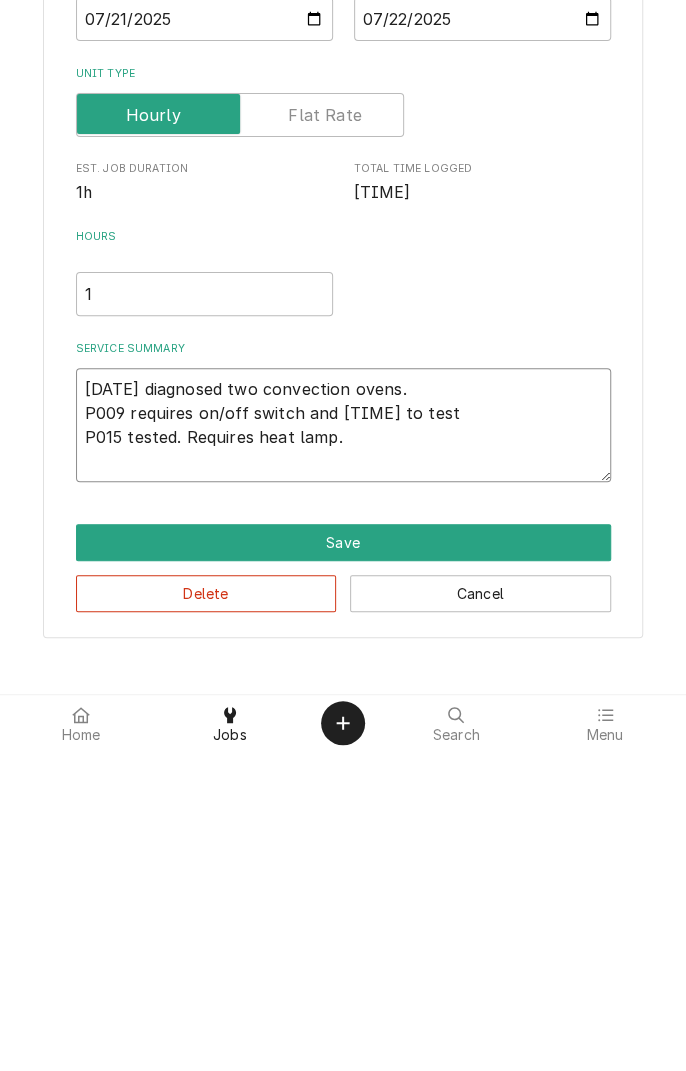 type on "7/22/25 diagnosed two convection ovens.
P009 requires on/off switch and time to test
P015 tested. Requires heat lamp.
8" 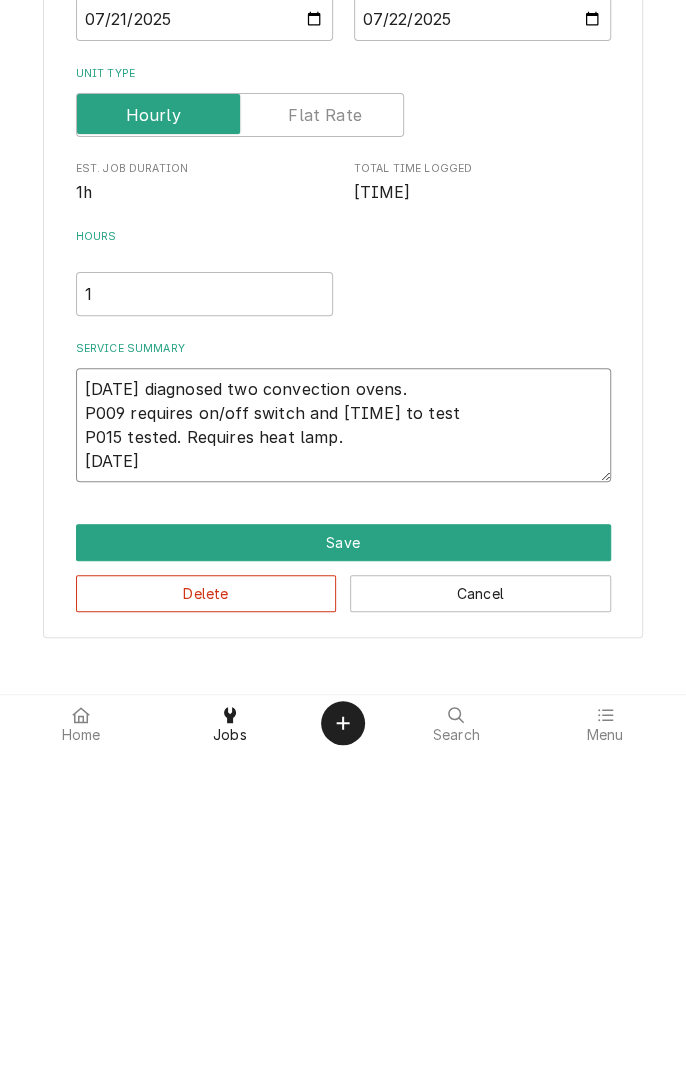 type on "x" 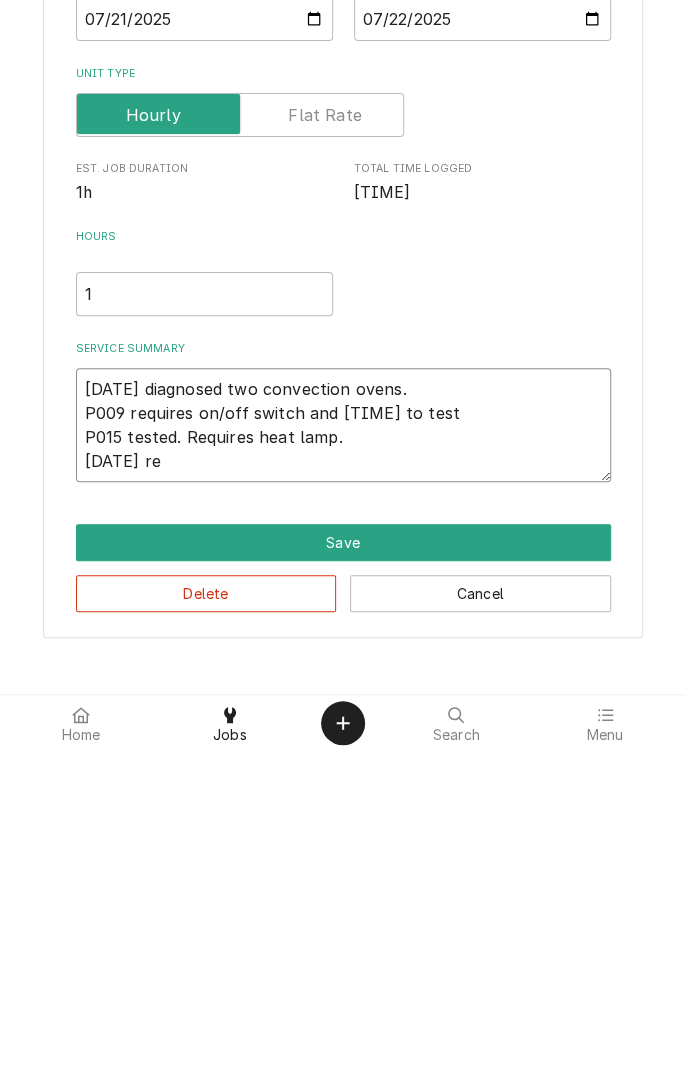 type on "x" 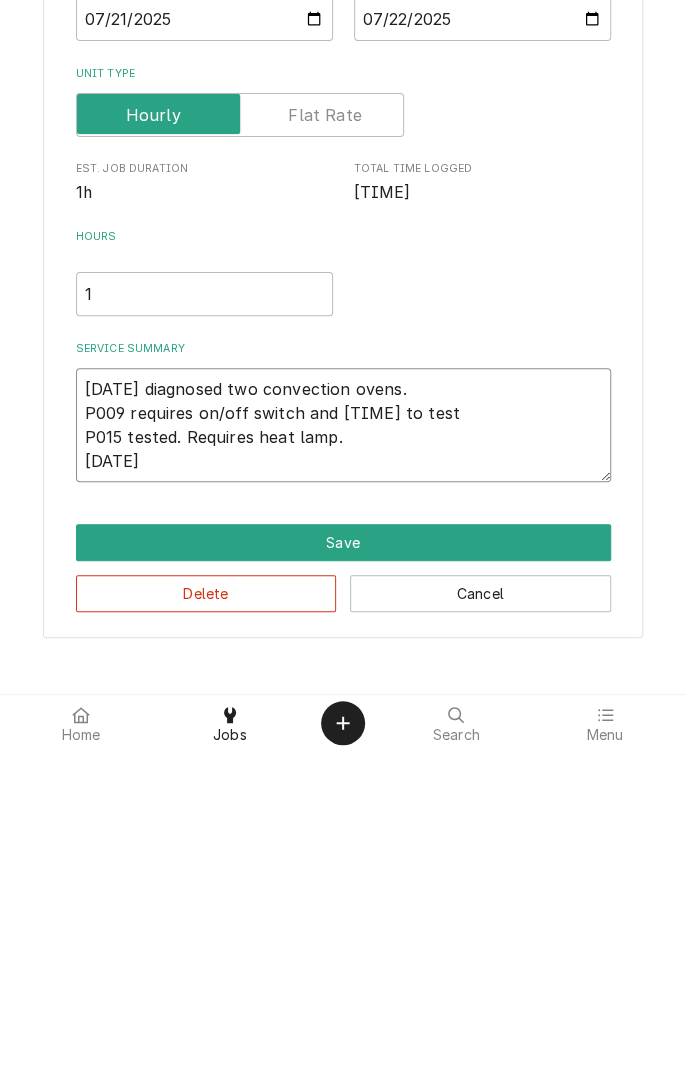 type on "x" 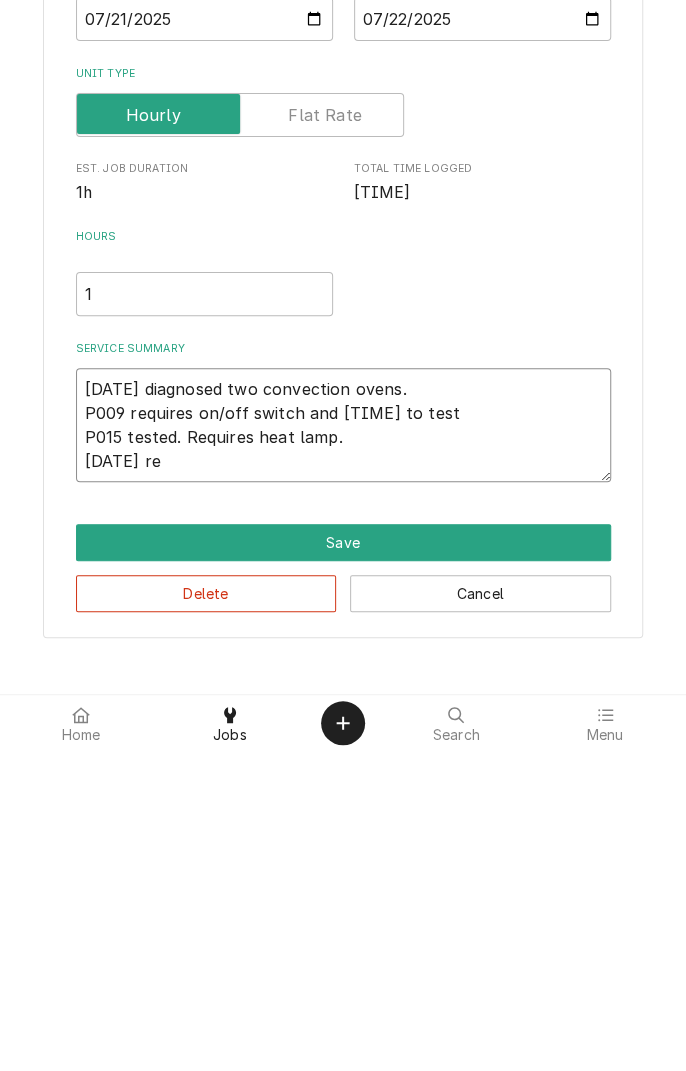 type on "x" 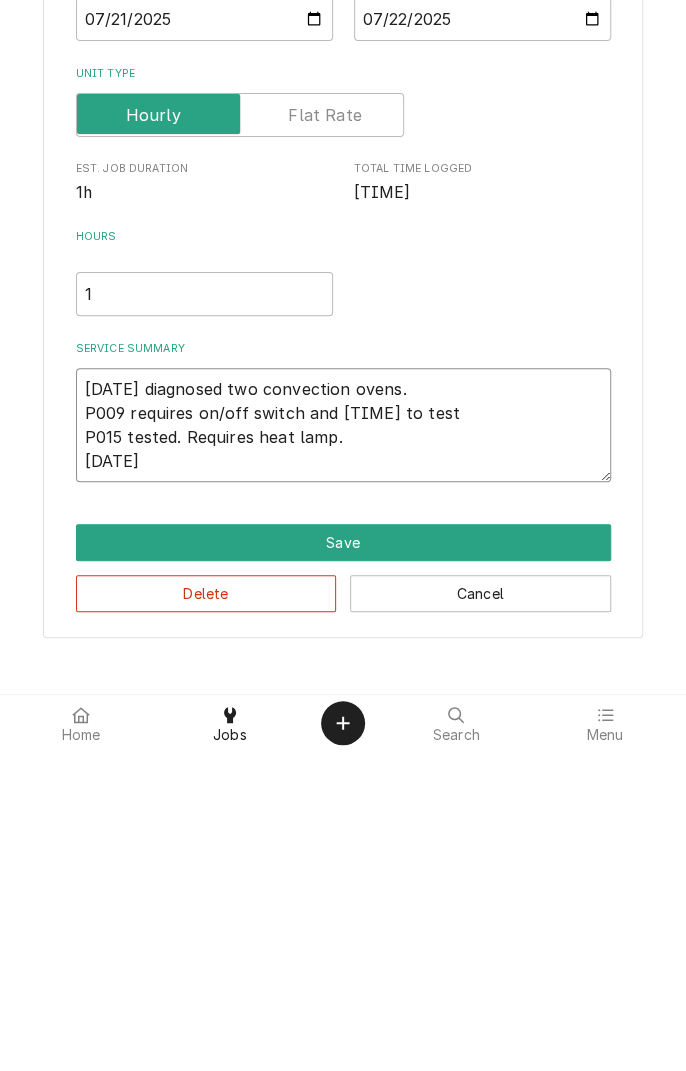 type on "x" 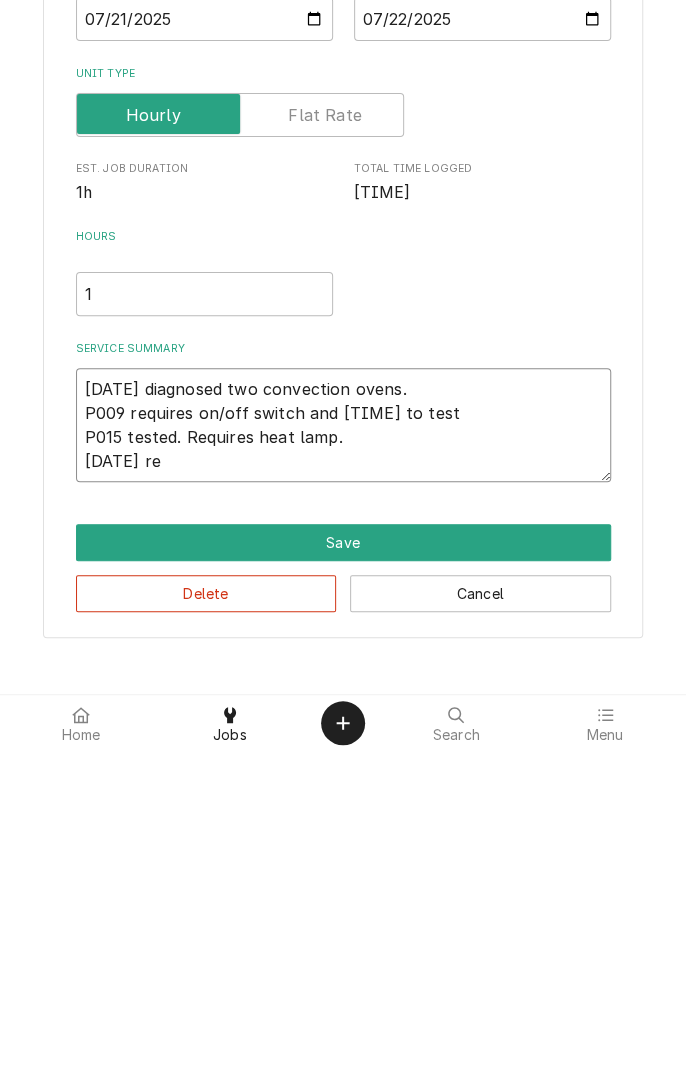 type on "x" 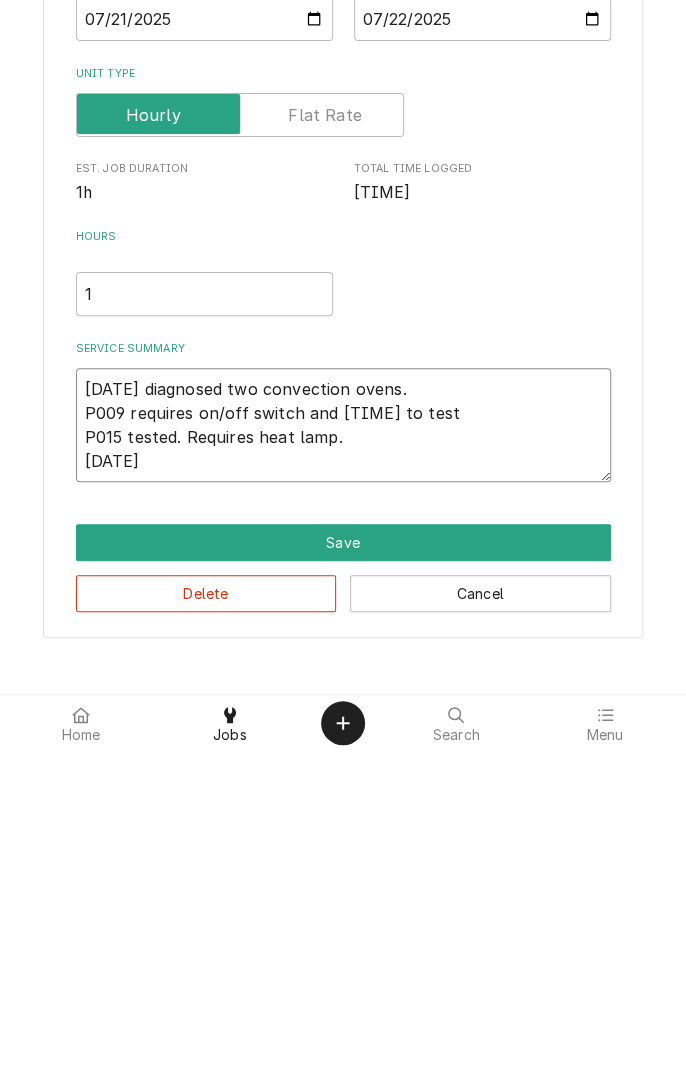 type on "x" 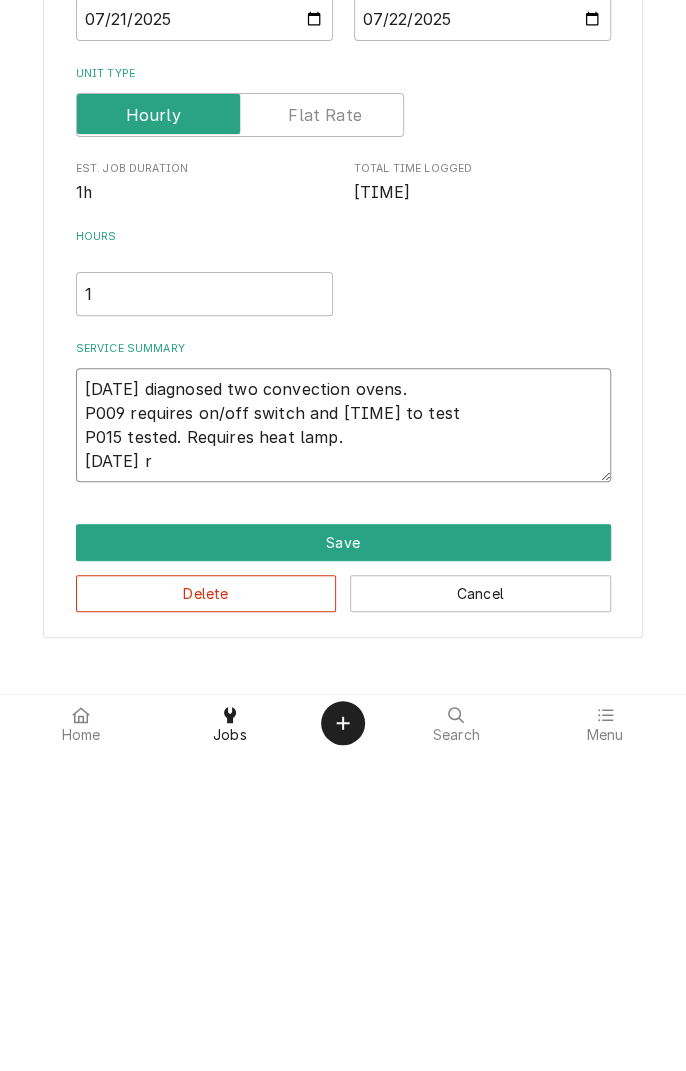 type on "x" 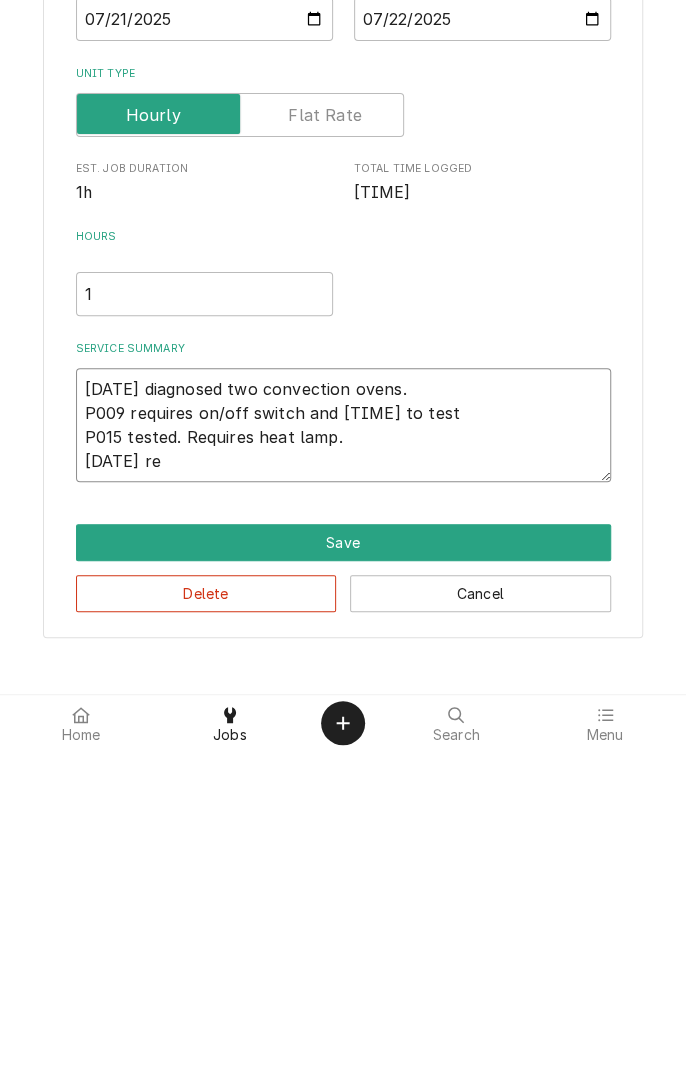 type on "x" 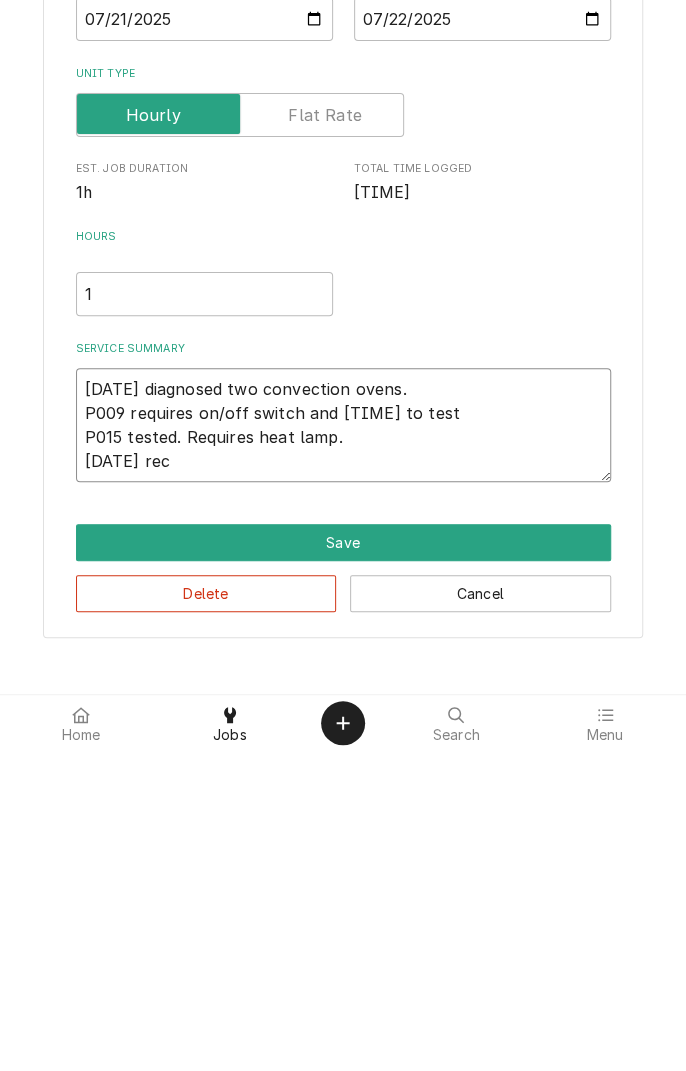 type on "x" 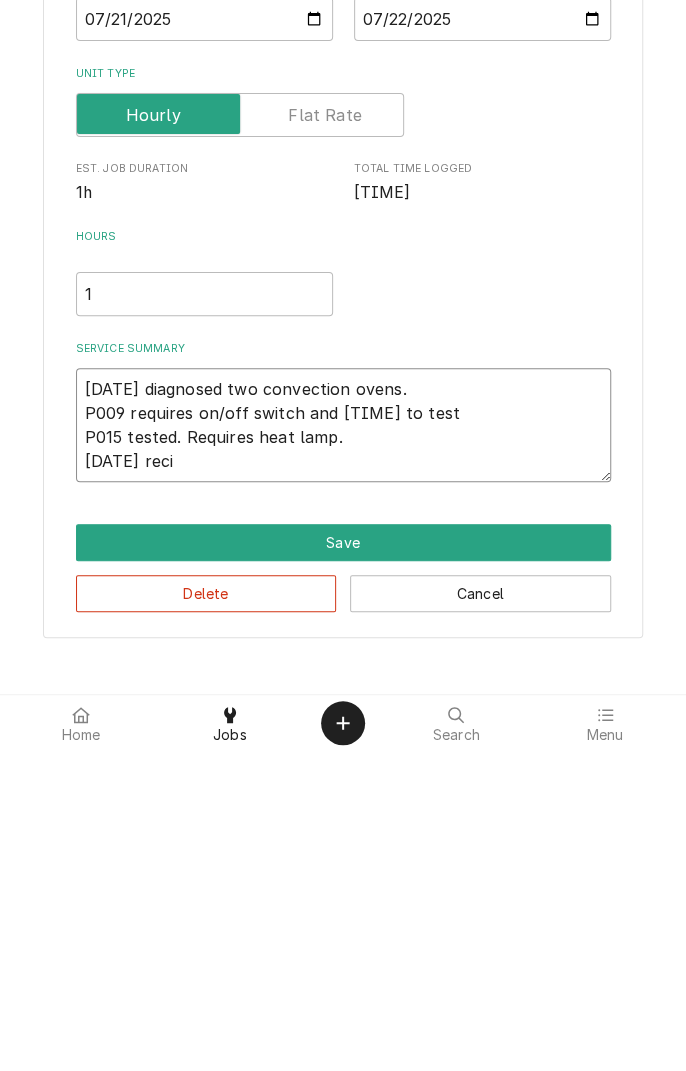 type on "x" 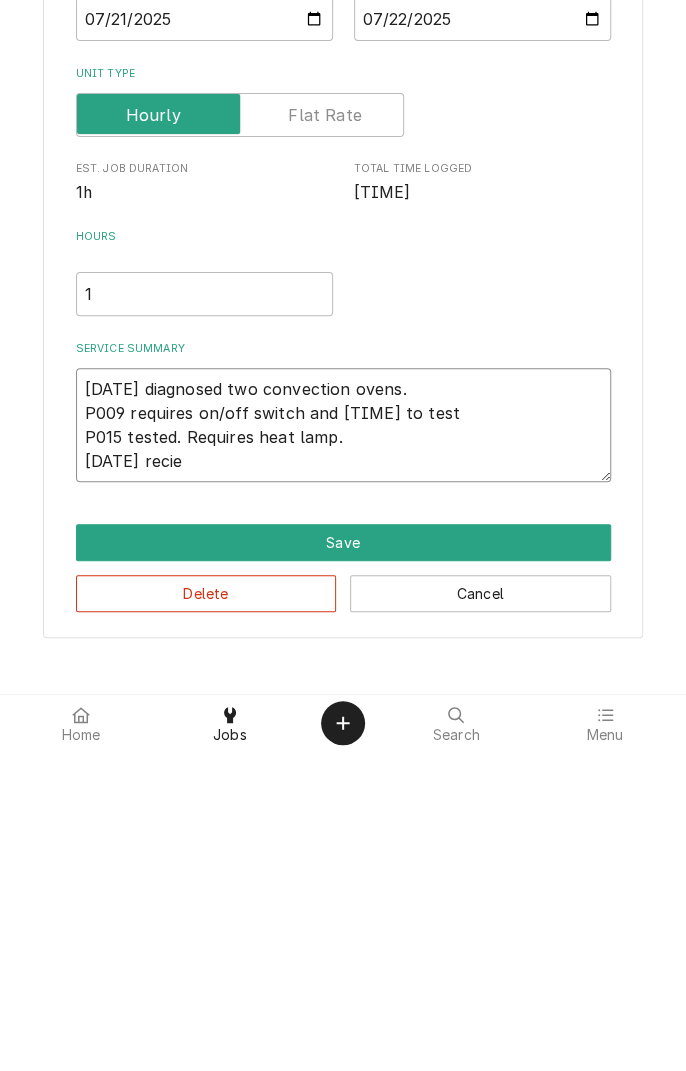 type on "x" 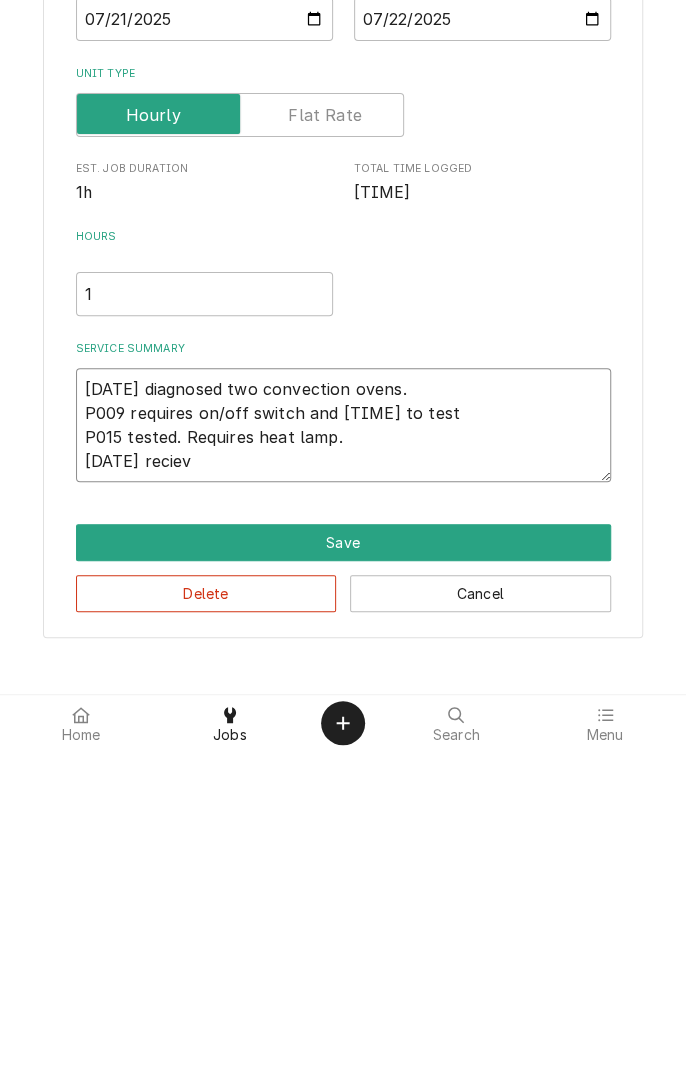 type on "x" 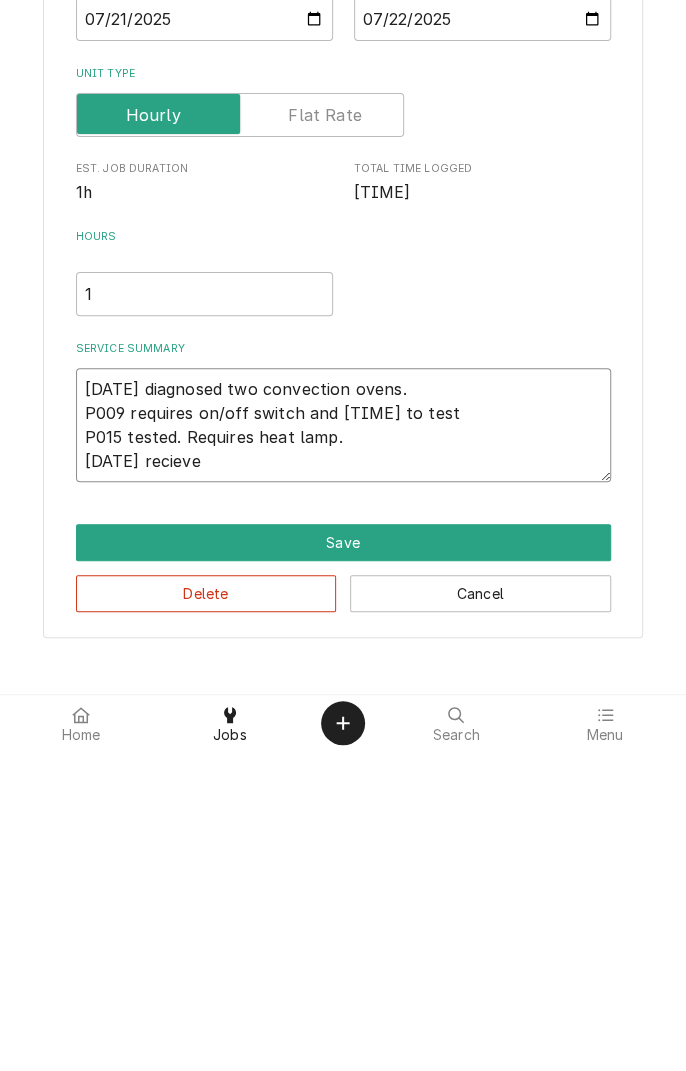 type on "x" 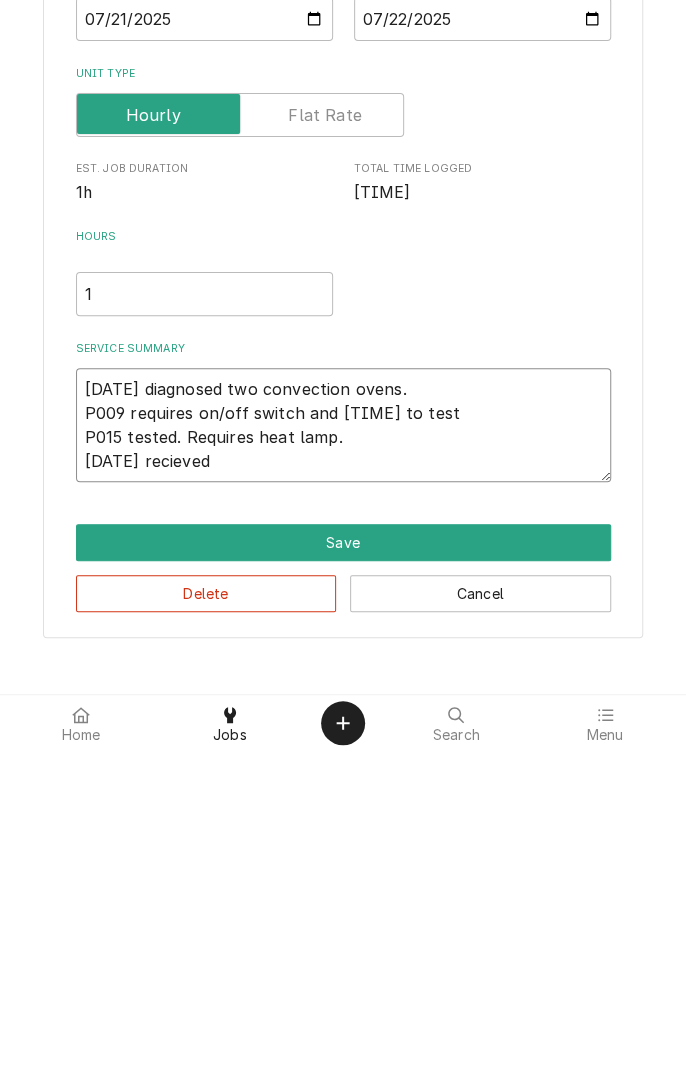 type on "x" 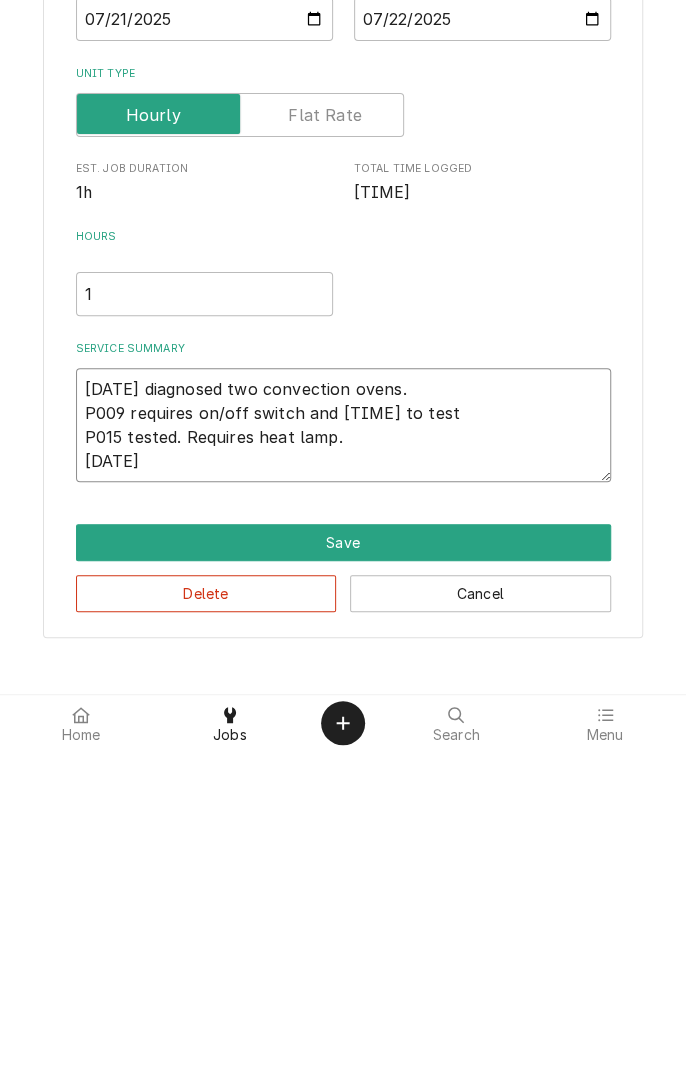 type on "7/22/25 diagnosed two convection ovens.
P009 requires on/off switch and time to test
P015 tested. Requires heat lamp.
8/2/25 received" 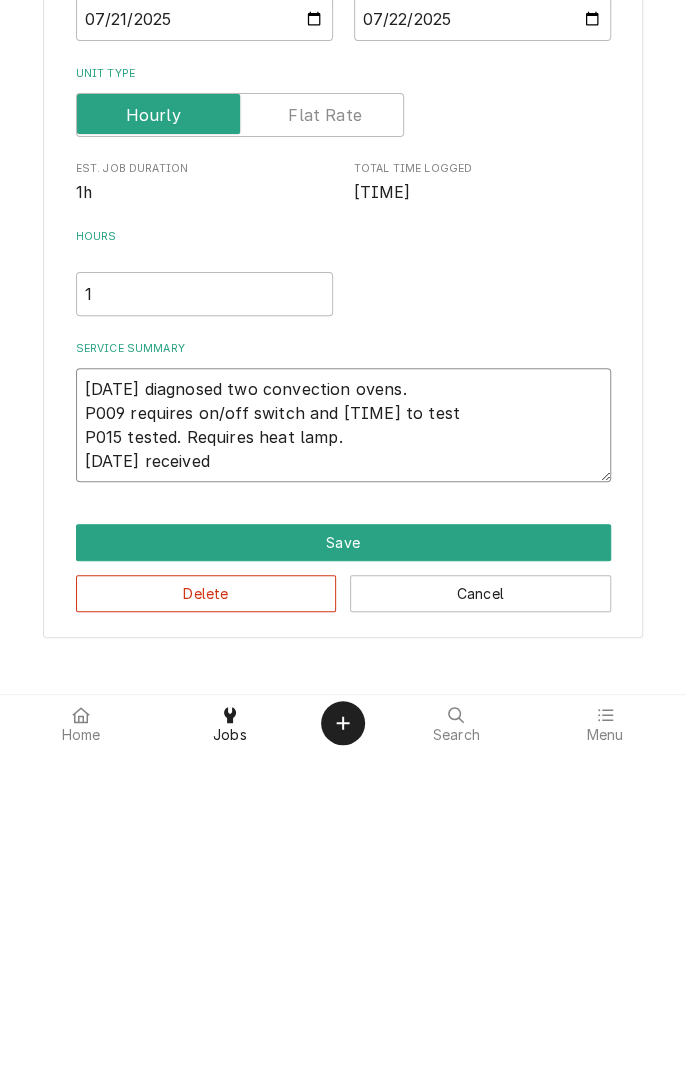 type on "x" 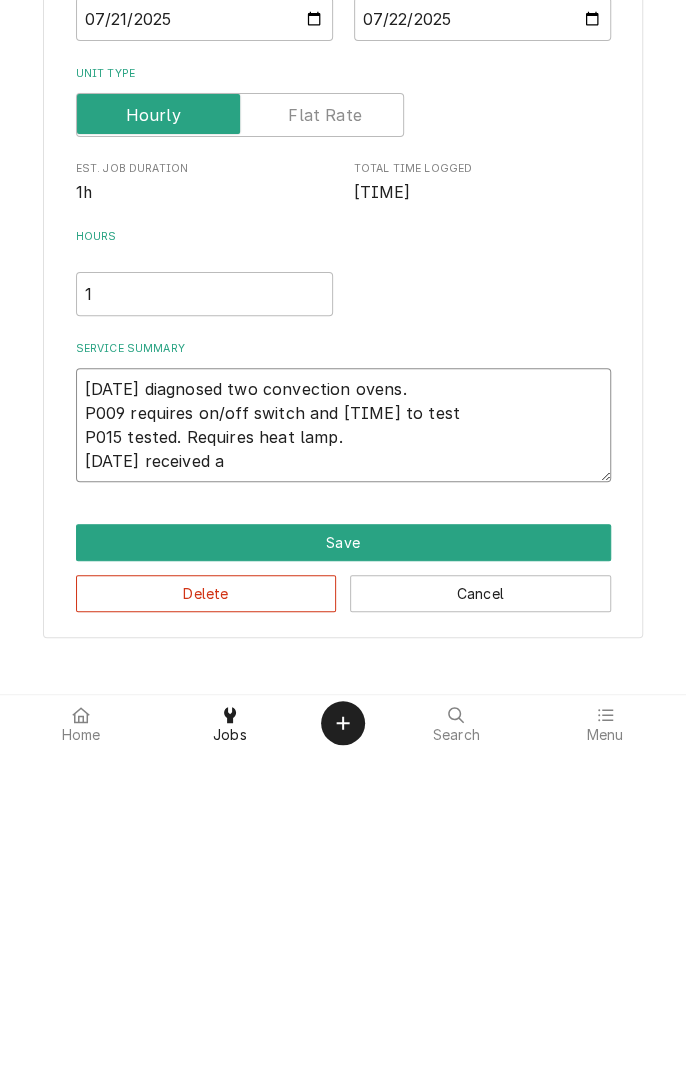 type on "x" 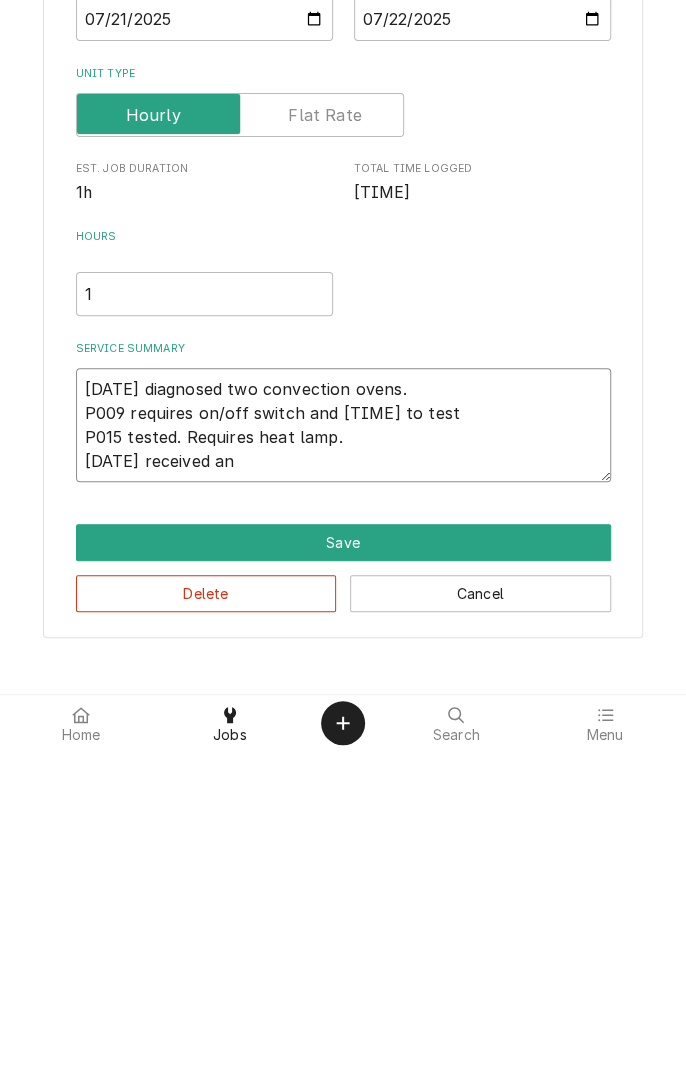 type on "x" 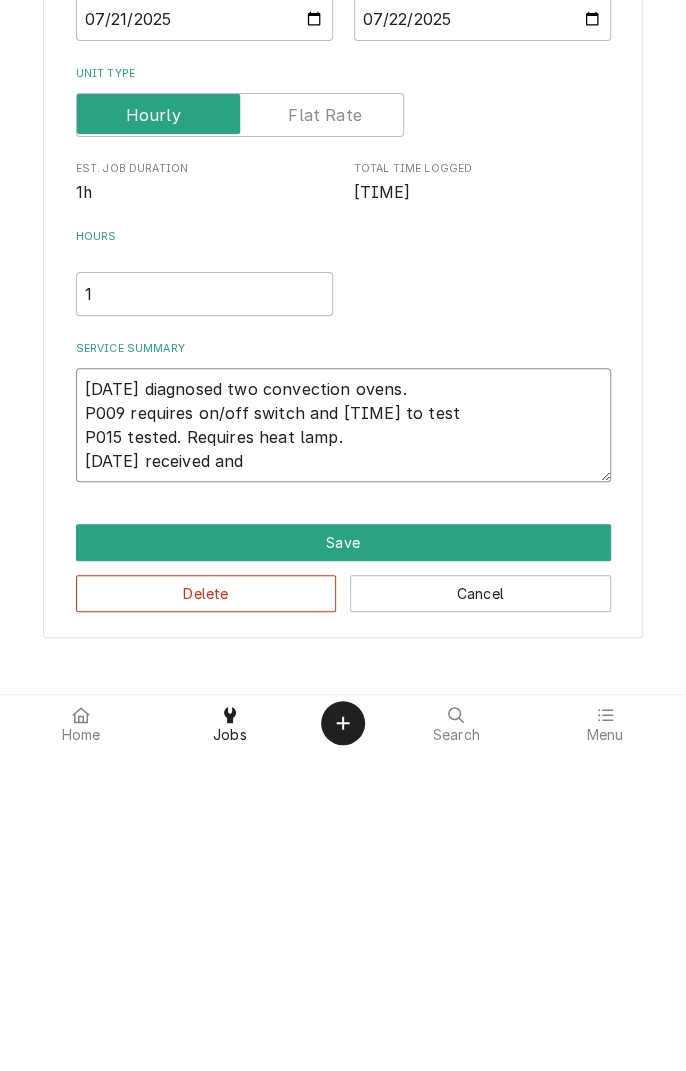 type on "x" 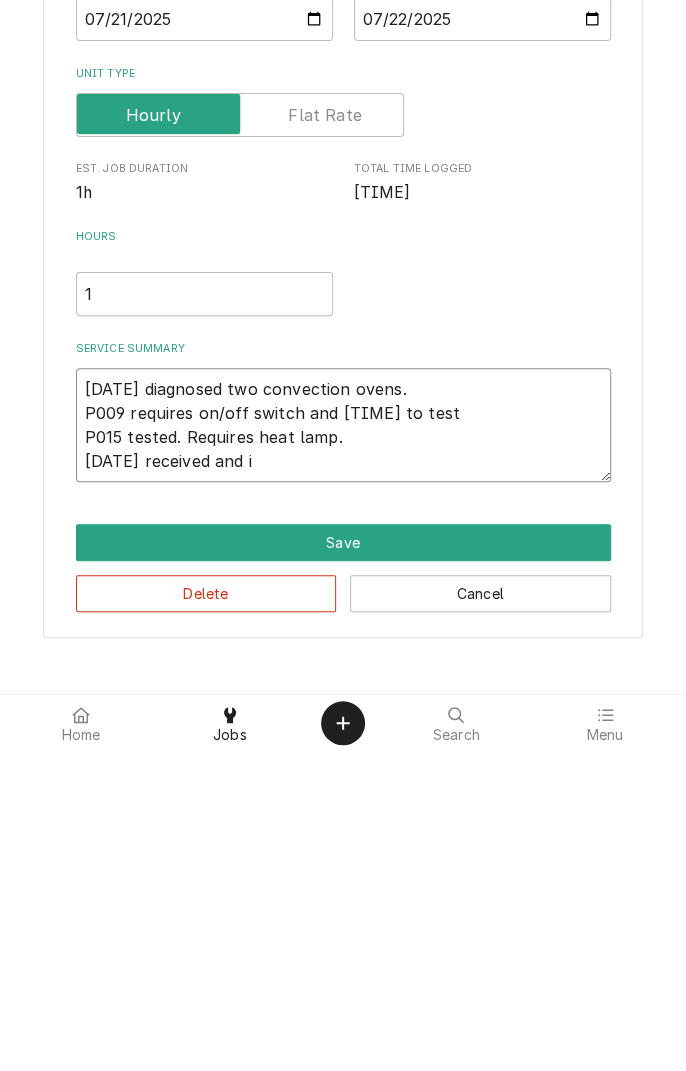 type on "x" 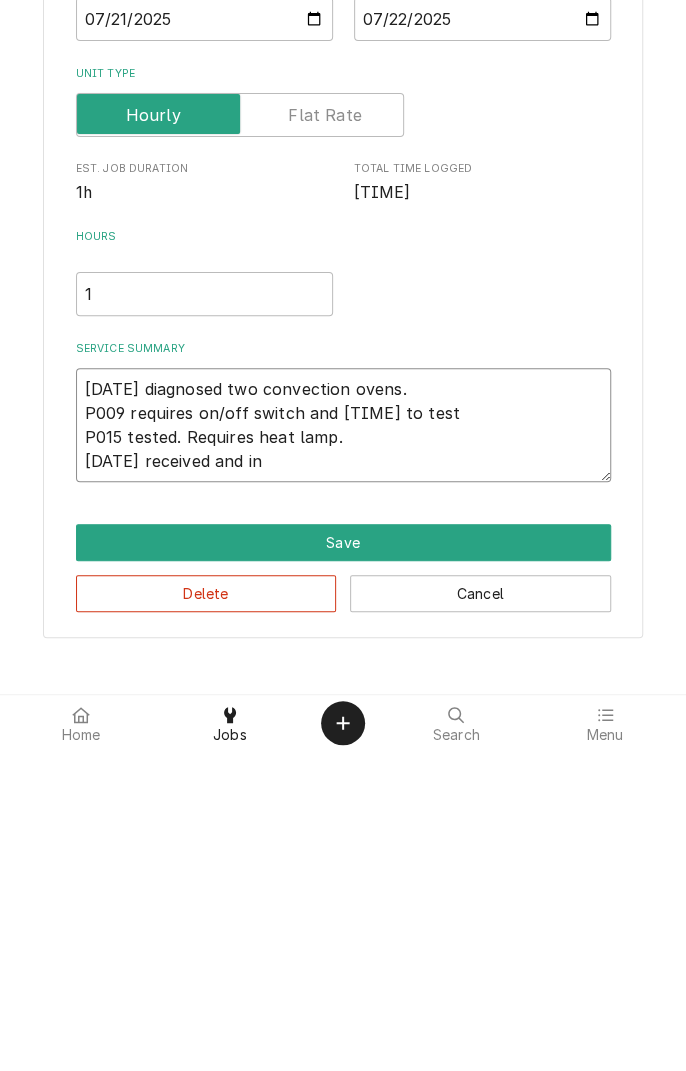 type on "x" 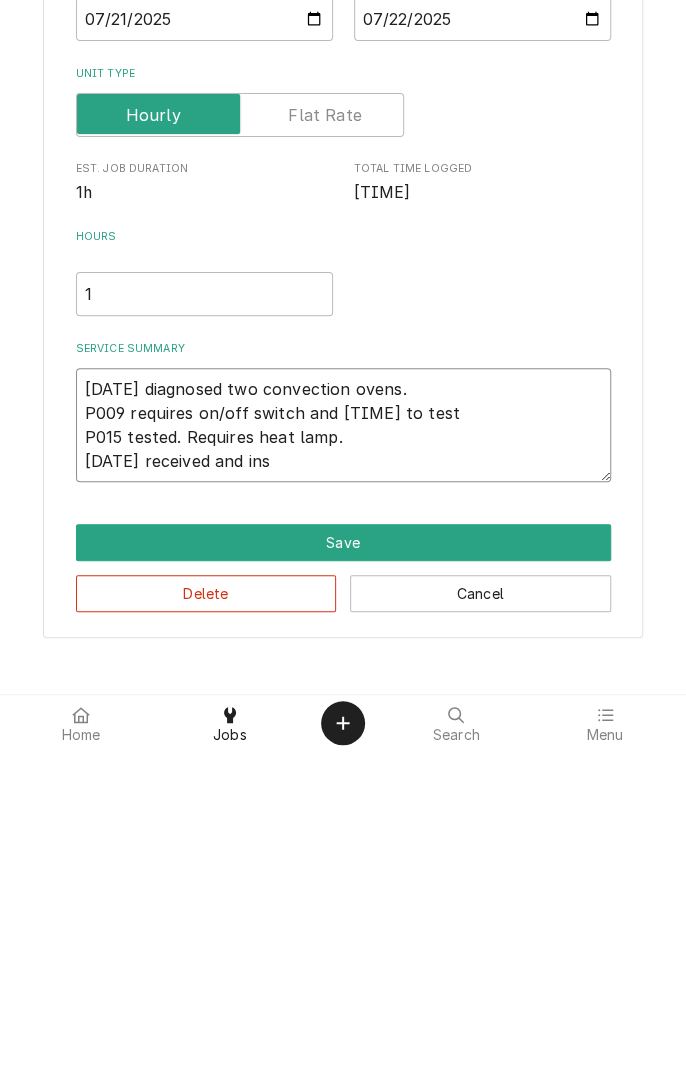 type on "x" 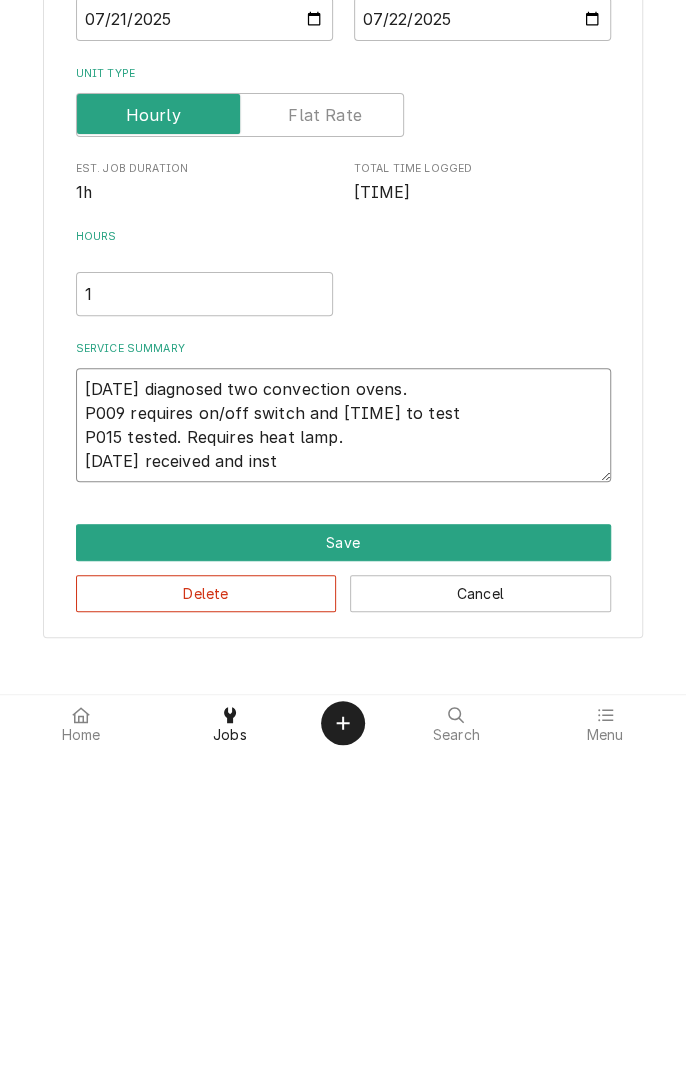 type on "x" 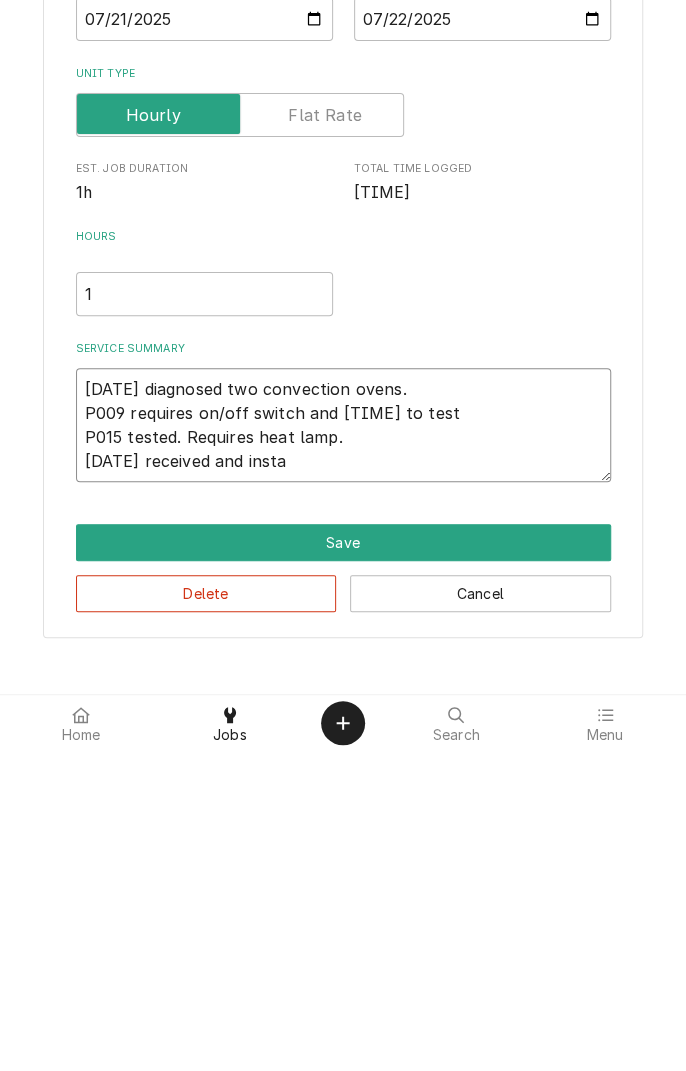 type on "x" 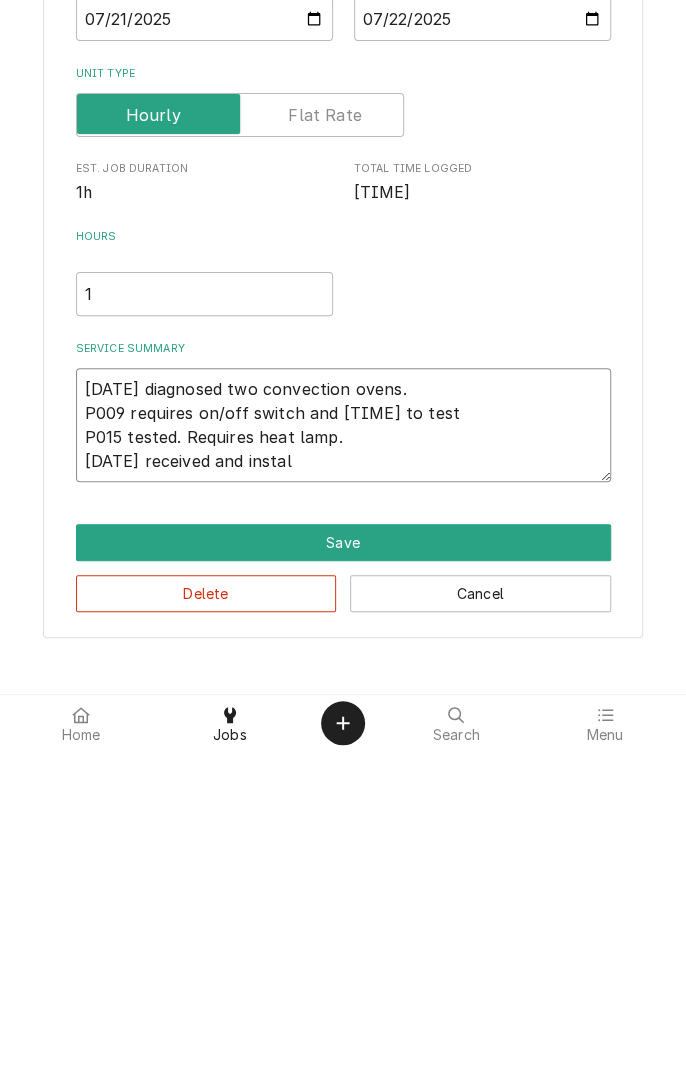 type on "x" 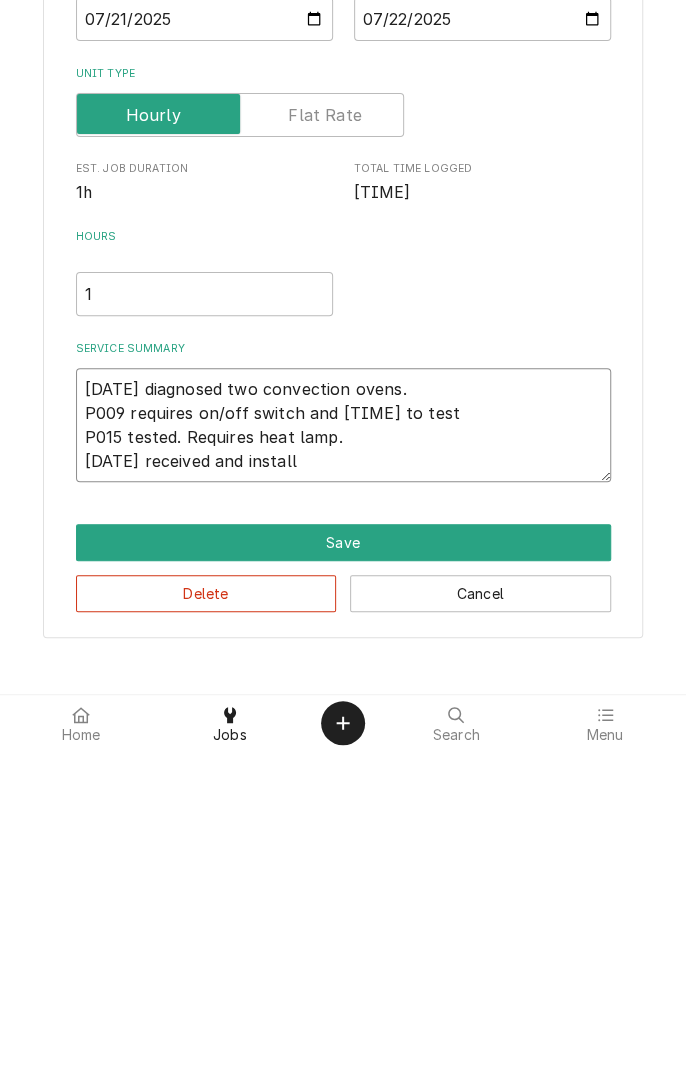 type on "x" 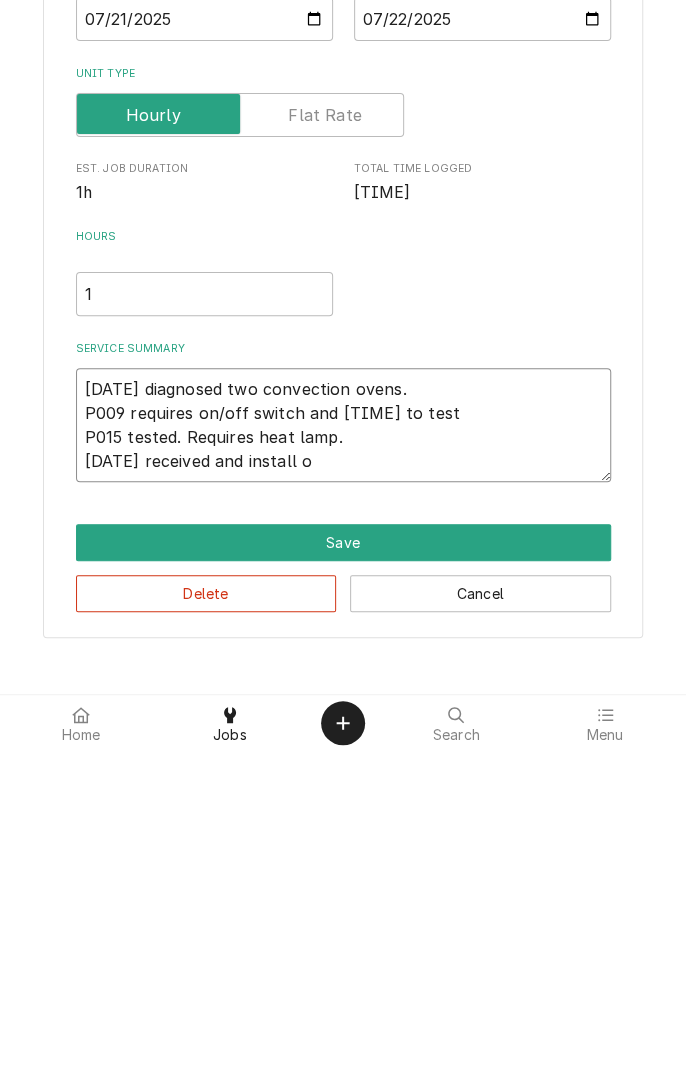 type on "x" 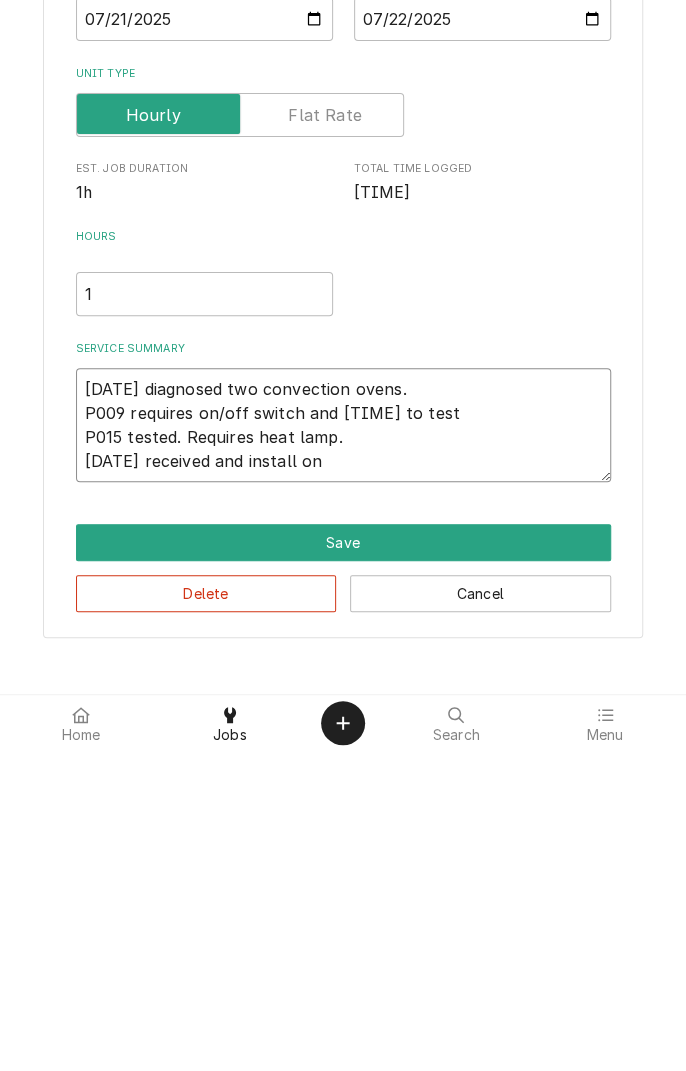 type on "x" 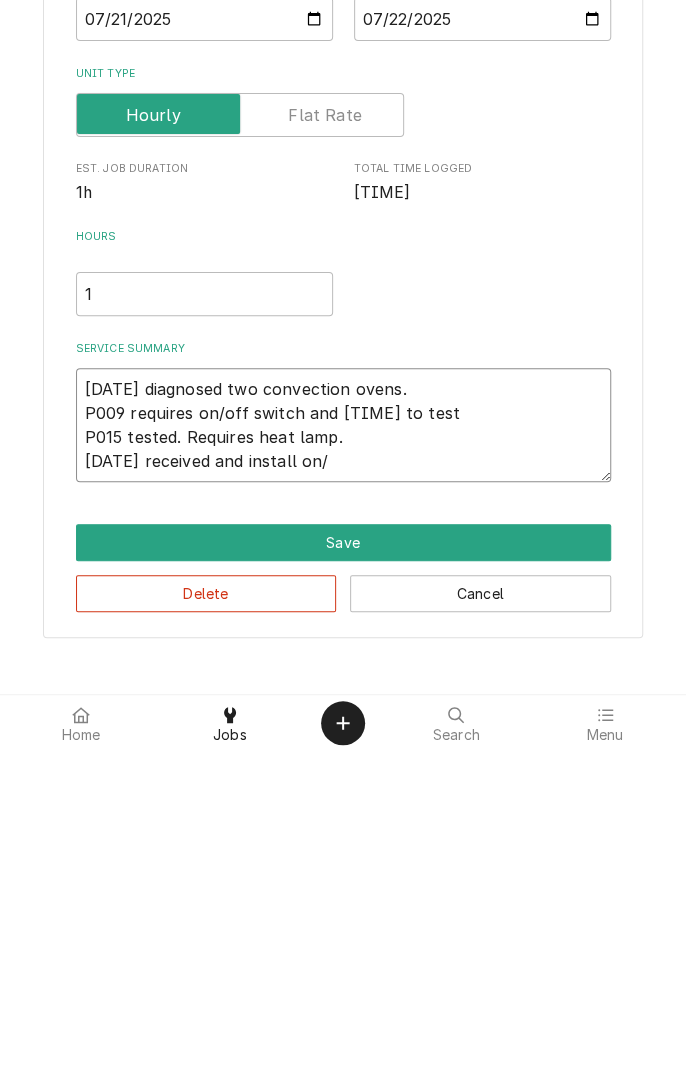 type on "x" 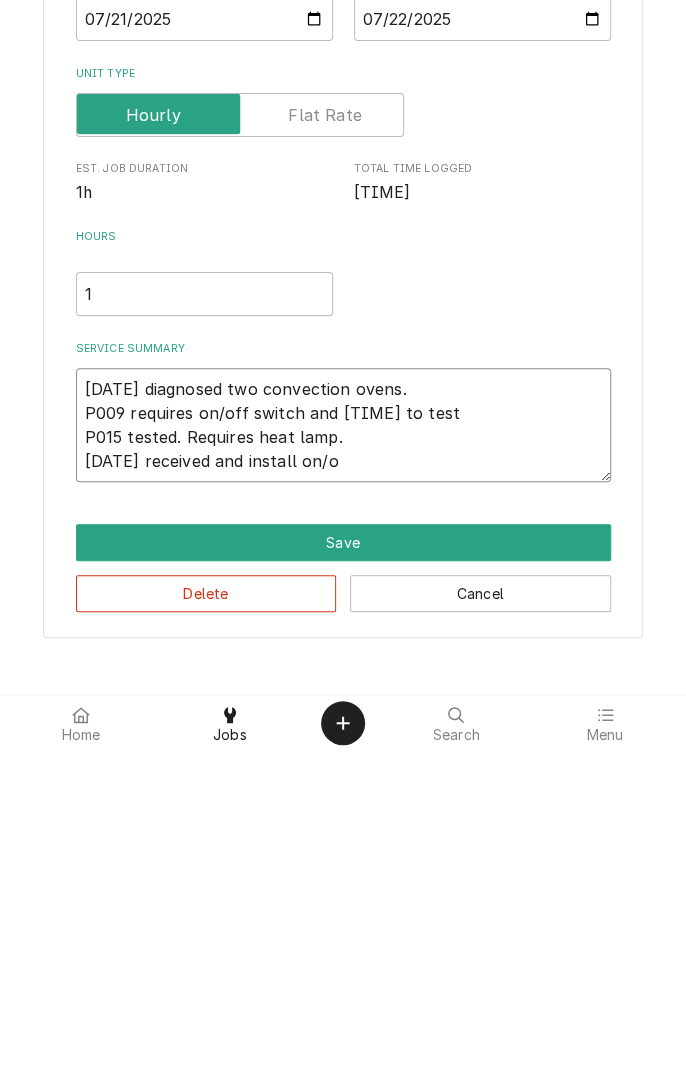 type on "x" 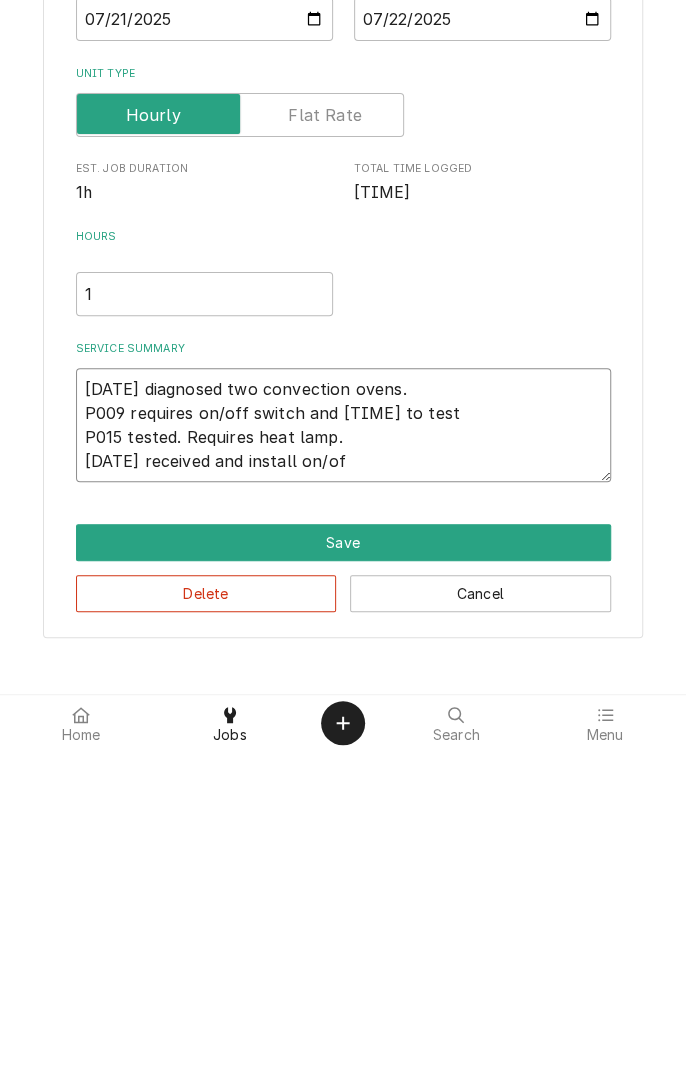 type on "x" 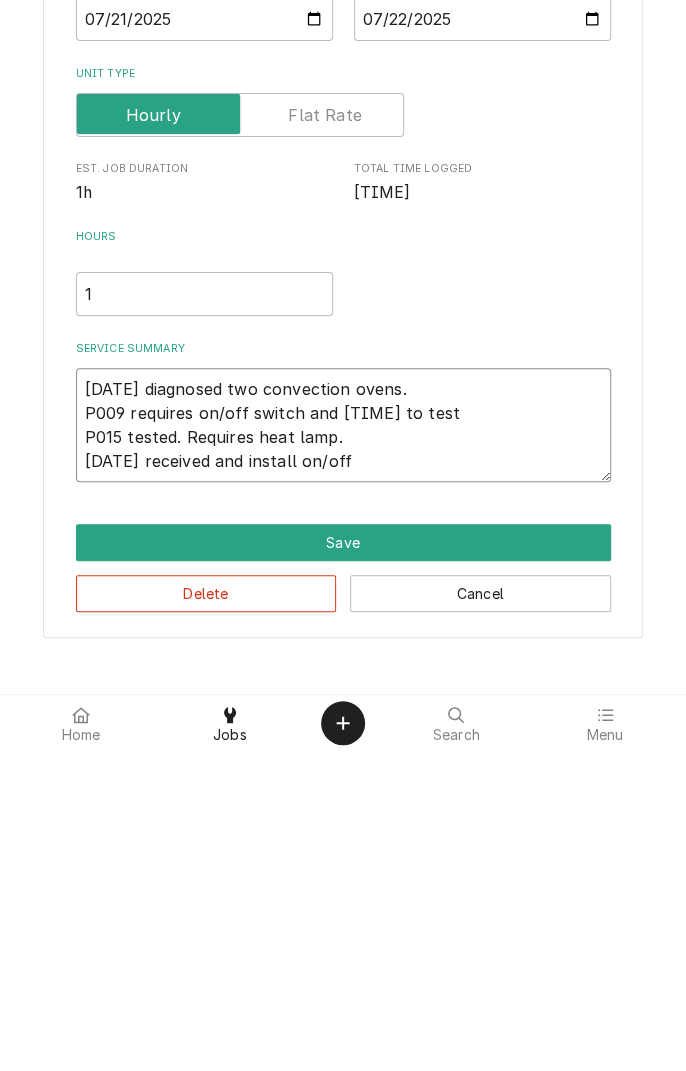 type on "x" 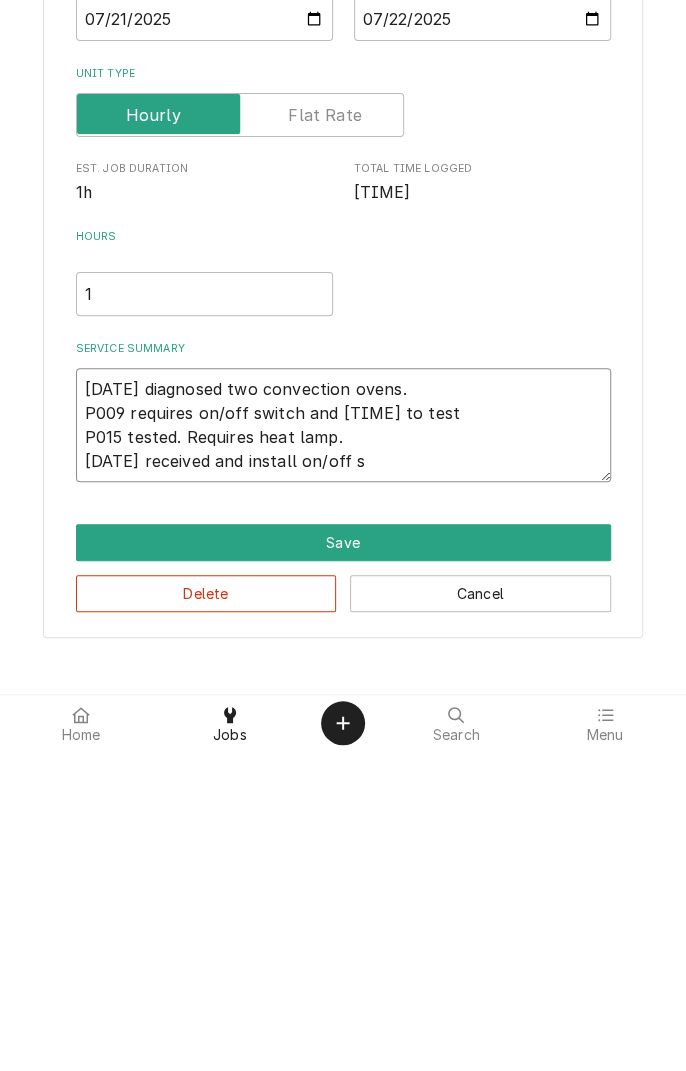 type on "x" 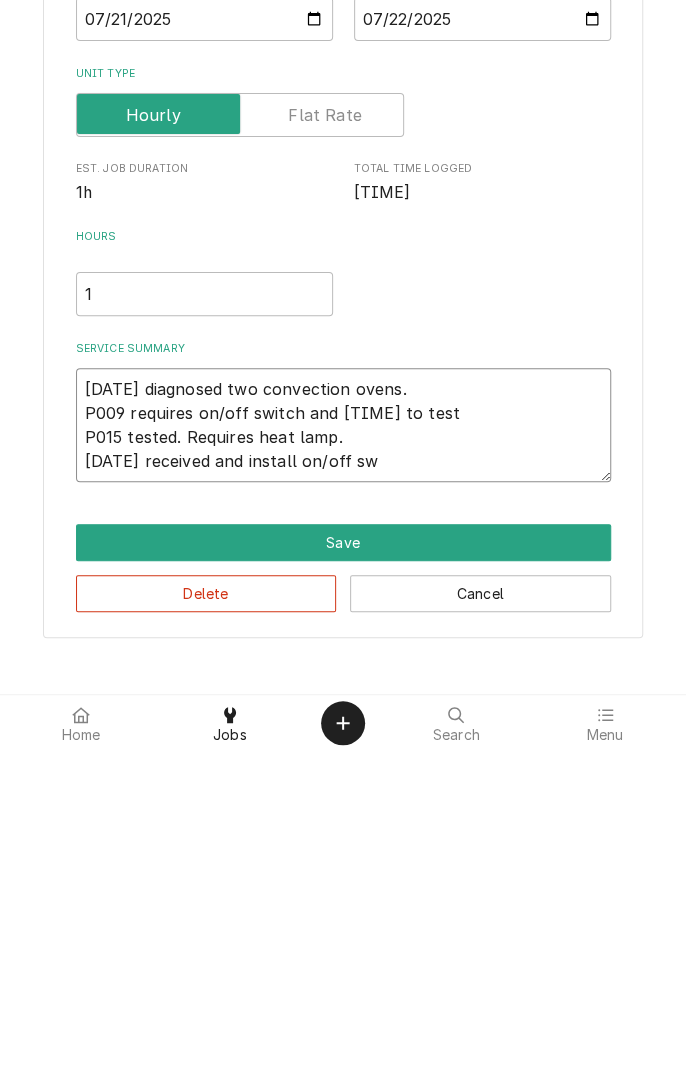 type on "x" 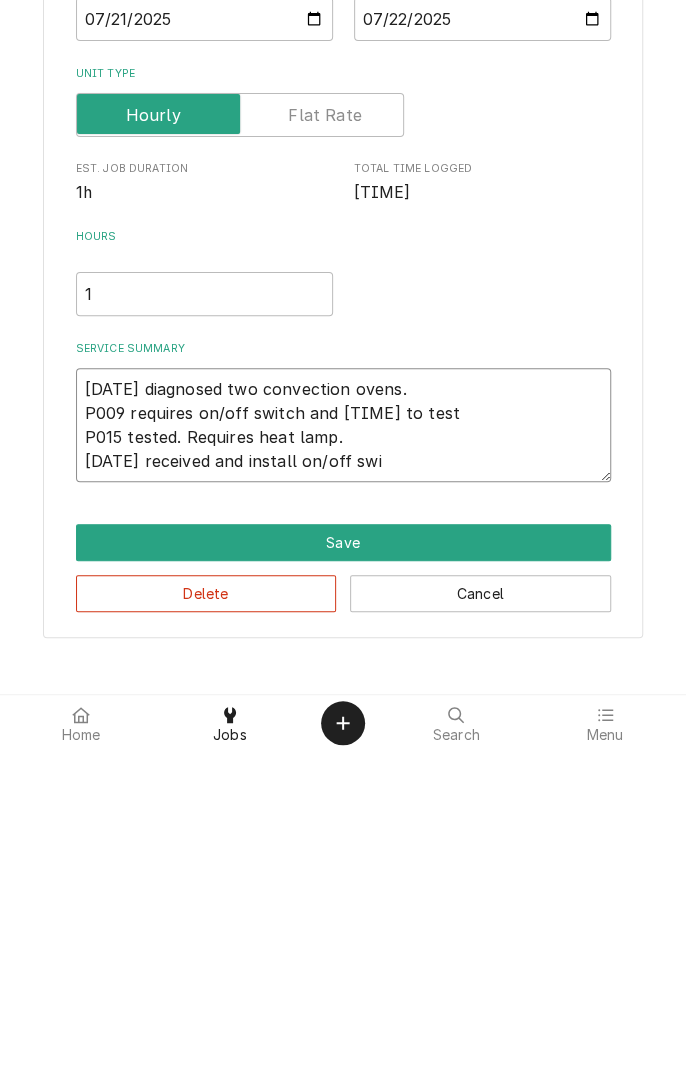 type on "x" 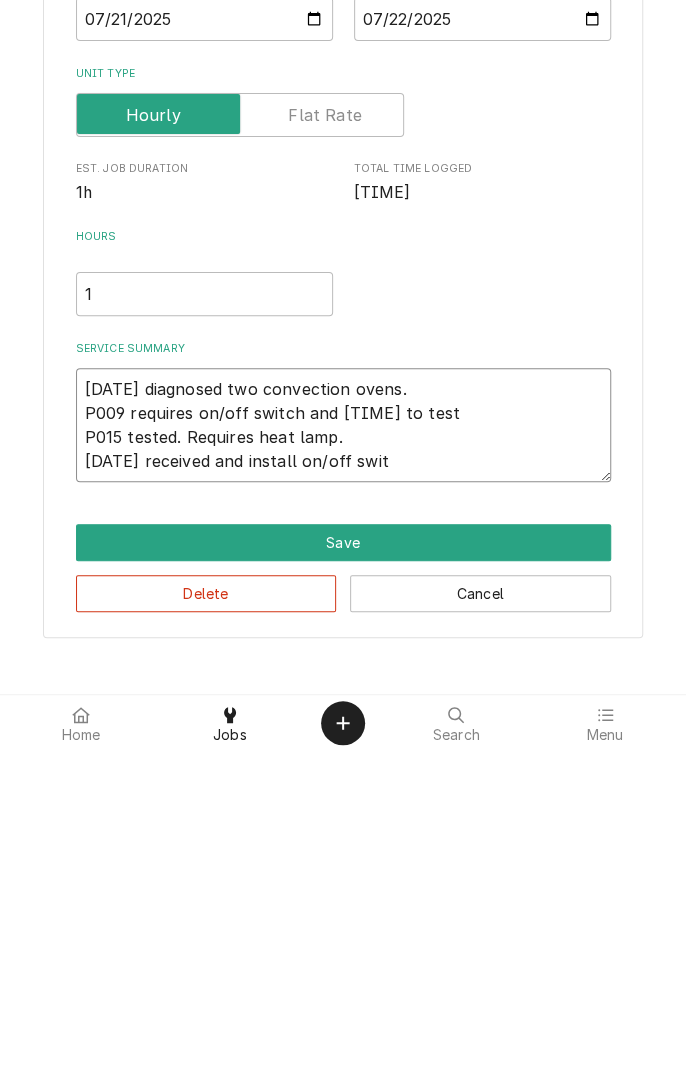 type on "x" 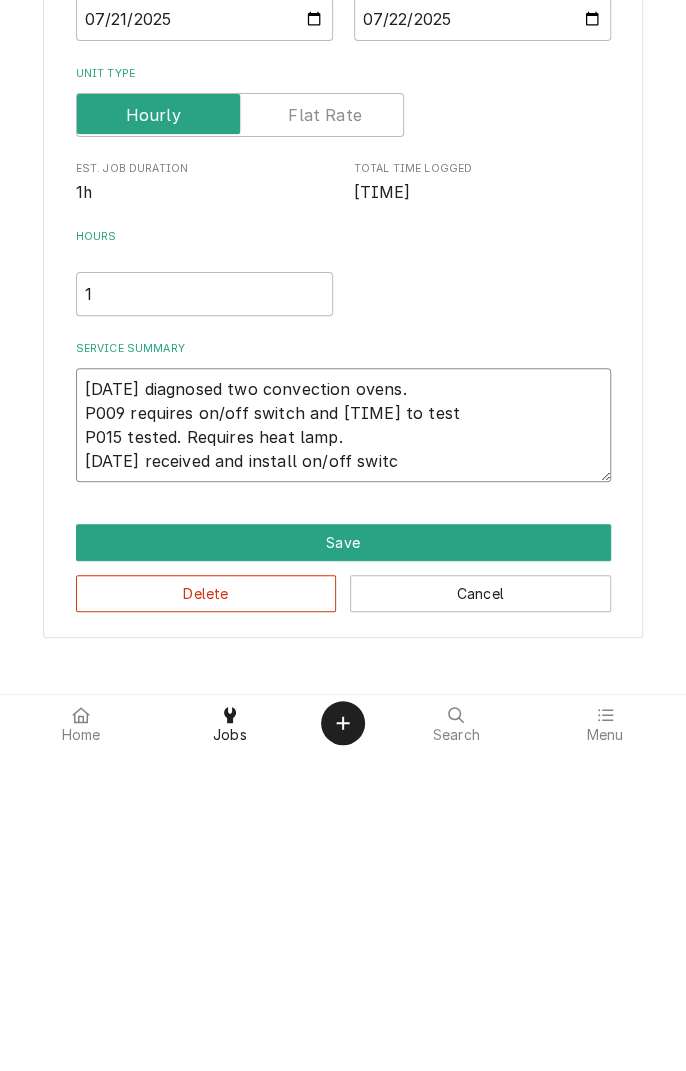 type on "x" 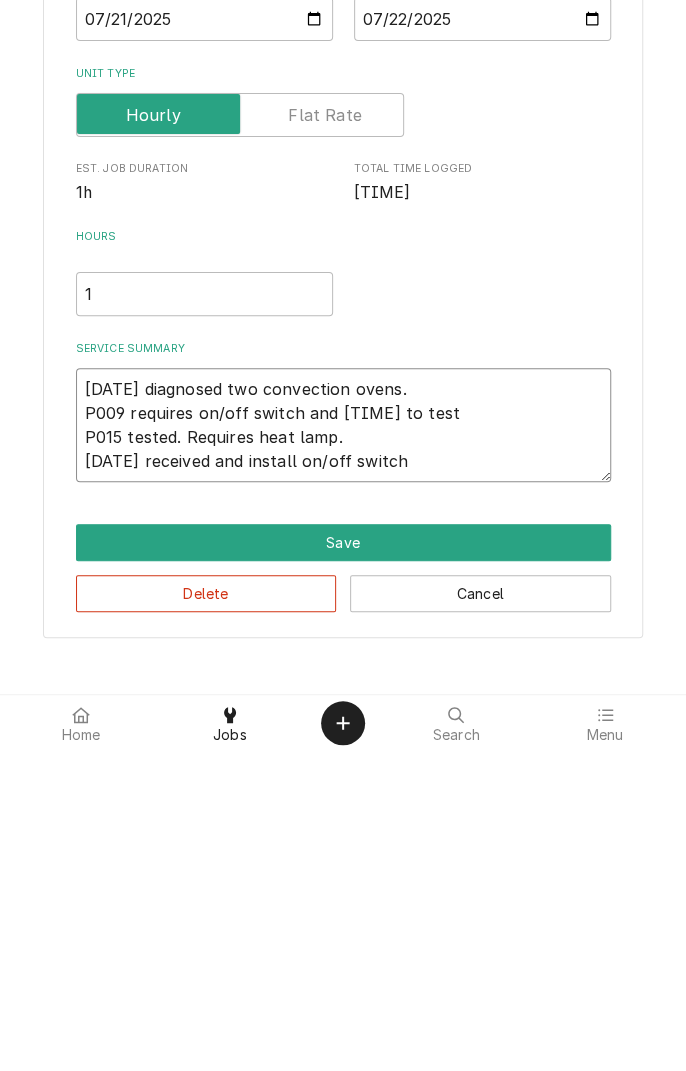 type on "x" 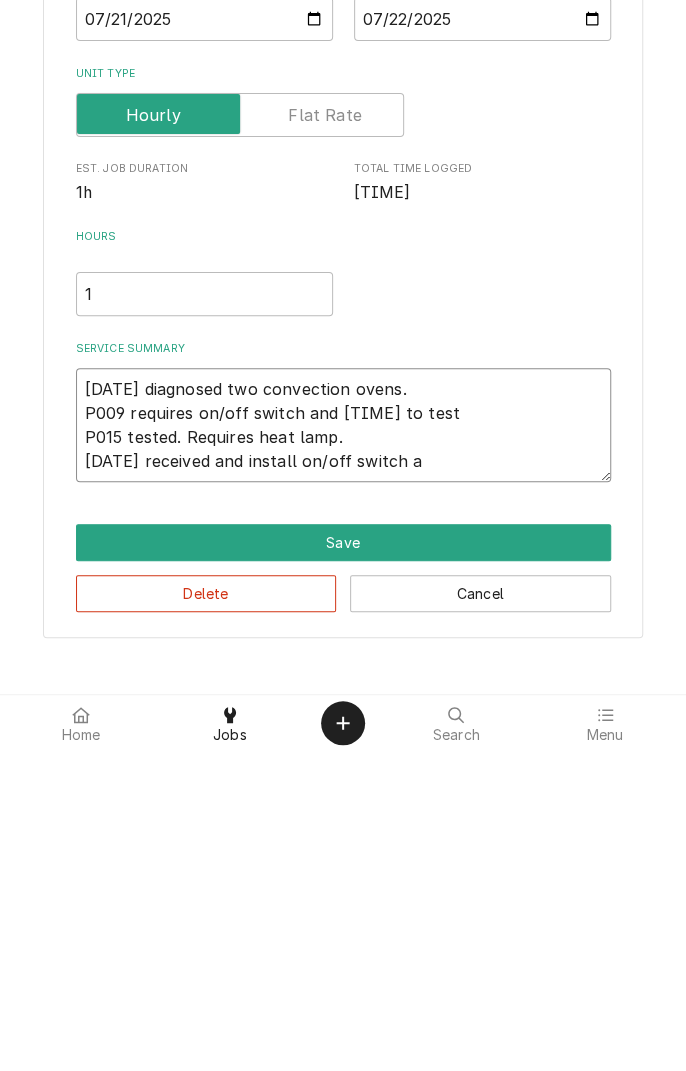 type on "x" 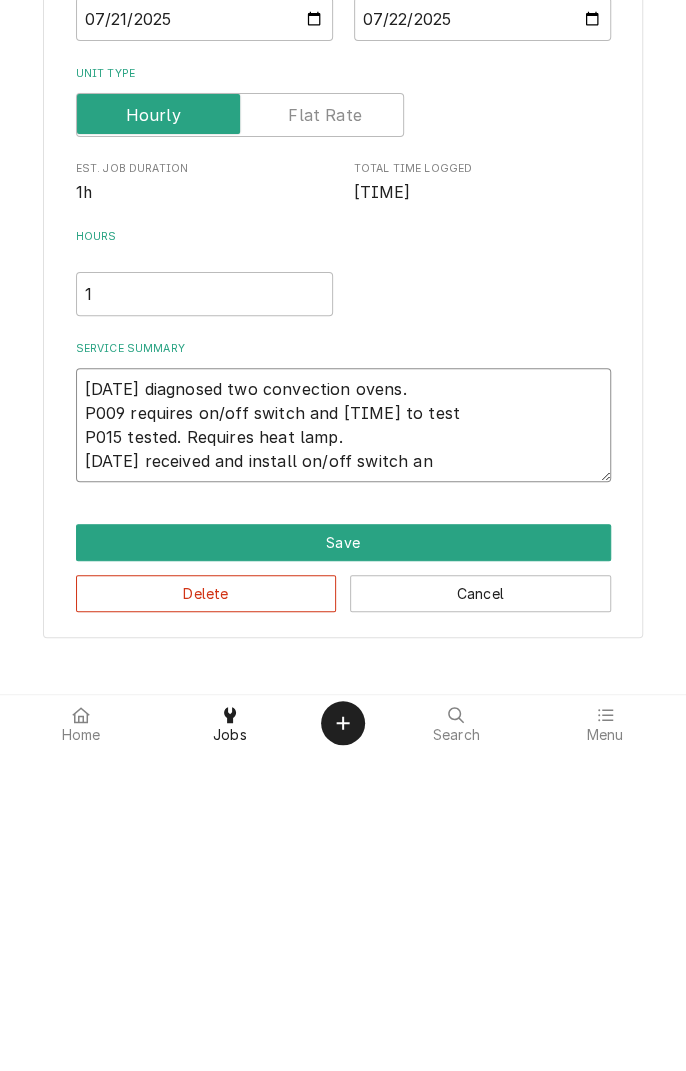 type on "x" 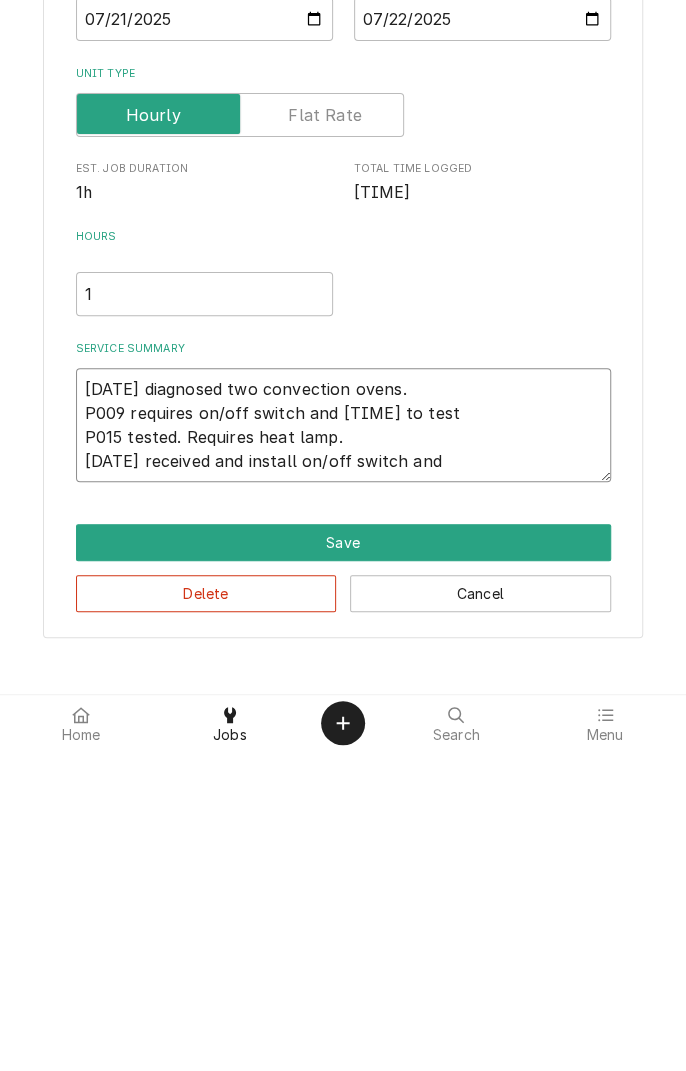 type on "x" 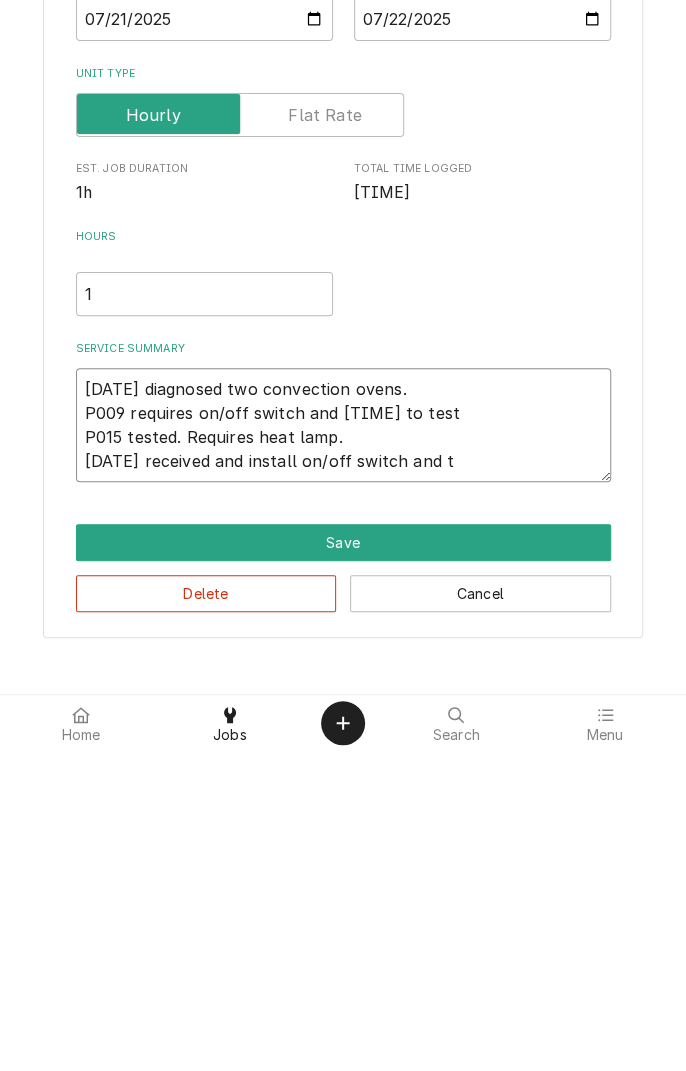 type on "x" 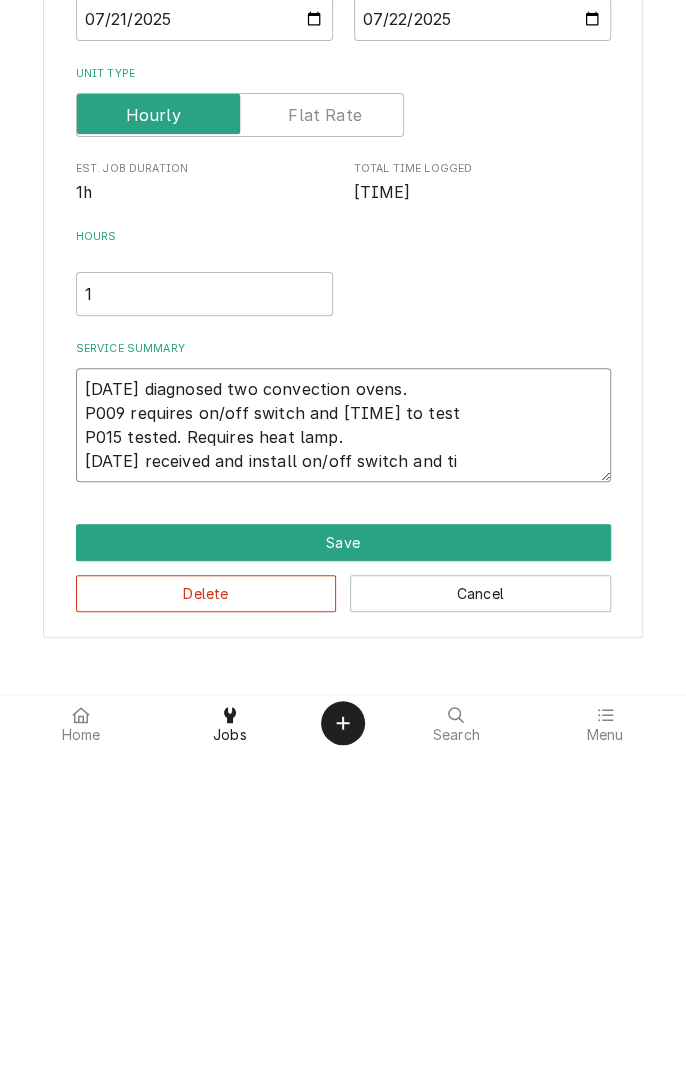 type on "x" 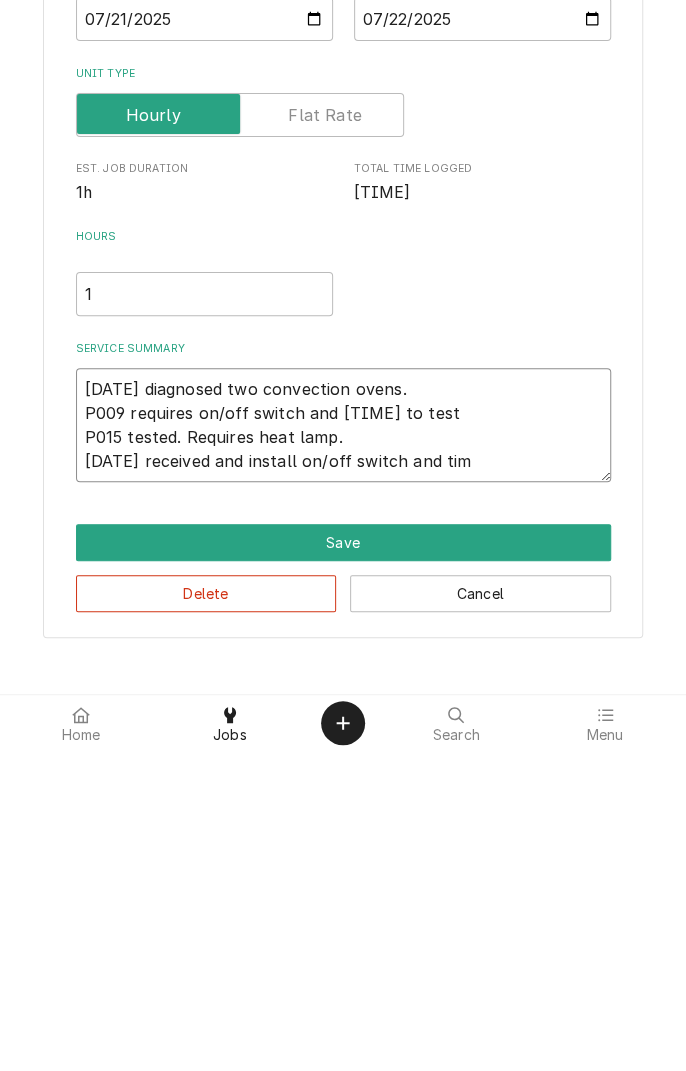 type on "x" 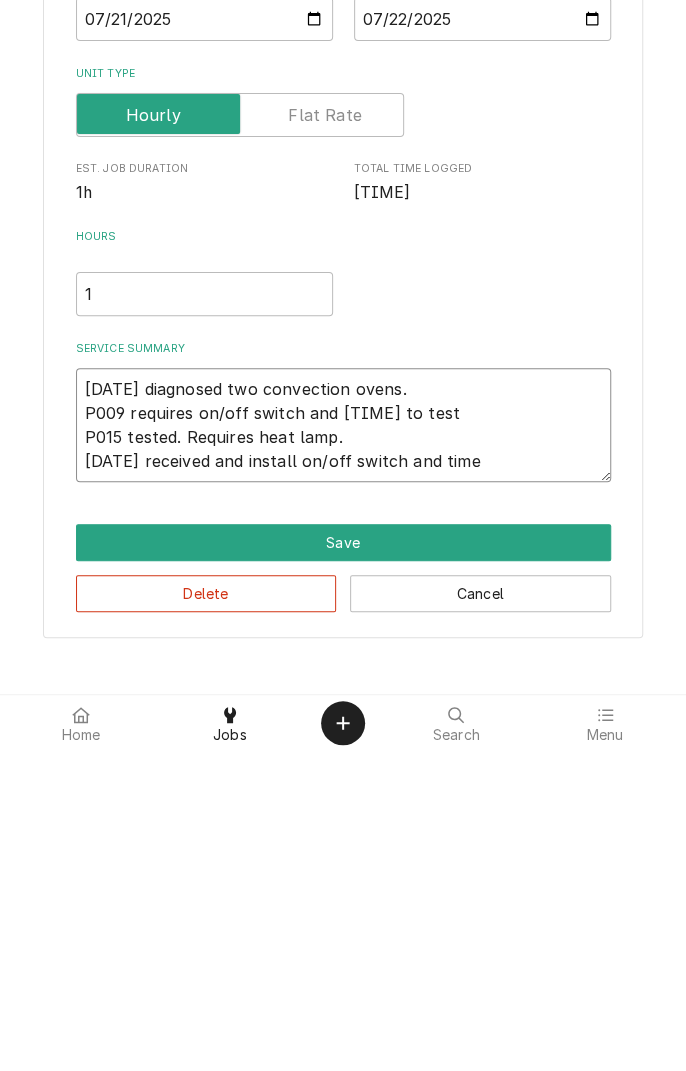 type on "x" 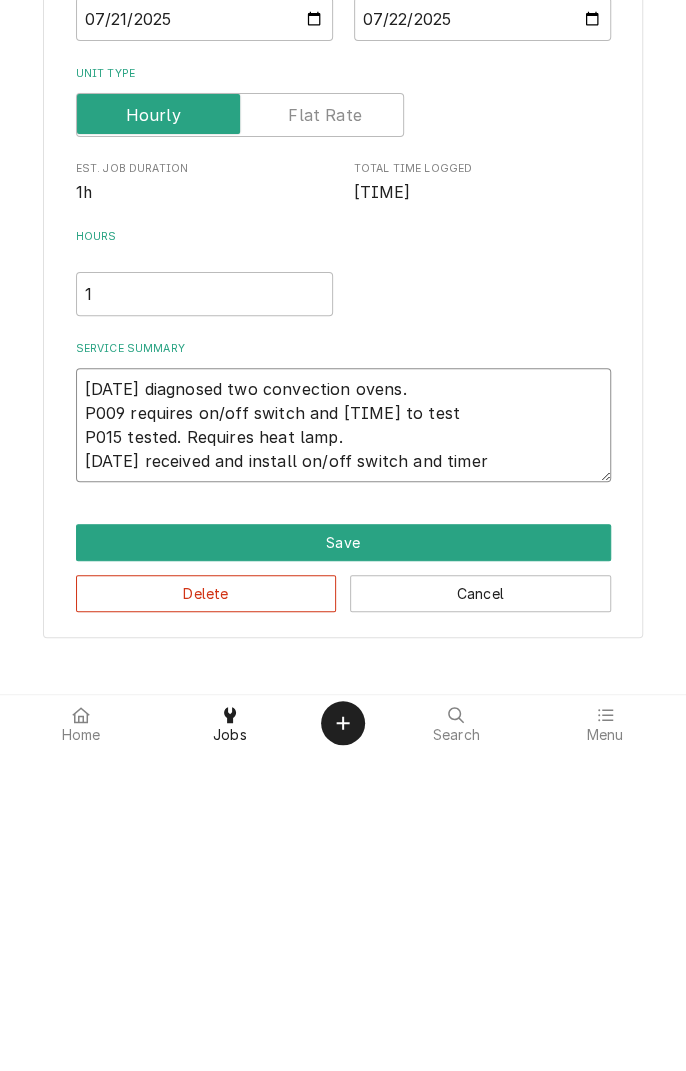 type on "x" 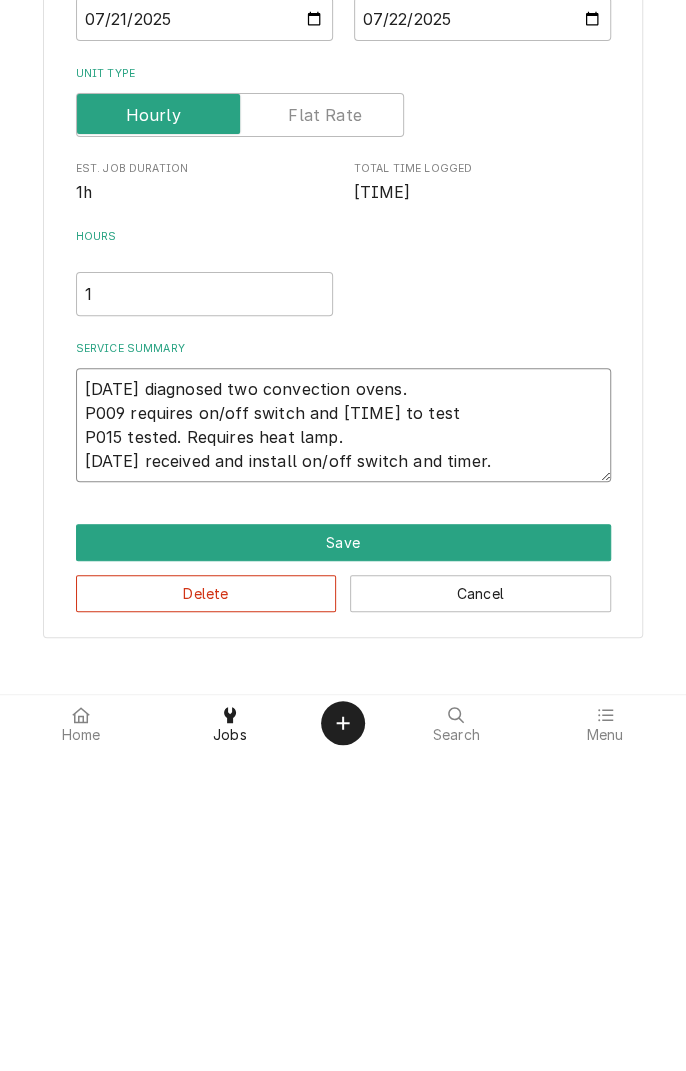 type on "x" 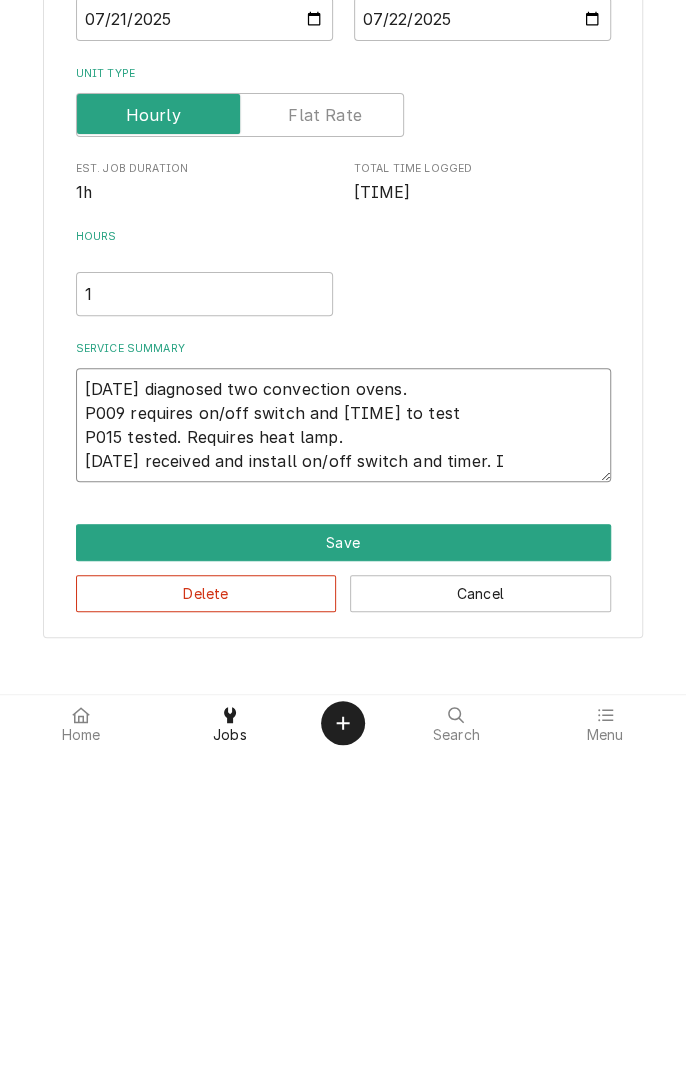 type on "x" 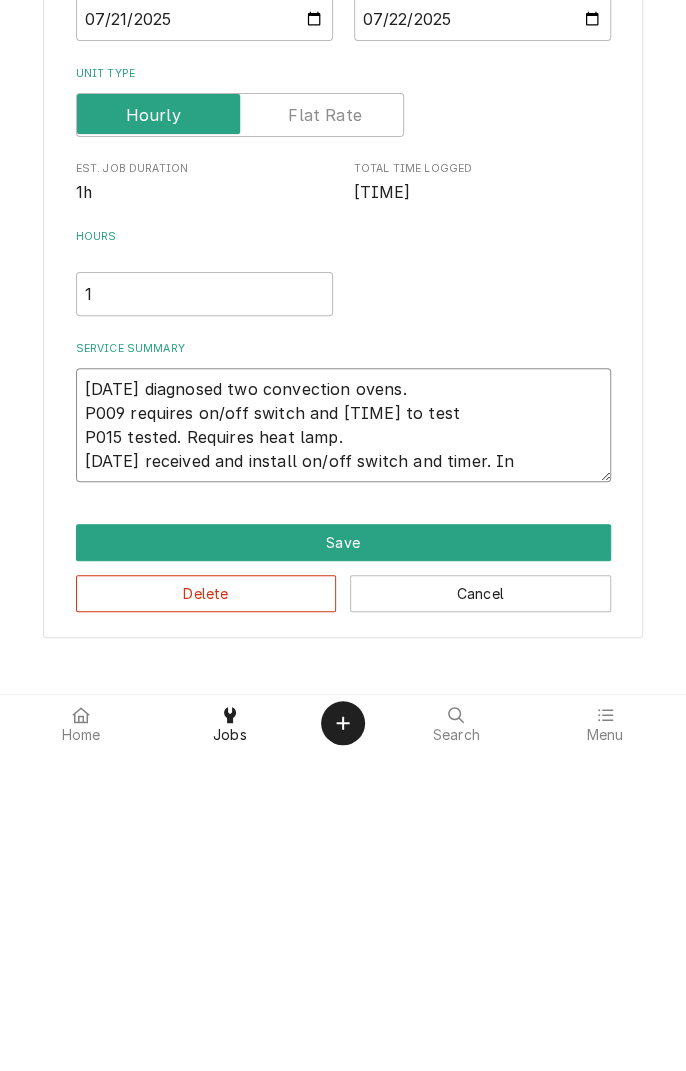 type on "x" 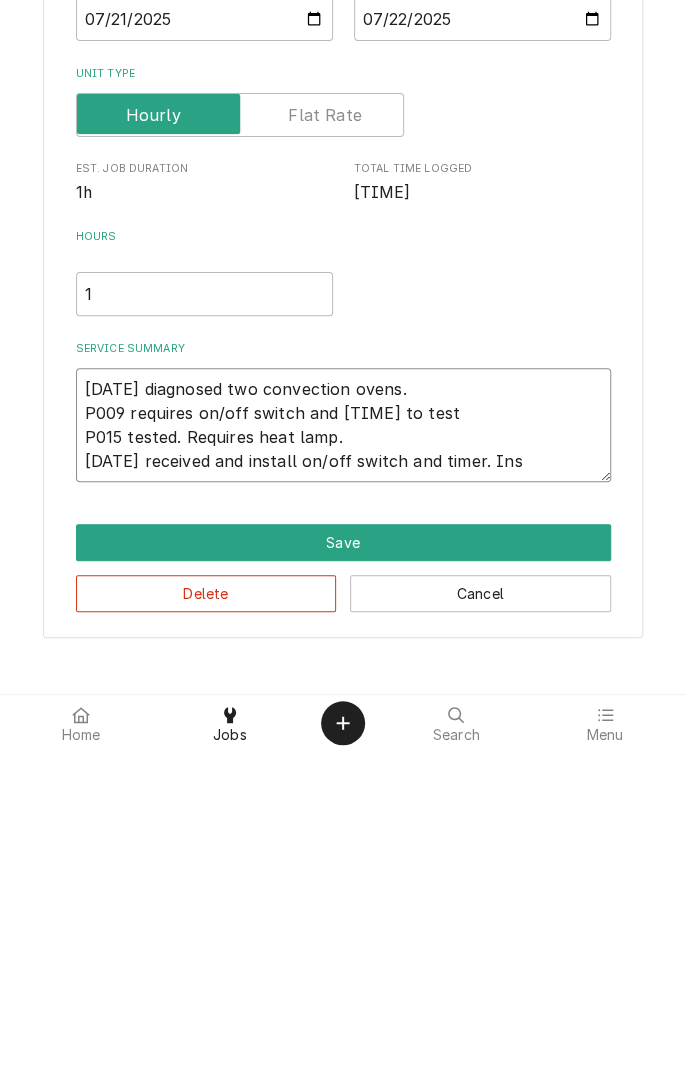 type on "x" 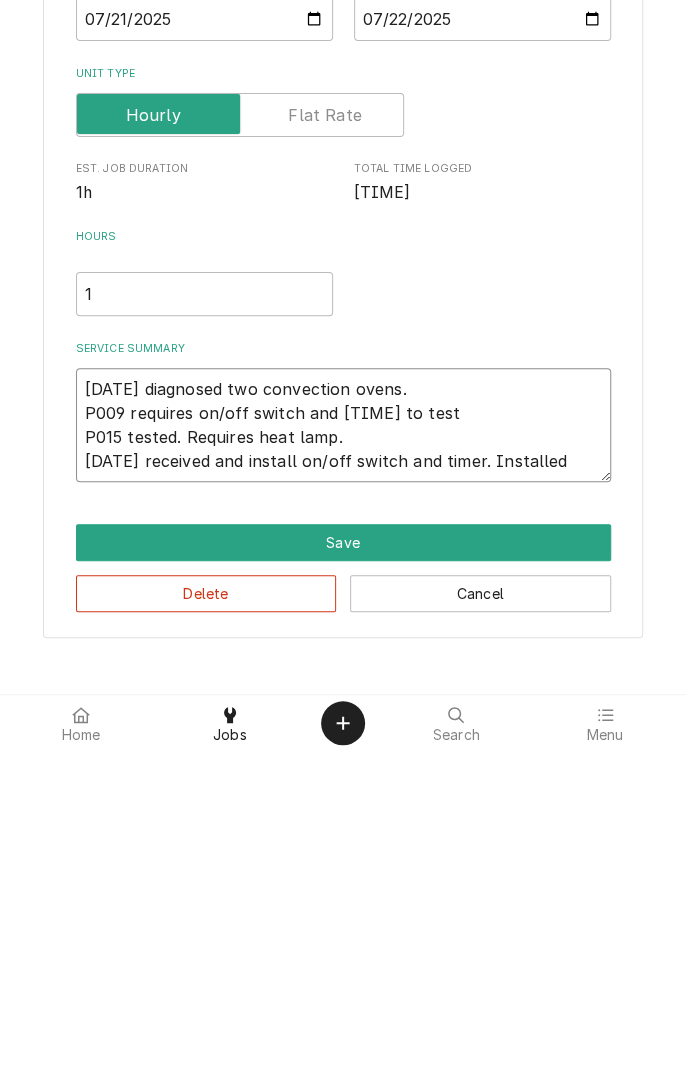 type on "x" 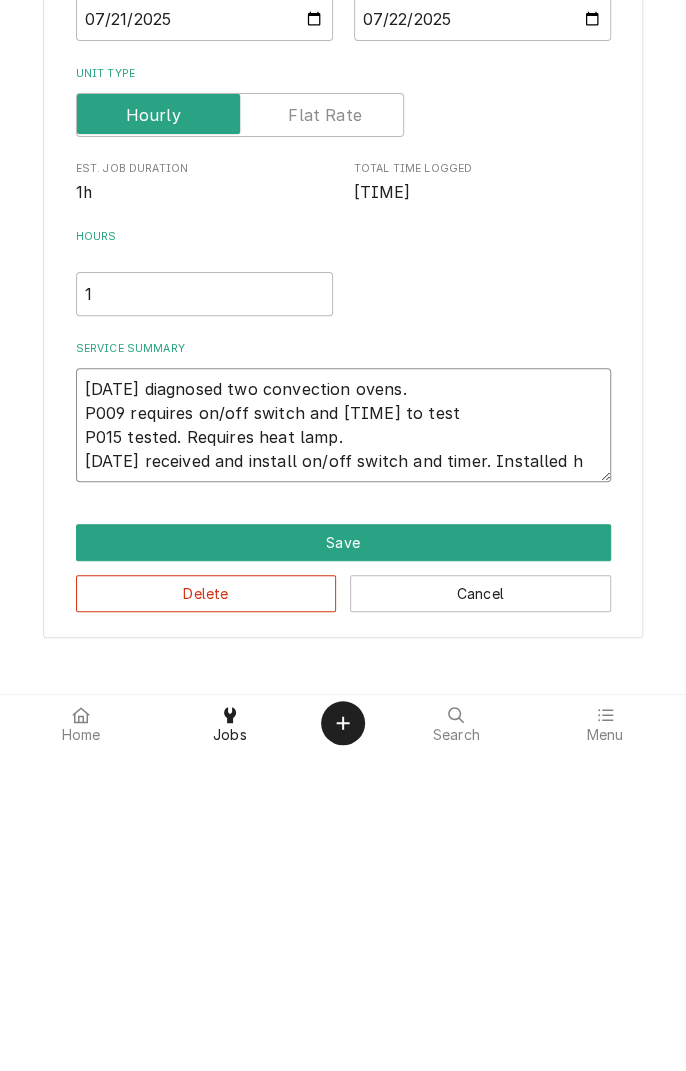 type on "x" 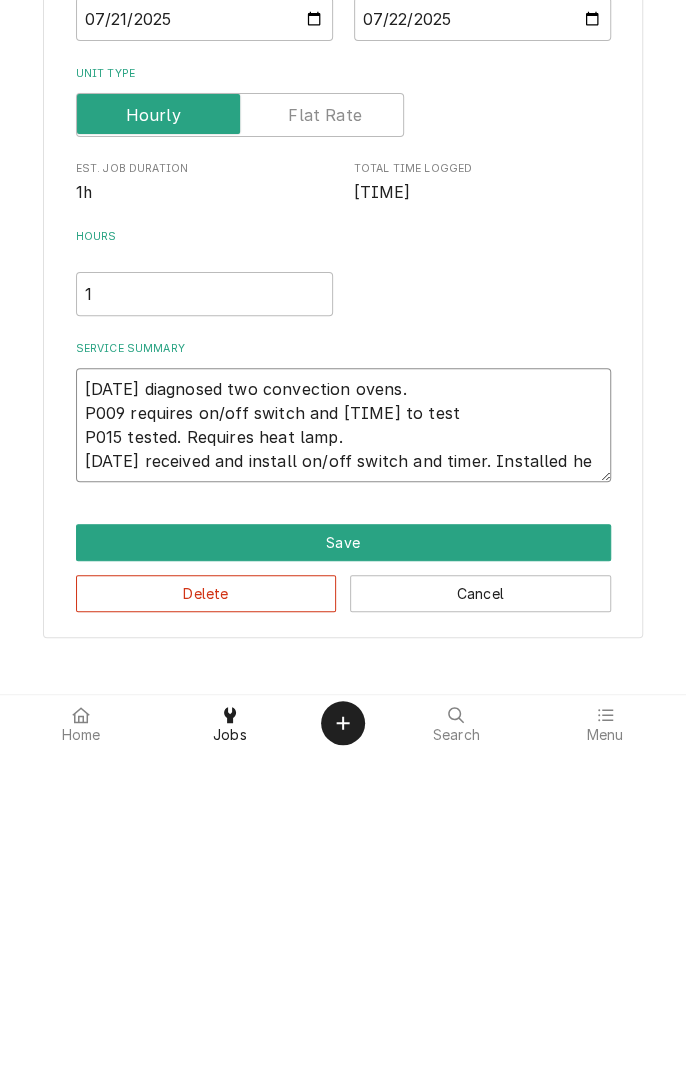 type on "x" 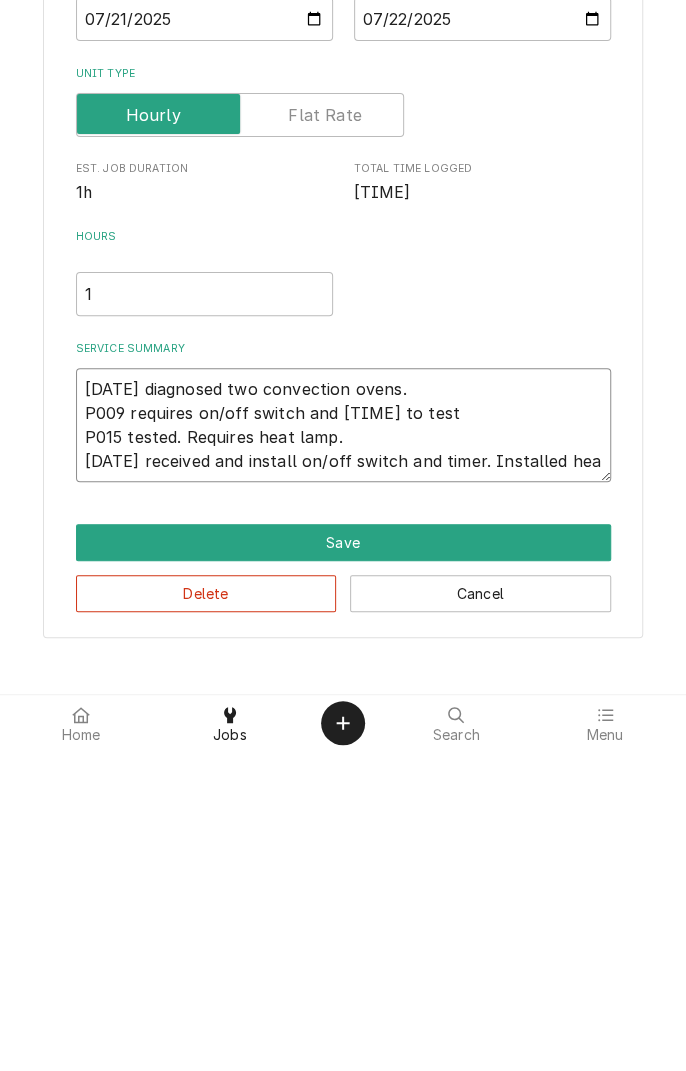 type on "x" 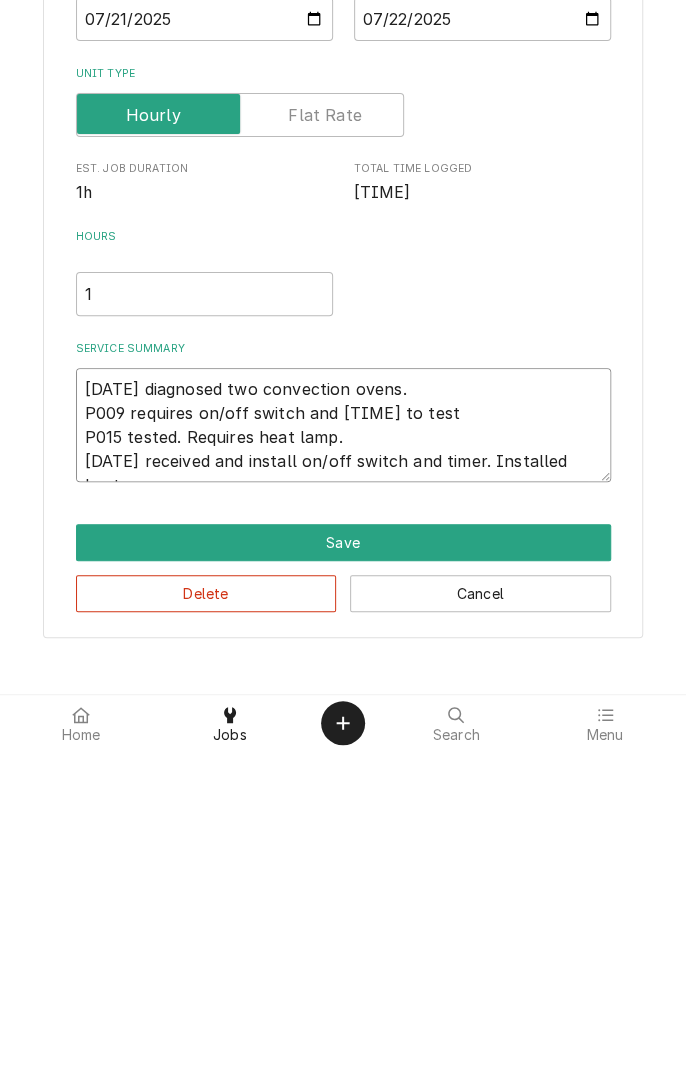 type on "x" 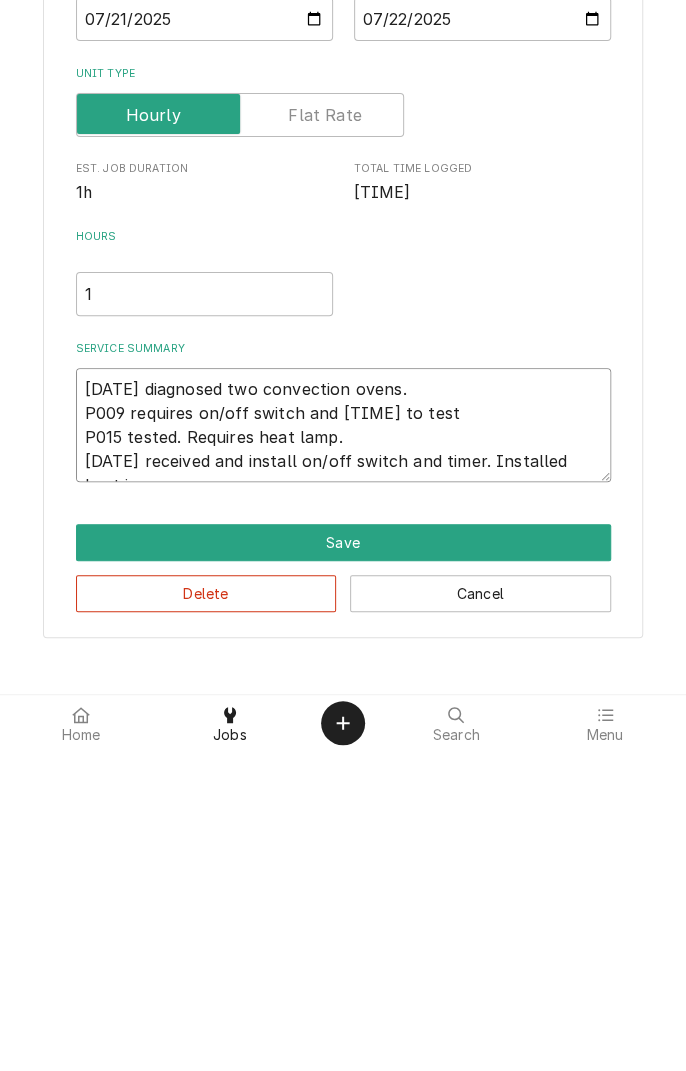 type on "x" 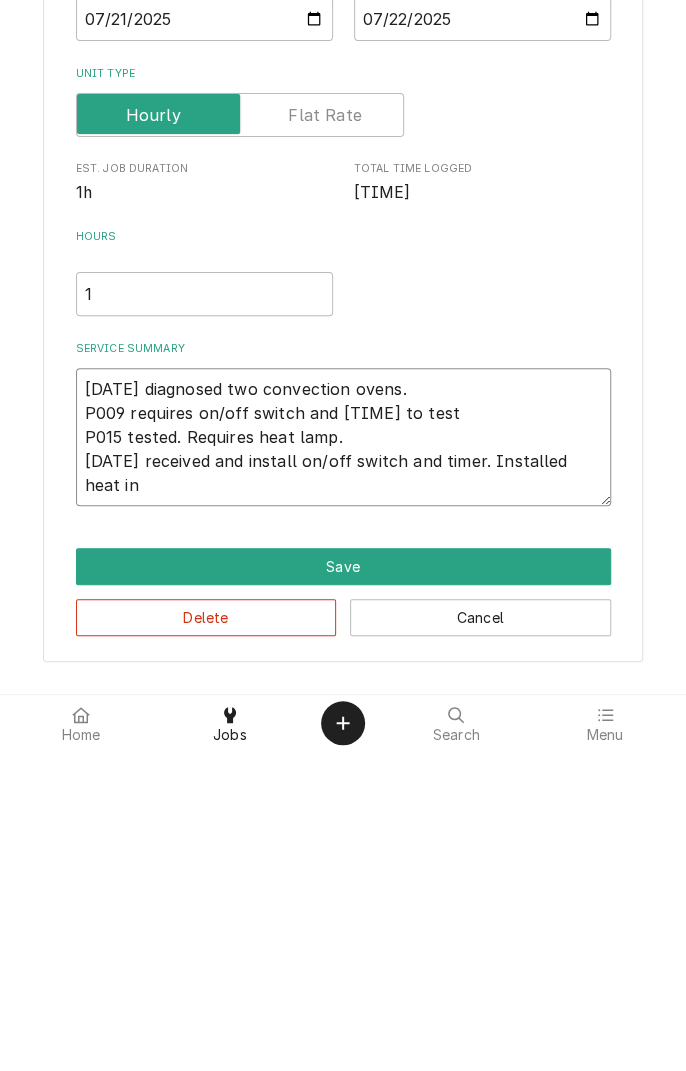 type on "7/22/25 diagnosed two convection ovens.
P009 requires on/off switch and time to test
P015 tested. Requires heat lamp.
8/2/25 received and install on/off switch and timer. Installed heat inf" 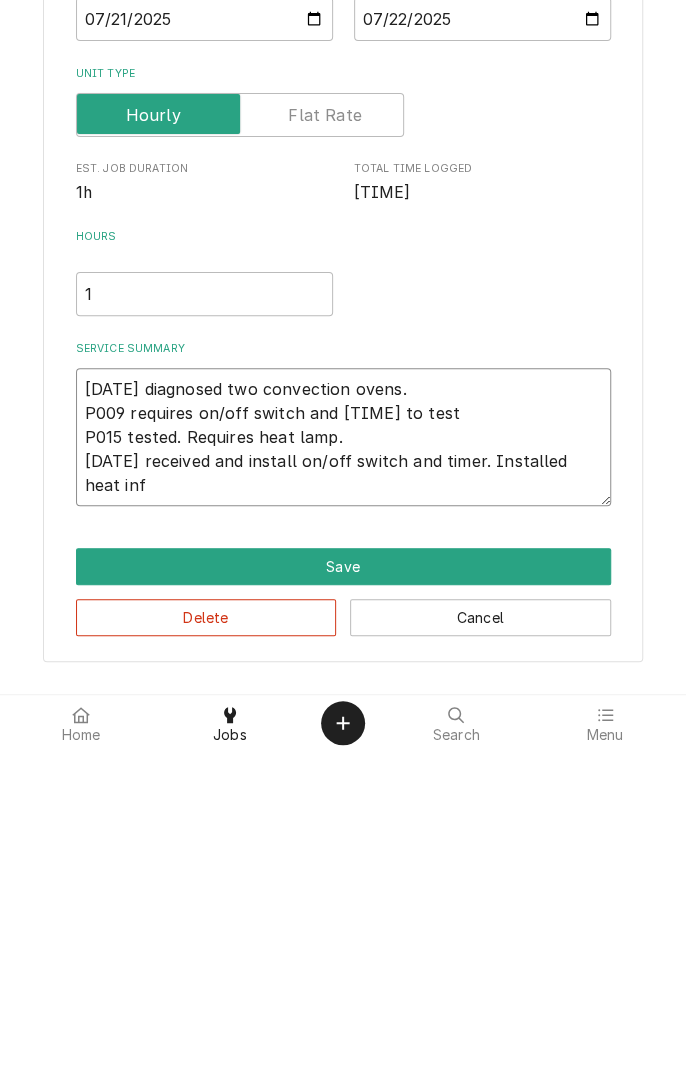 type on "x" 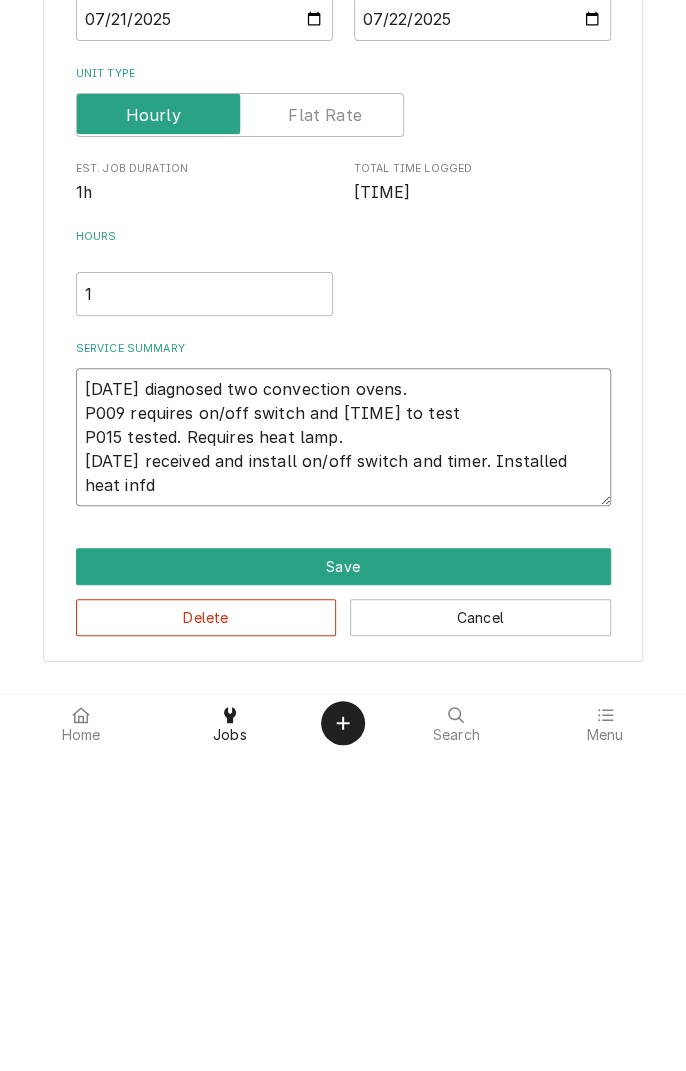 type on "x" 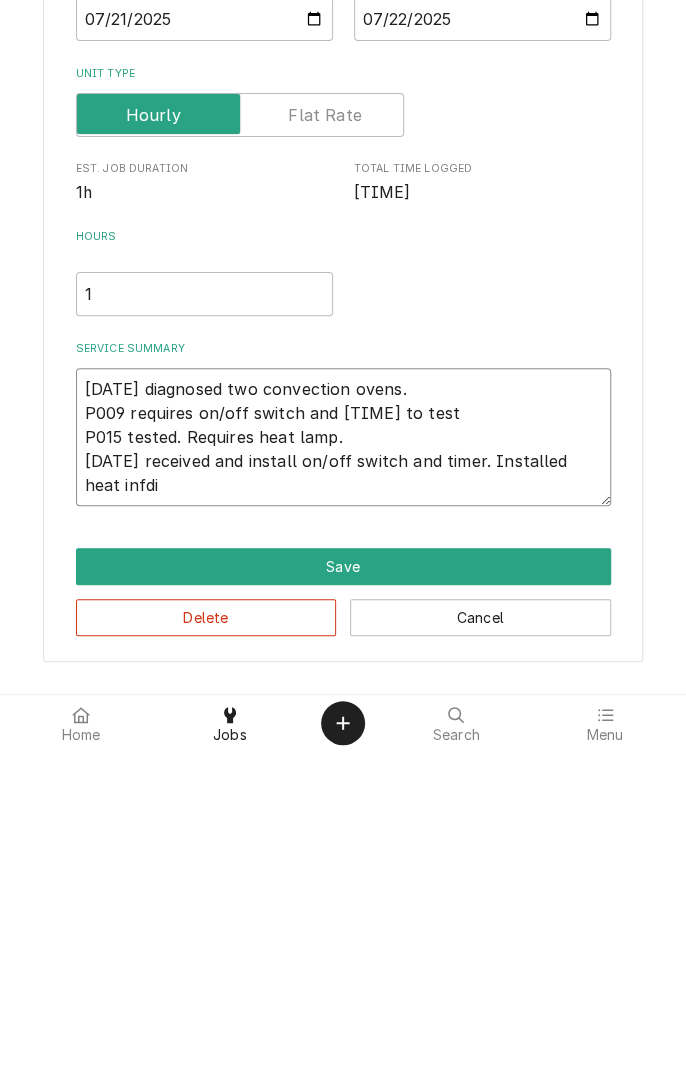 type on "x" 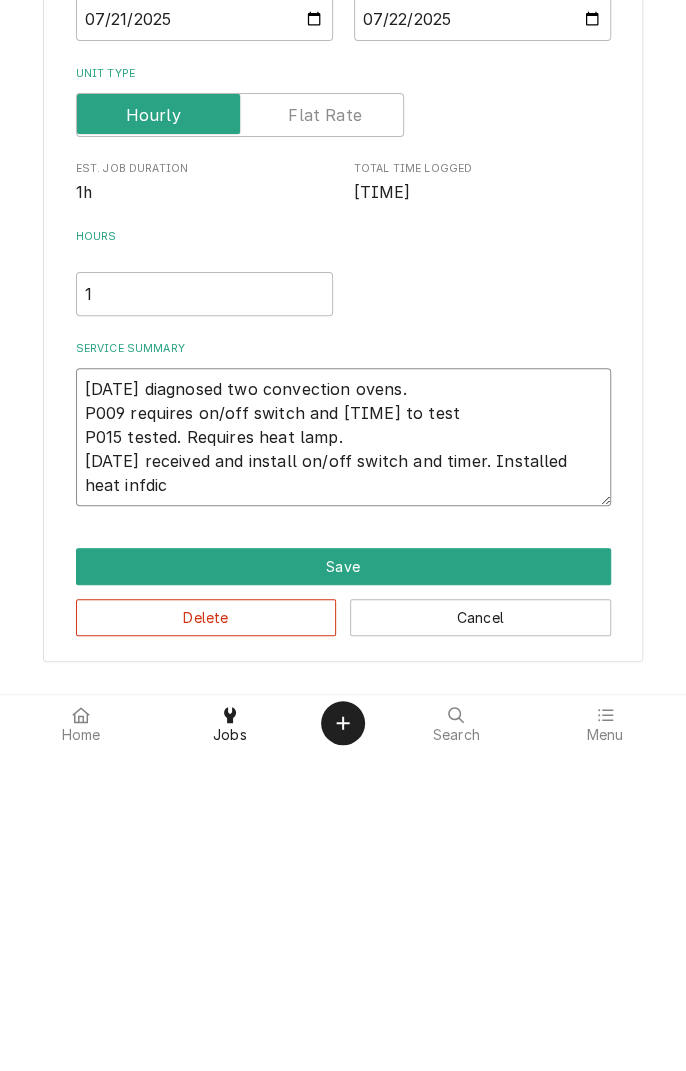 type on "x" 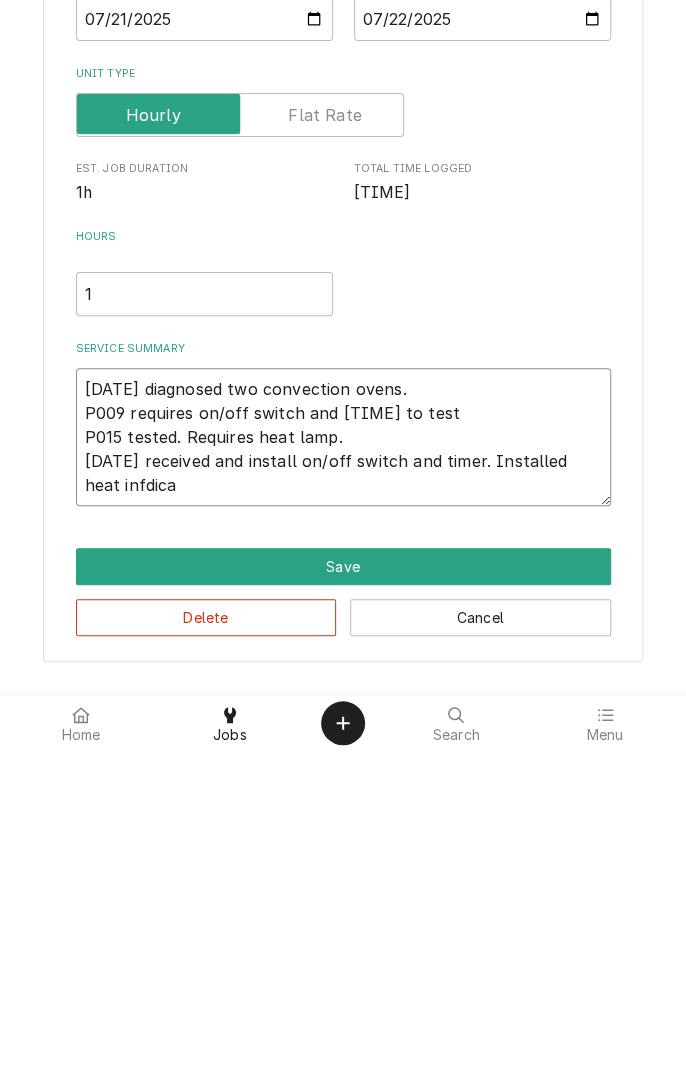 type on "x" 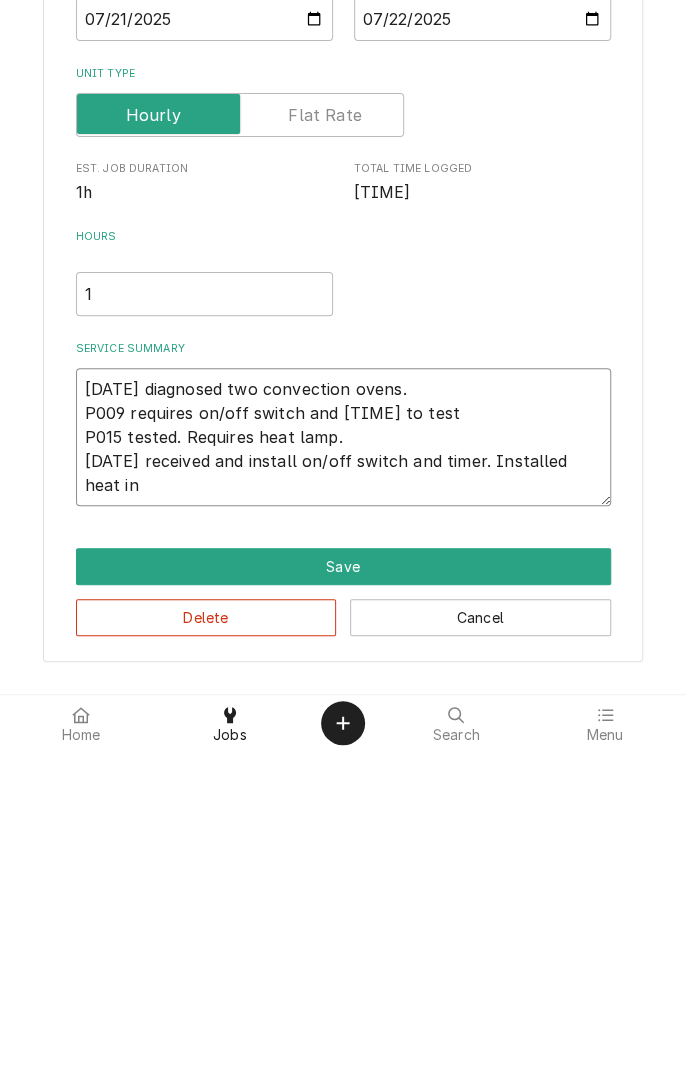 type on "7/22/25 diagnosed two convection ovens.
P009 requires on/off switch and time to test
P015 tested. Requires heat lamp.
8/2/25 received and install on/off switch and timer. Installed heat indicating" 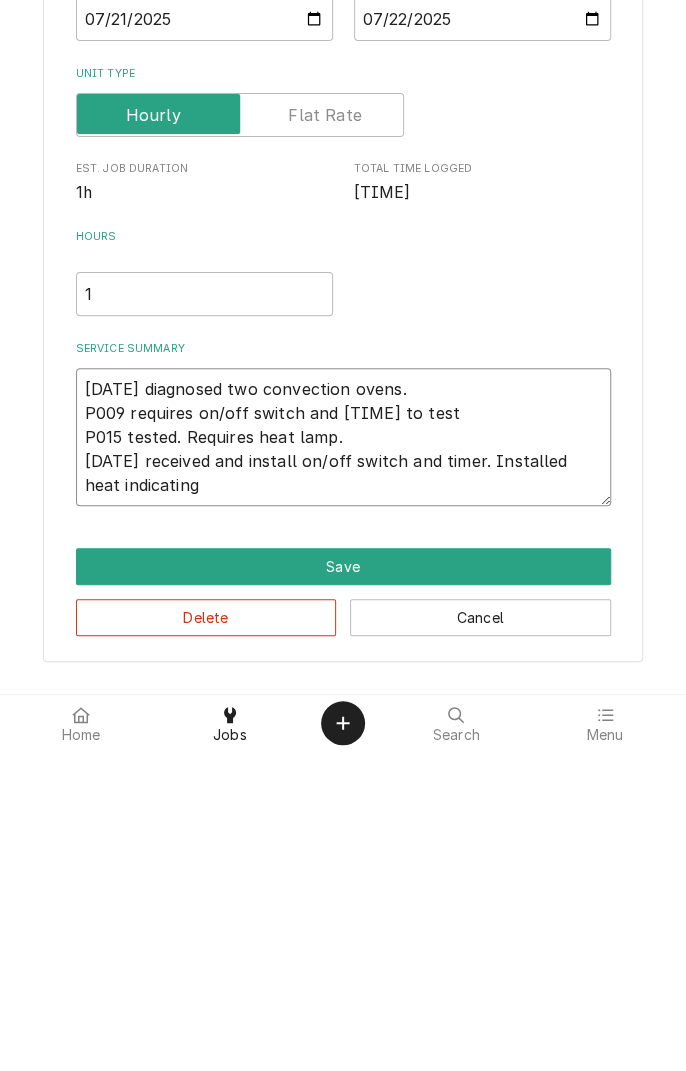 type on "x" 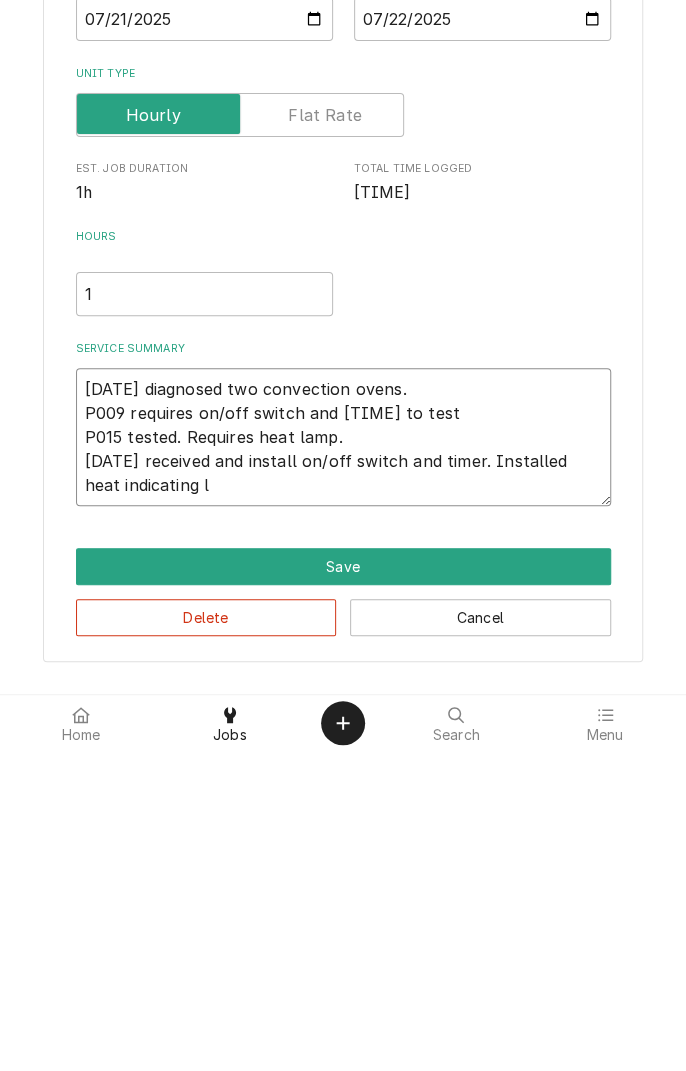 type on "x" 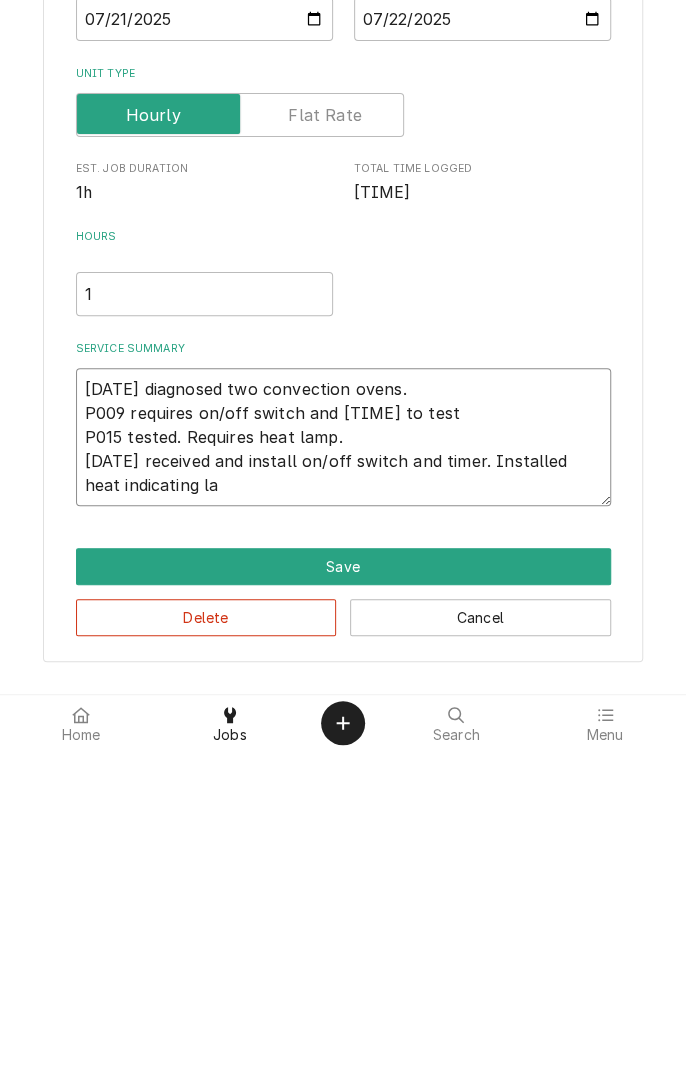 type on "x" 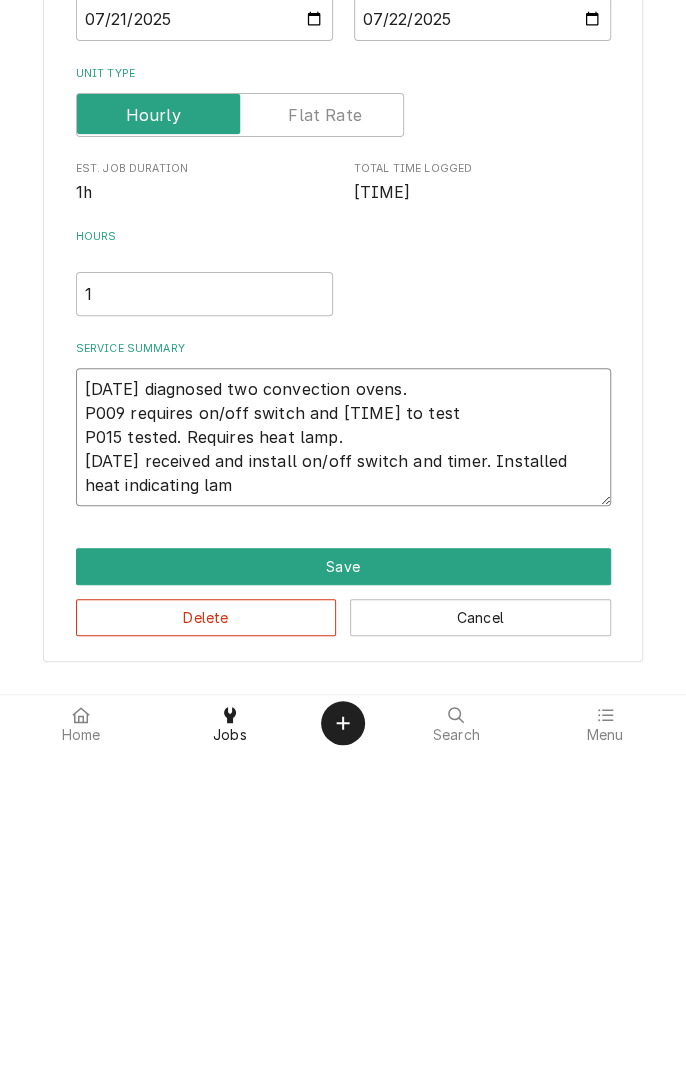 type on "x" 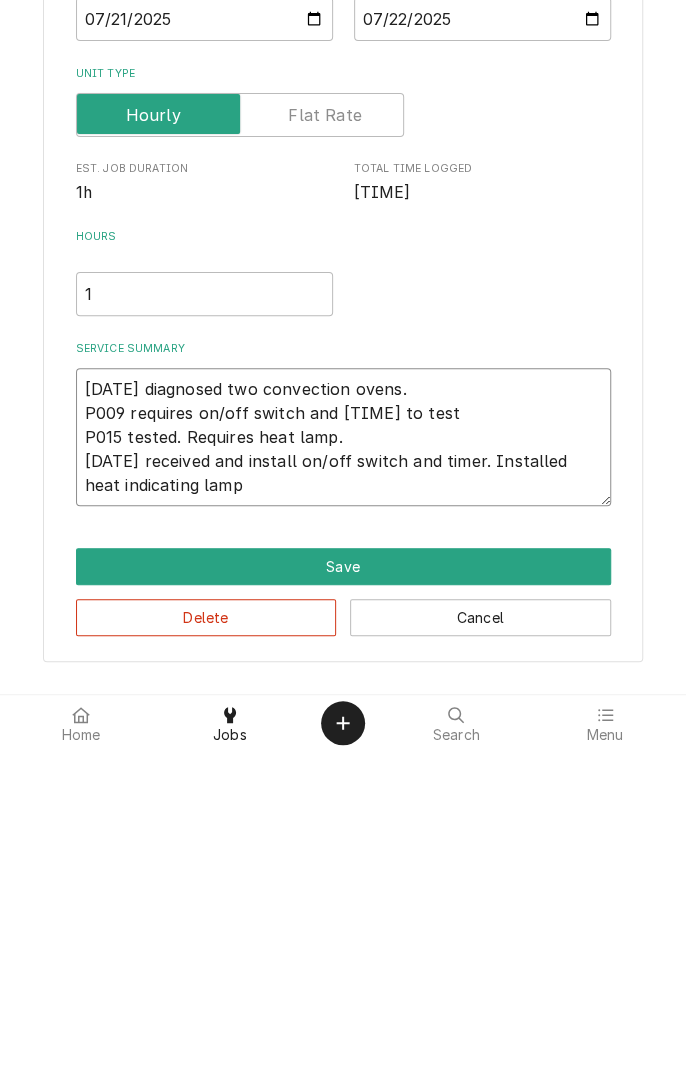 type on "x" 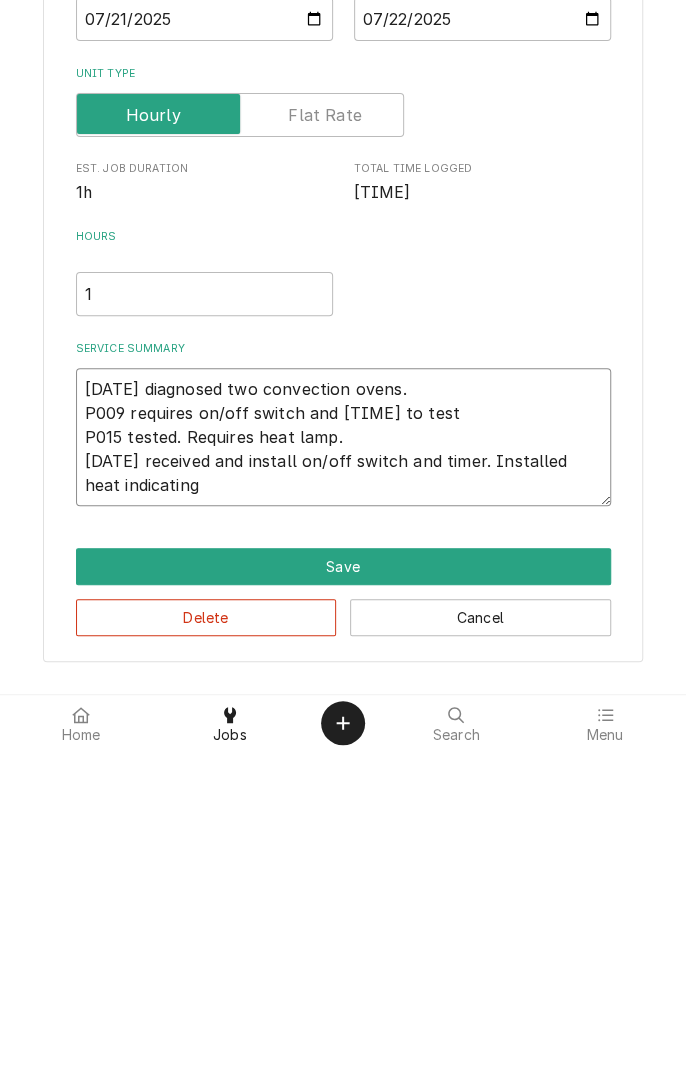 type on "7/22/25 diagnosed two convection ovens.
P009 requires on/off switch and time to test
P015 tested. Requires heat lamp.
8/2/25 received and install on/off switch and timer. Installed heat indicating lamps." 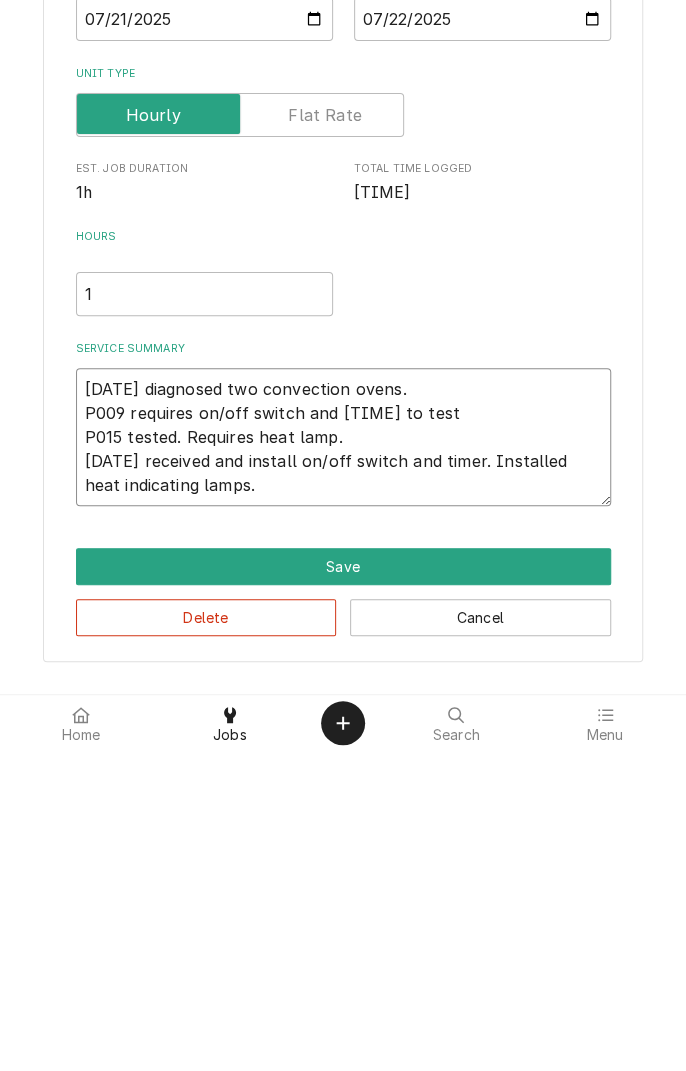 type on "x" 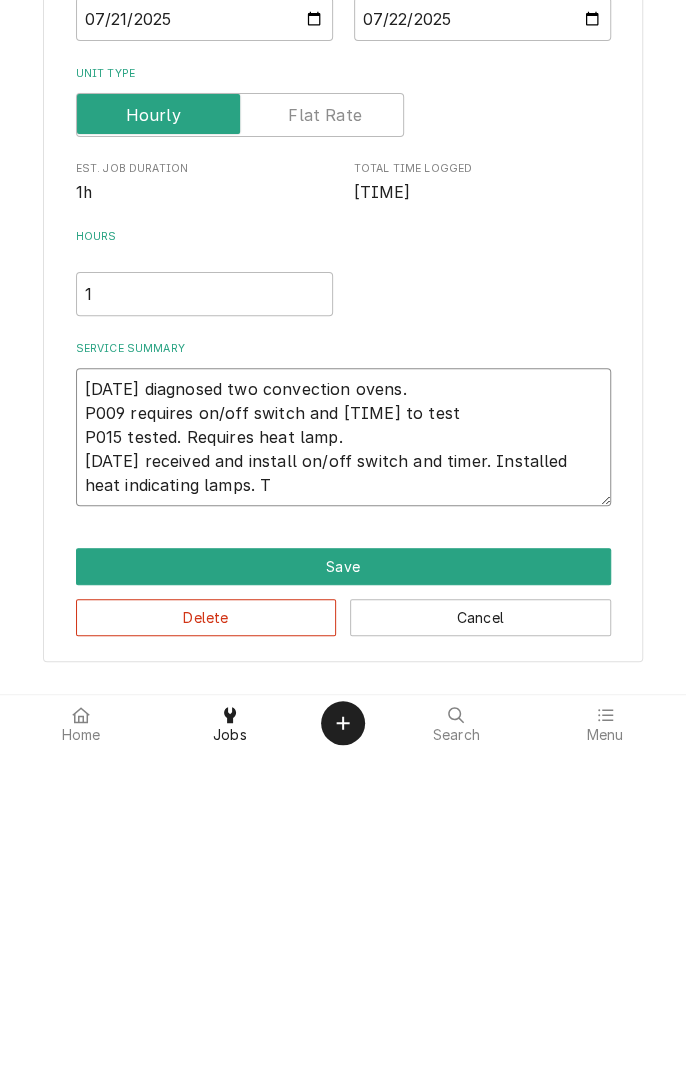 type on "x" 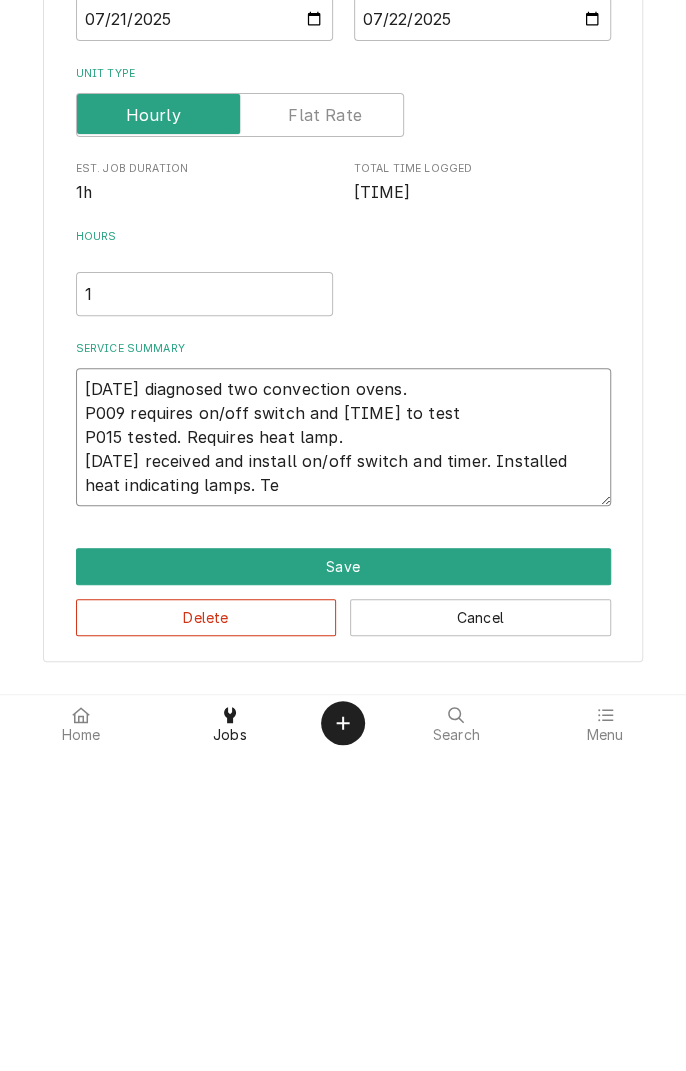 type on "x" 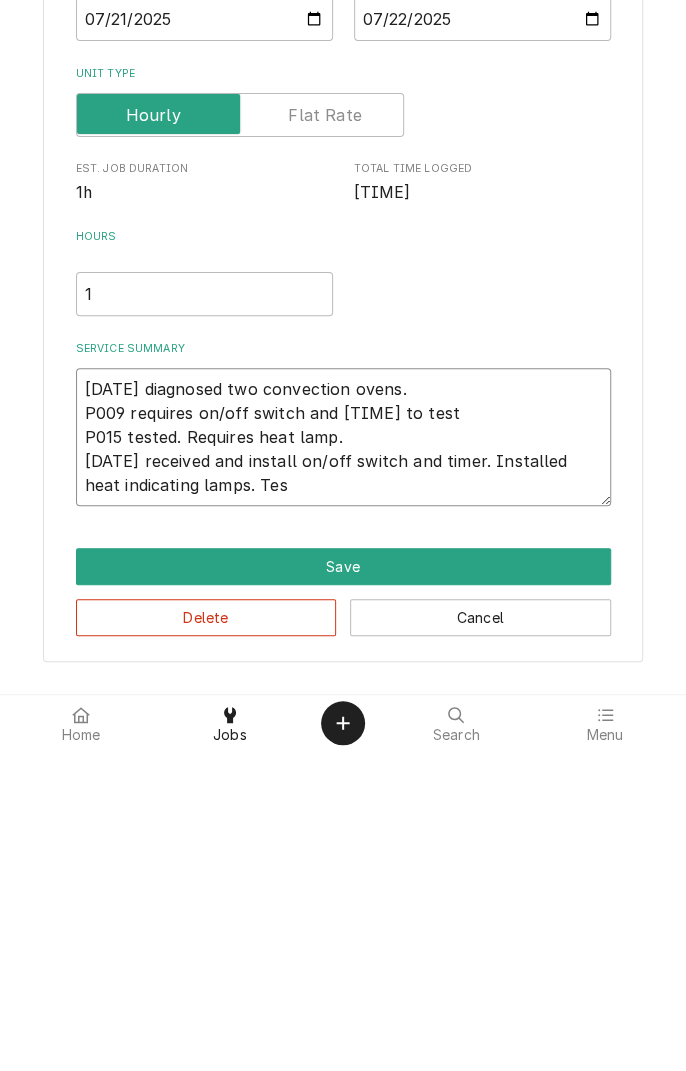 type on "x" 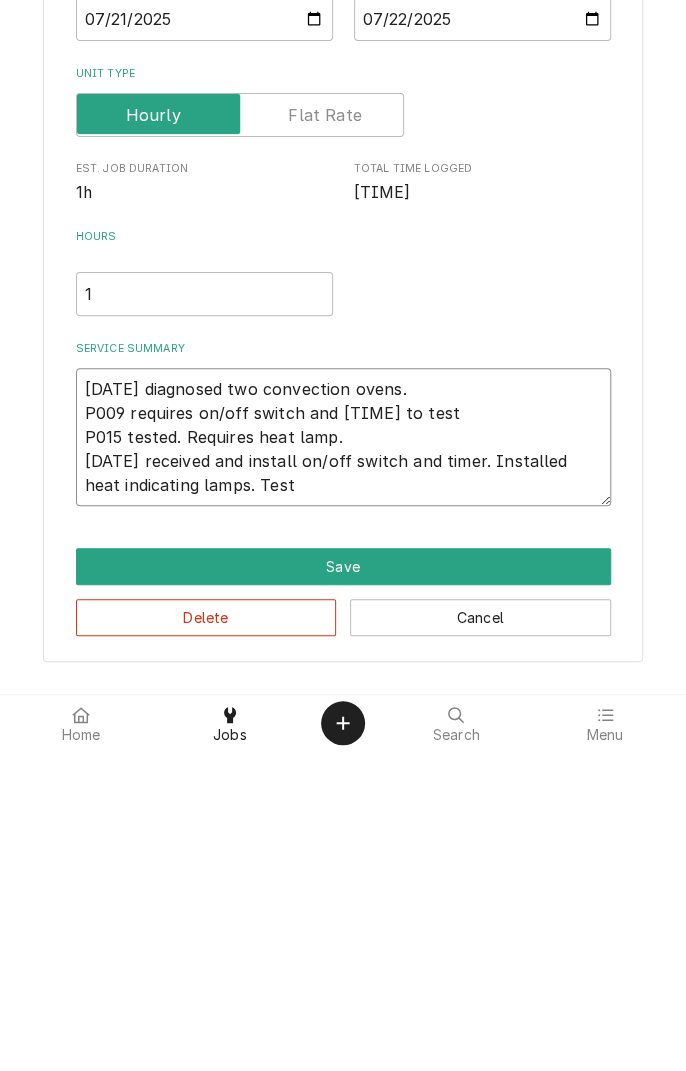 type on "x" 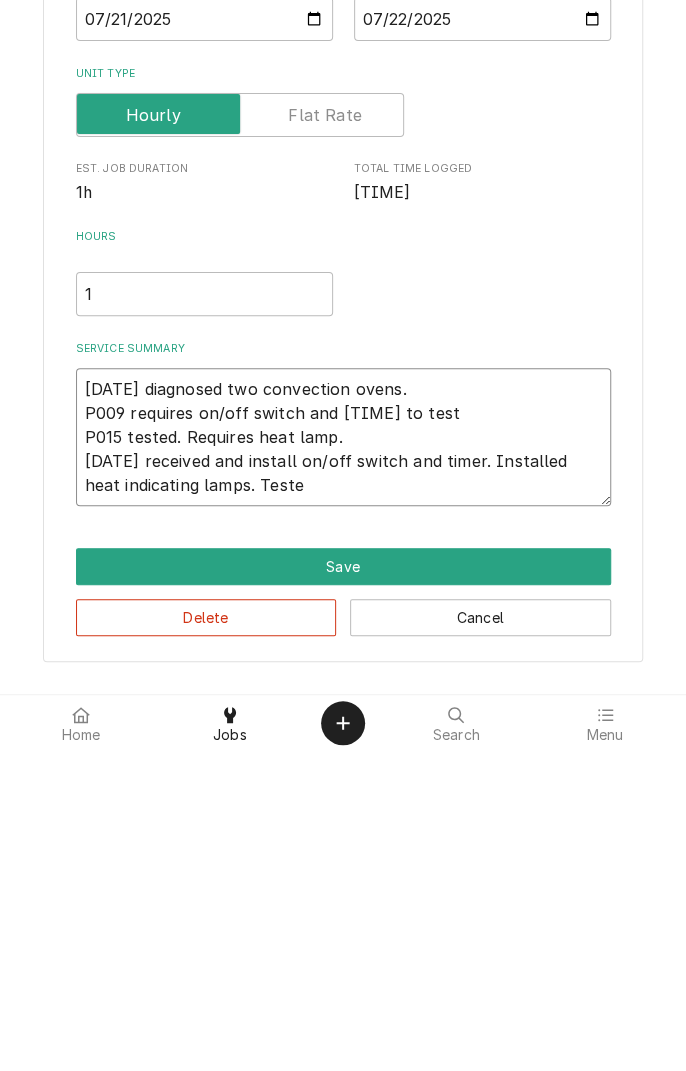 type on "x" 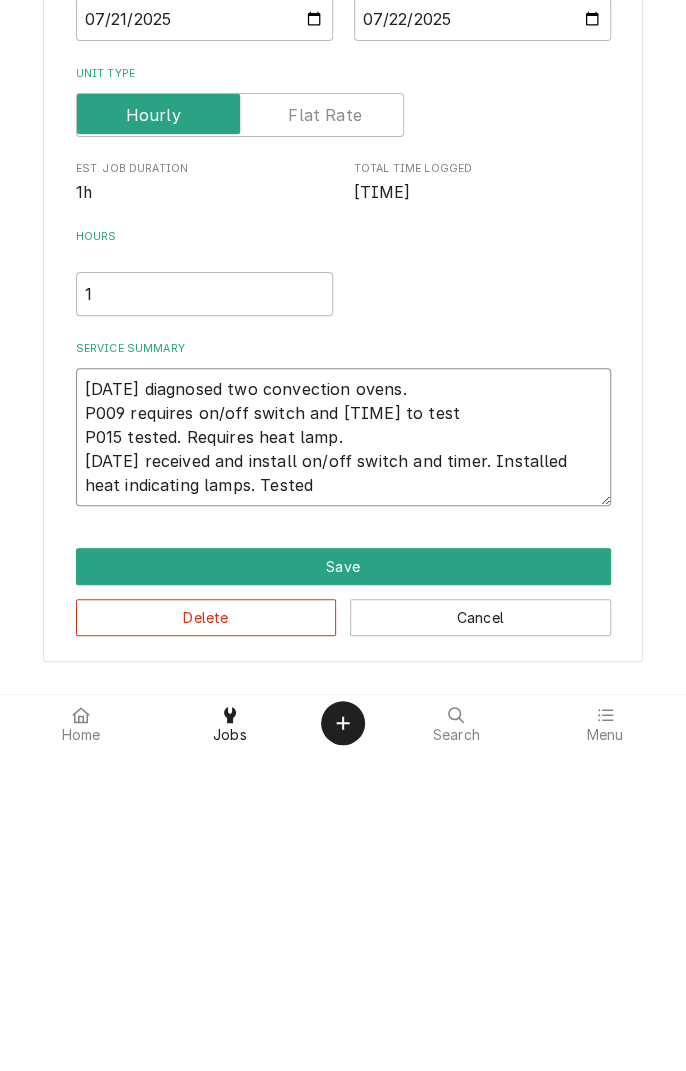 type on "x" 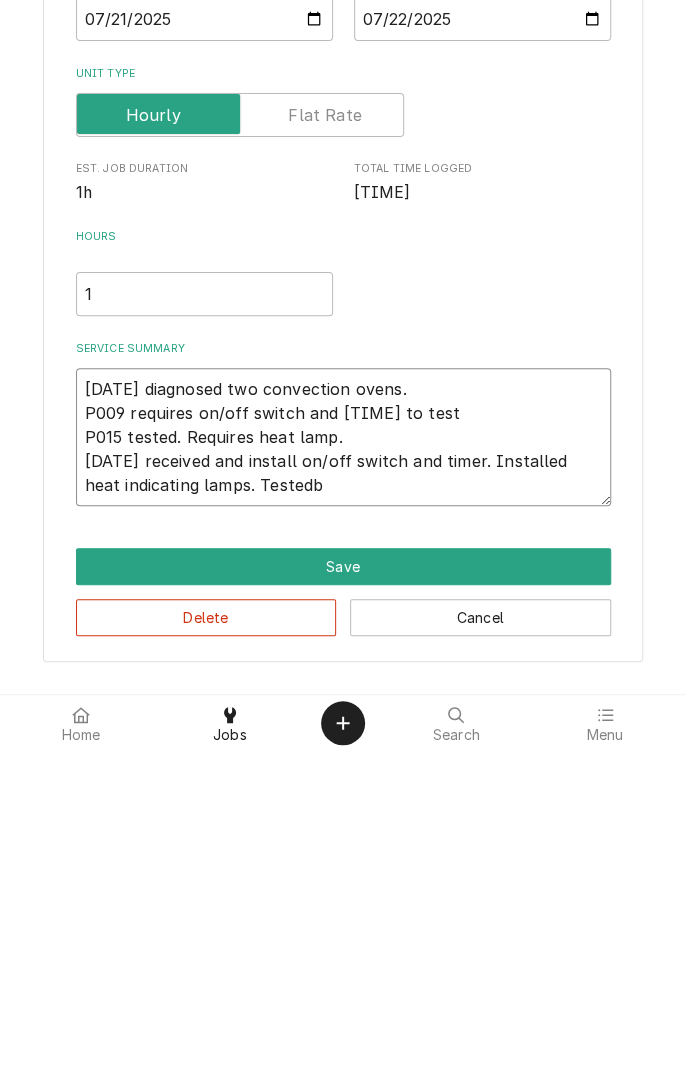 type on "x" 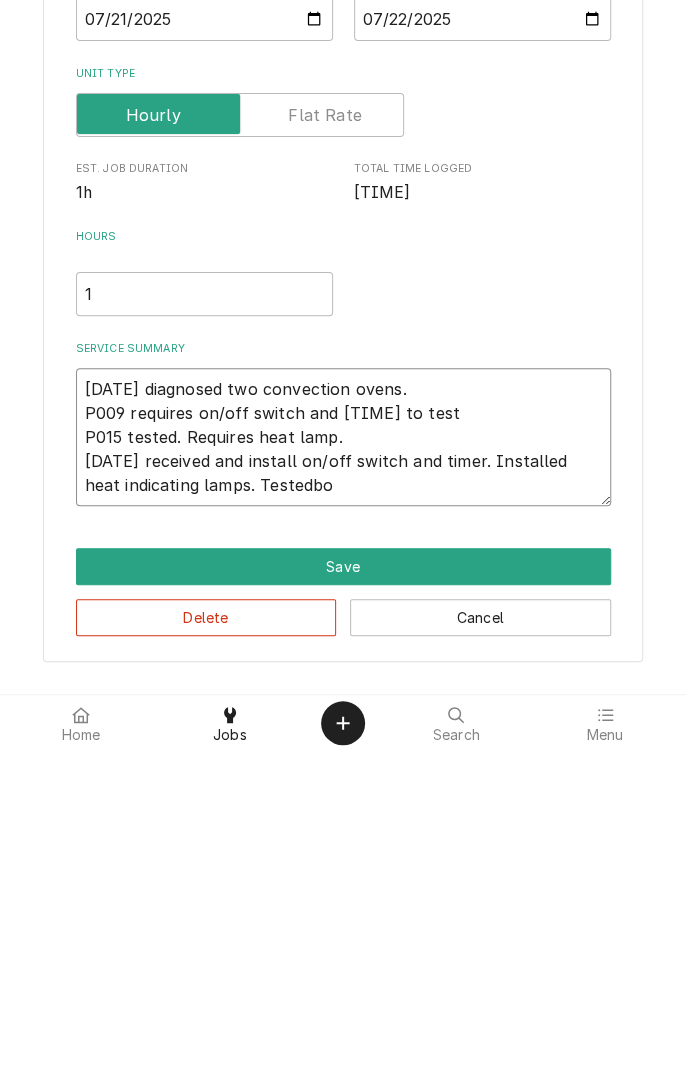 type on "x" 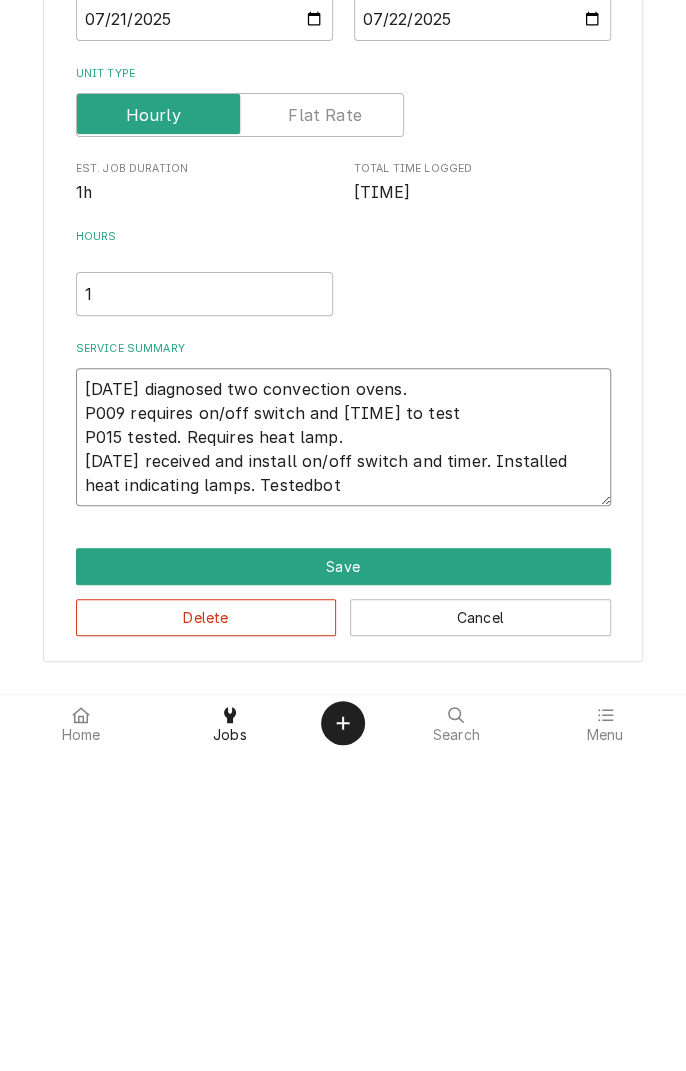 type on "x" 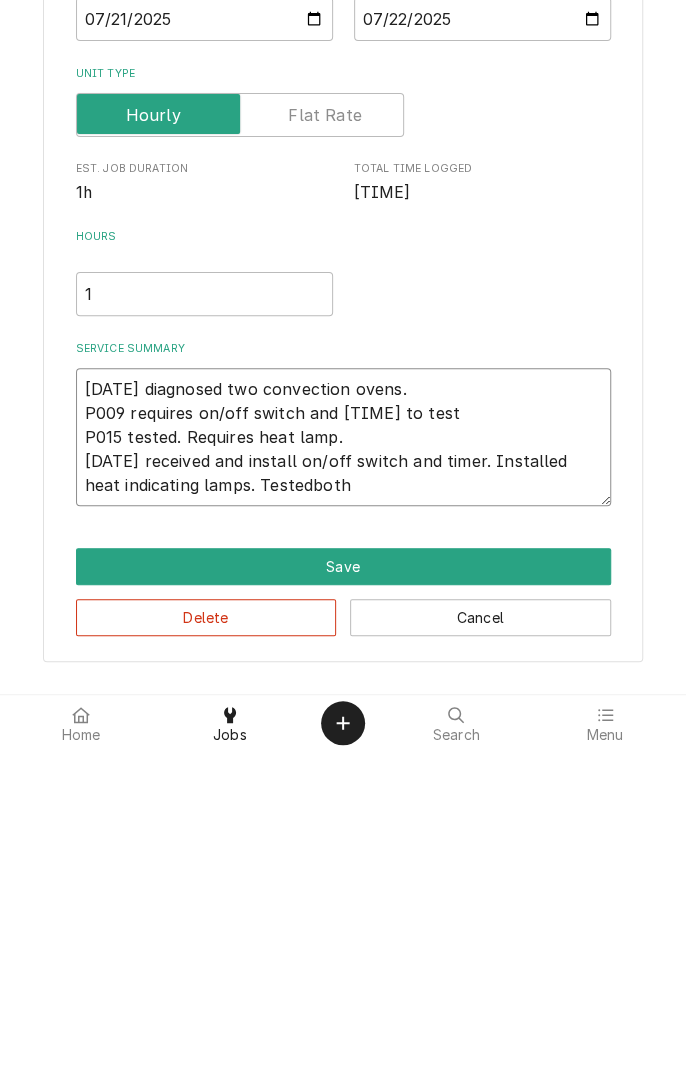 type on "x" 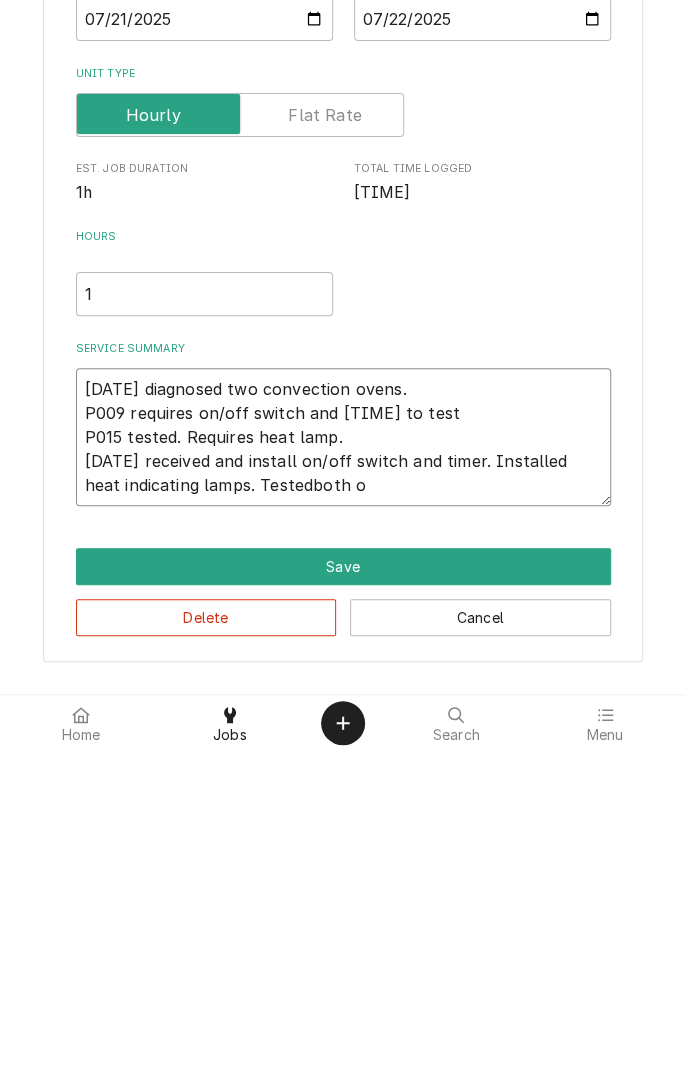 type on "x" 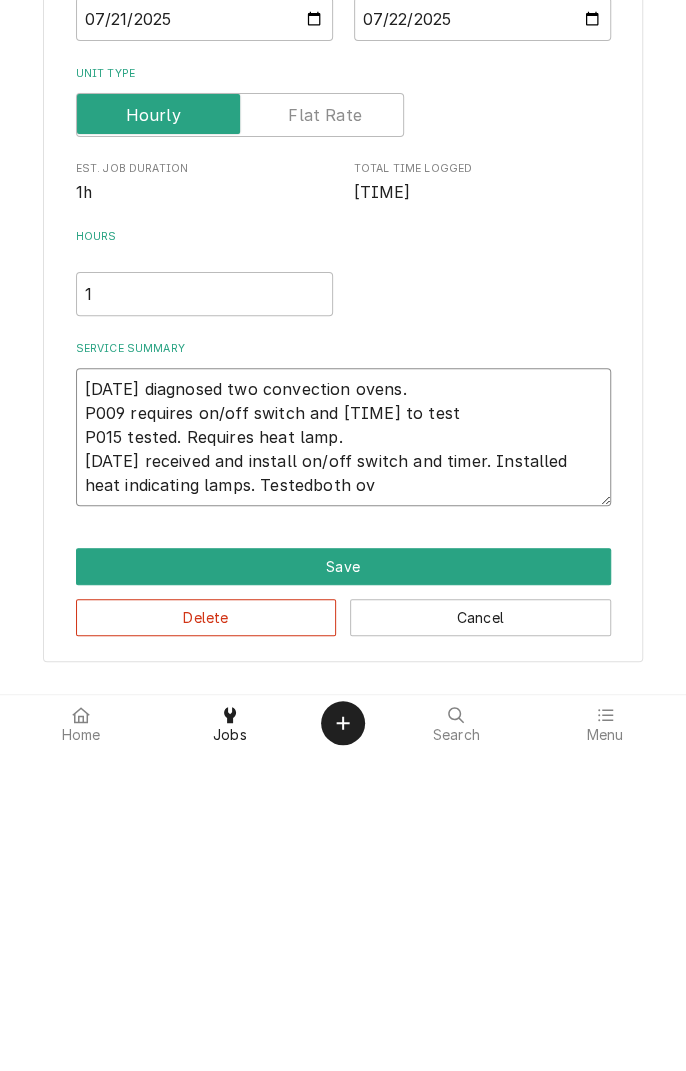 type on "x" 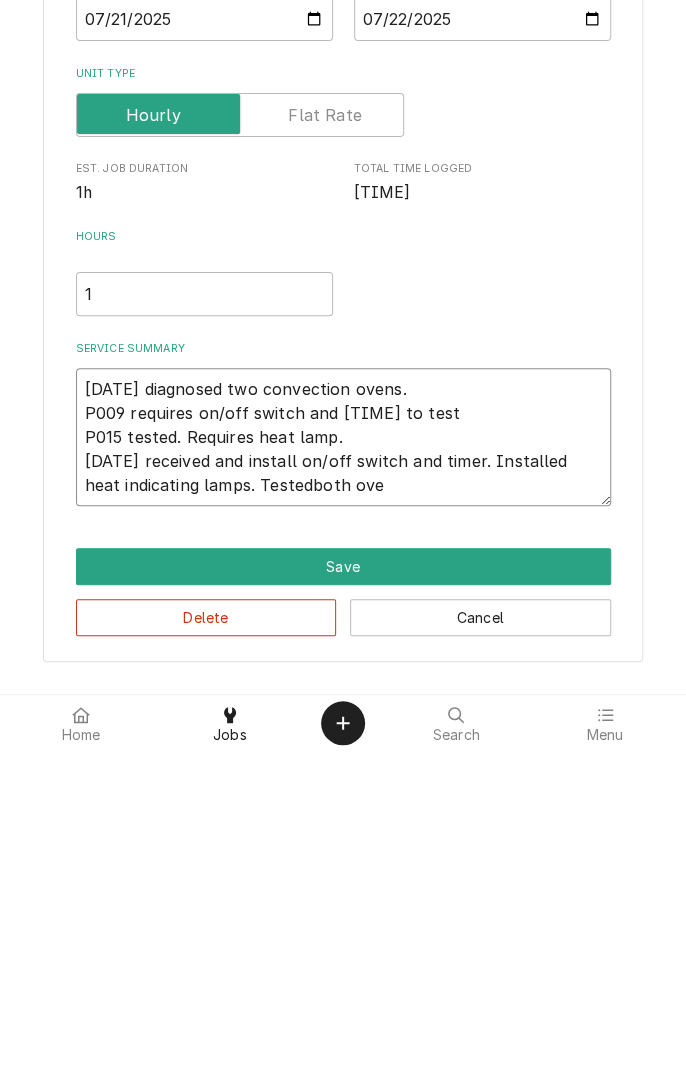 type on "x" 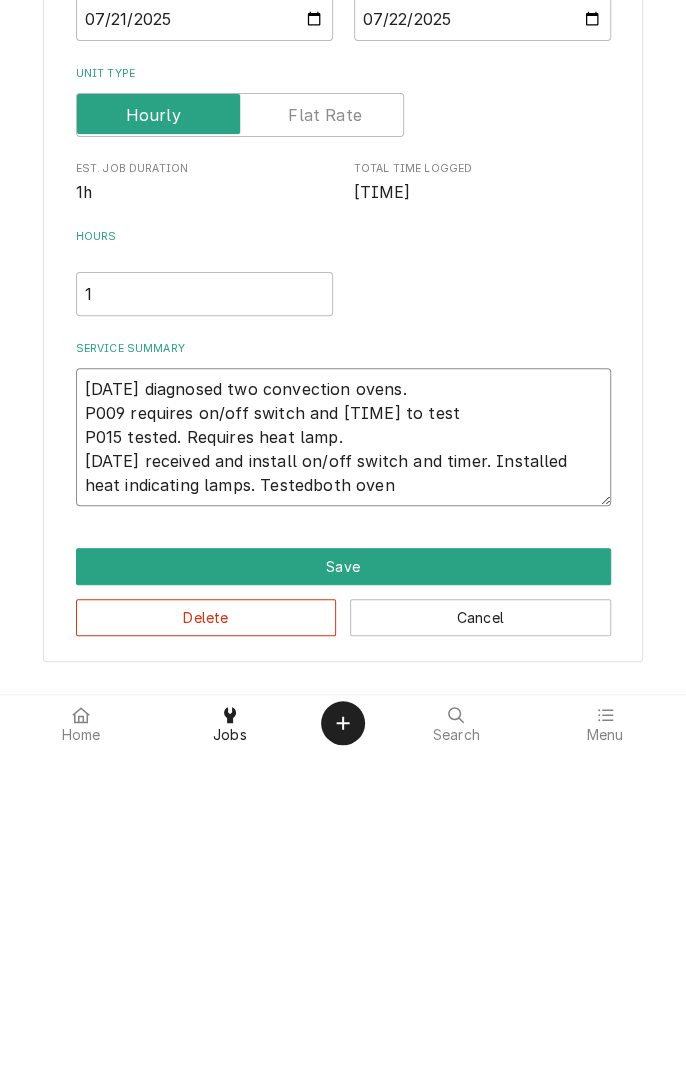 type on "x" 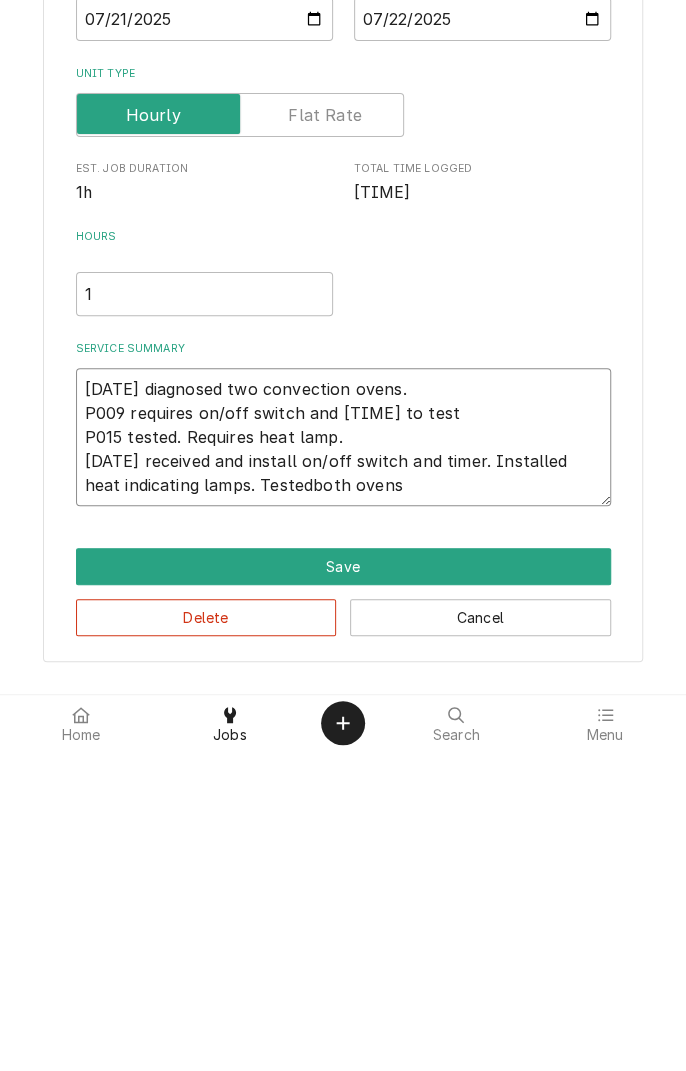 type on "x" 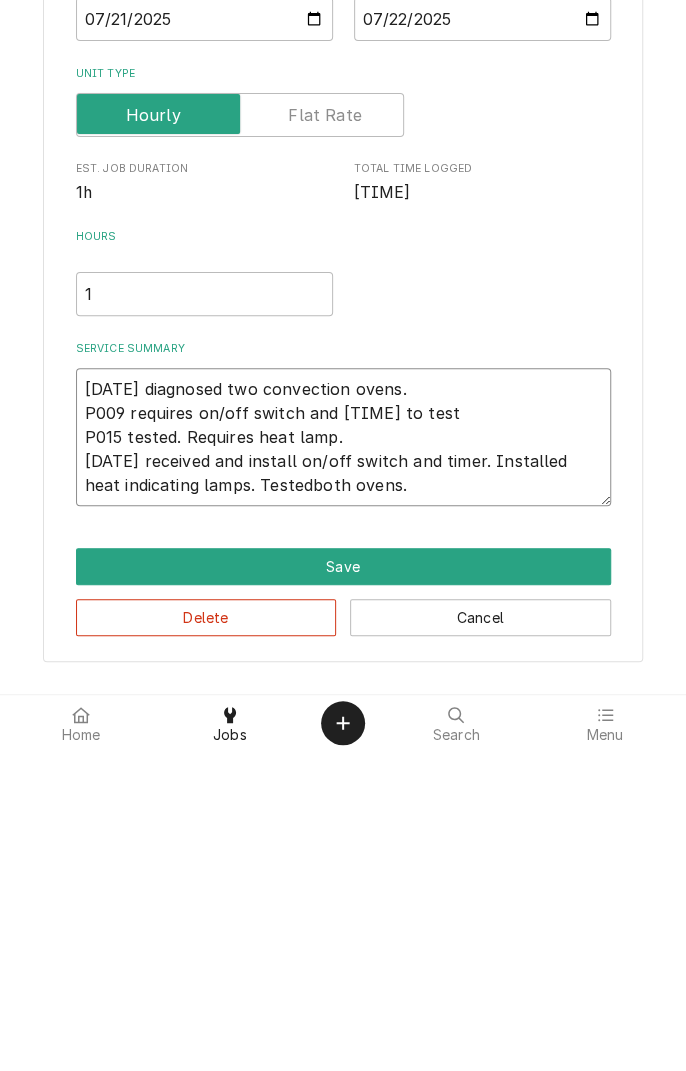 type on "x" 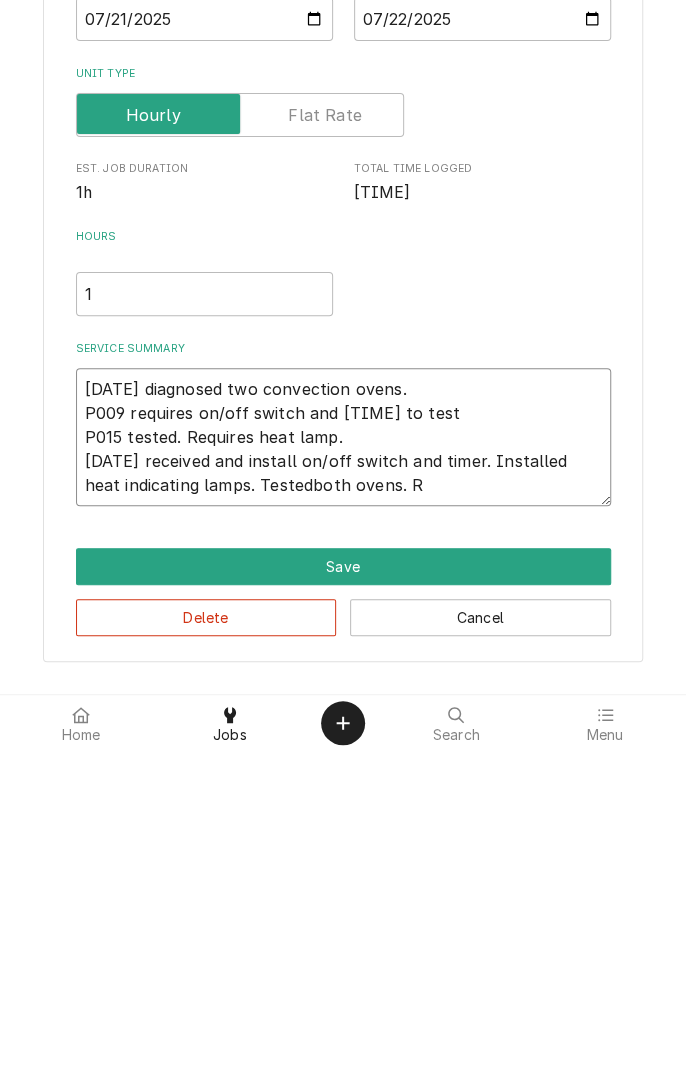 type on "x" 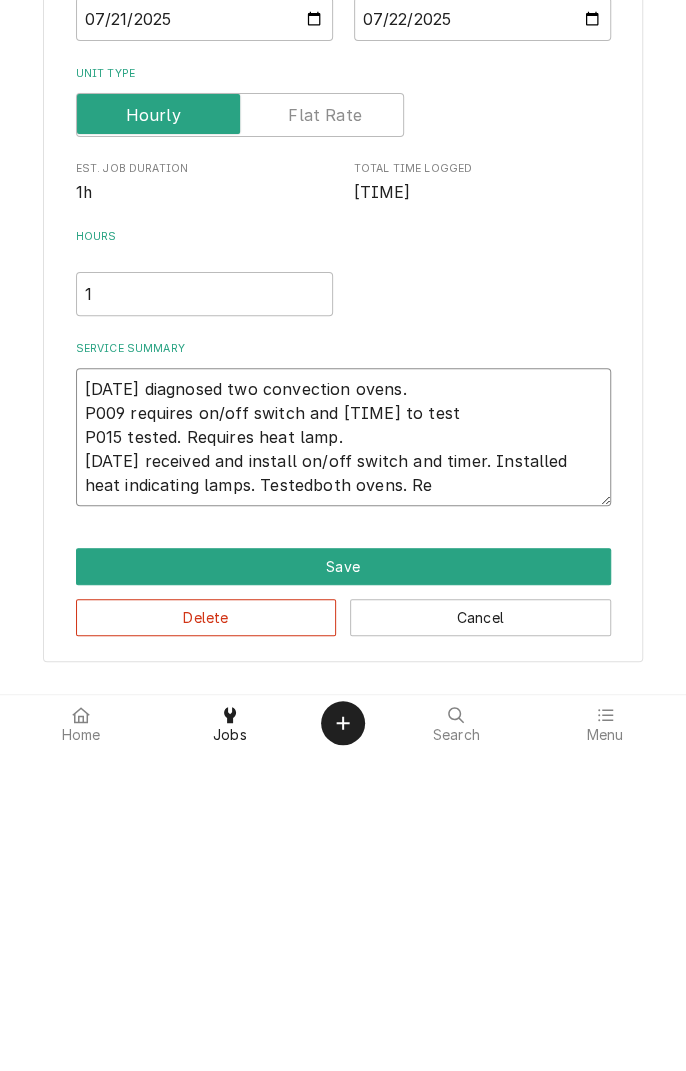 type on "x" 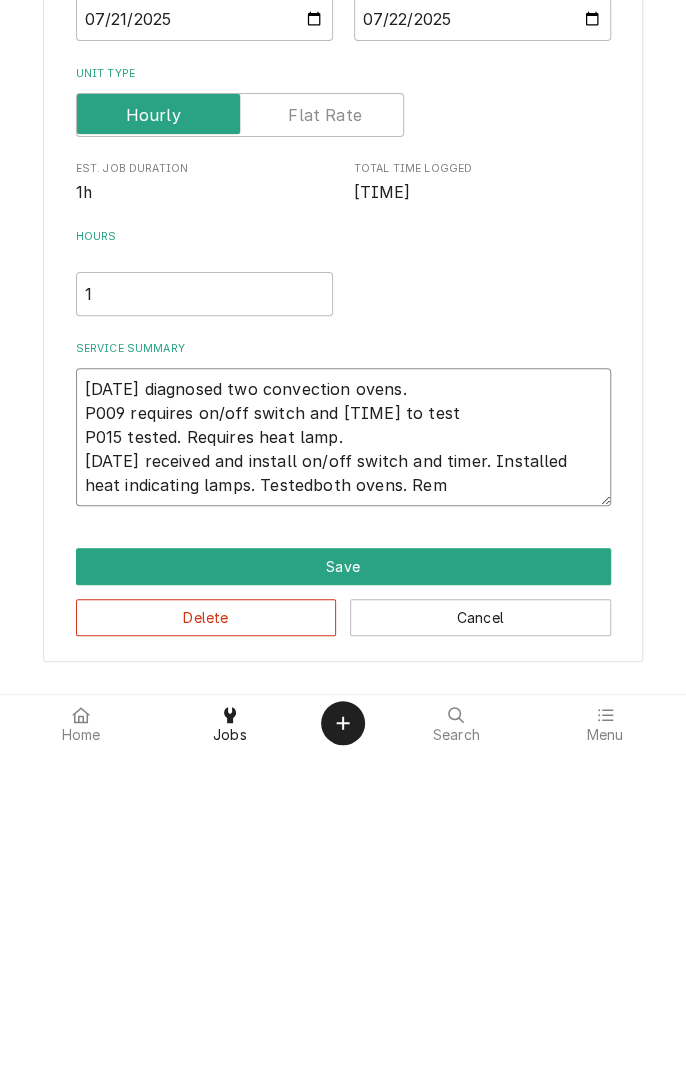type 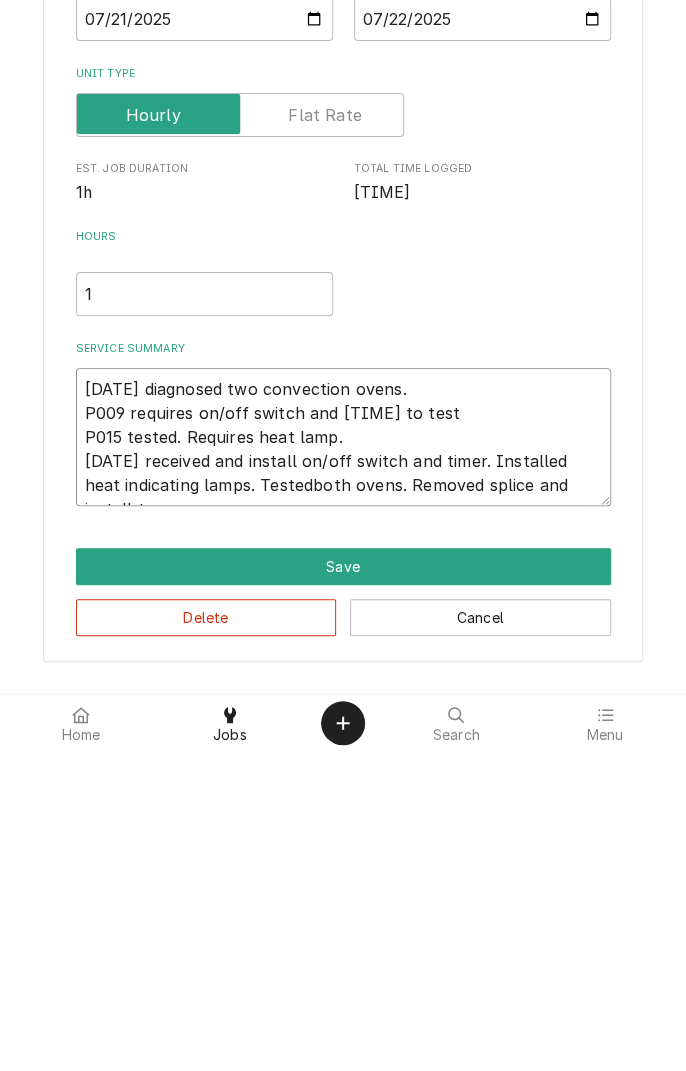 click on "7/22/25 diagnosed two convection ovens.
P009 requires on/off switch and time to test
P015 tested. Requires heat lamp.
8/2/25 received and install on/off switch and timer. Installed heat indicating lamps. Testedboth ovens. Removed splice and install tw" at bounding box center [343, 757] 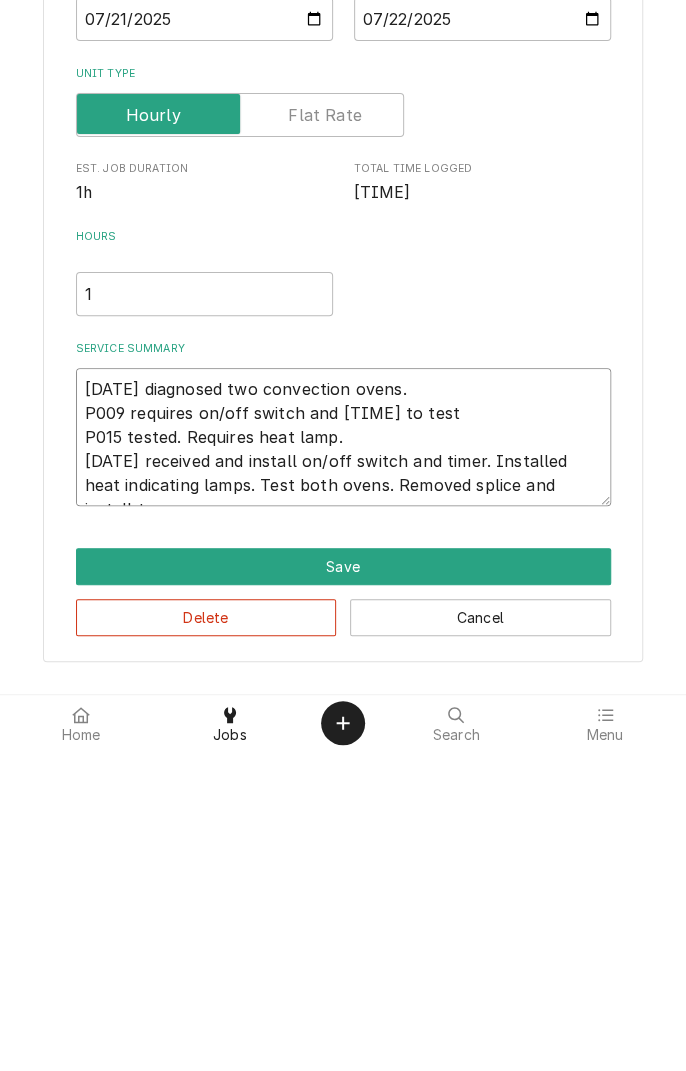 click on "7/22/25 diagnosed two convection ovens.
P009 requires on/off switch and time to test
P015 tested. Requires heat lamp.
8/2/25 received and install on/off switch and timer. Installed heat indicating lamps. Test both ovens. Removed splice and install tw" at bounding box center [343, 757] 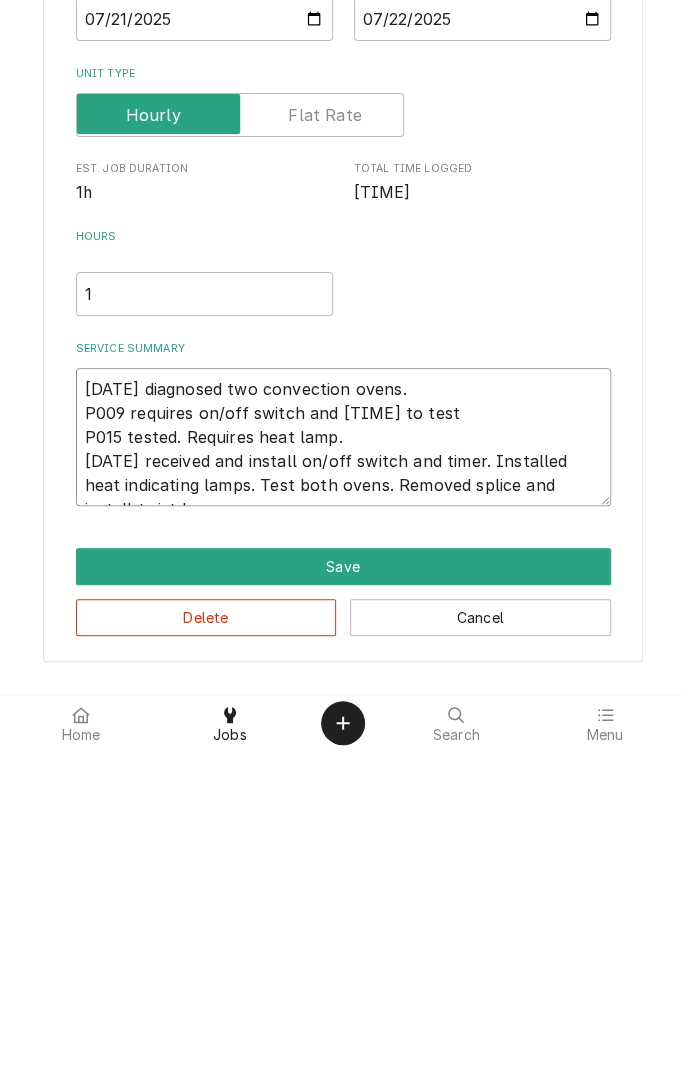 scroll, scrollTop: 0, scrollLeft: 0, axis: both 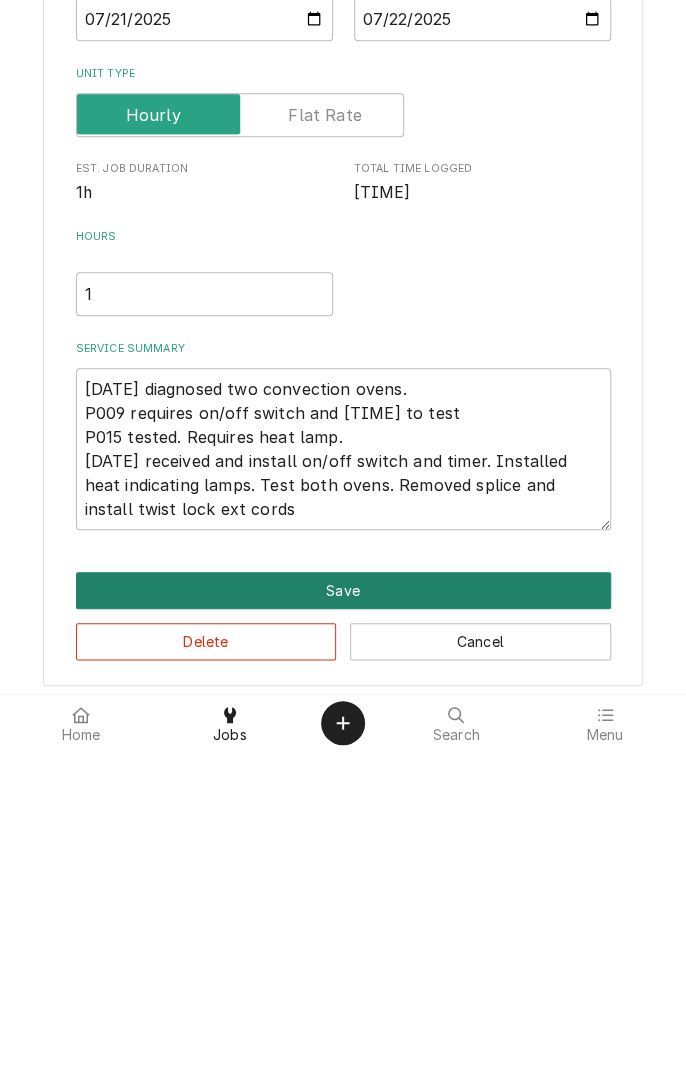 click on "Save" at bounding box center (343, 910) 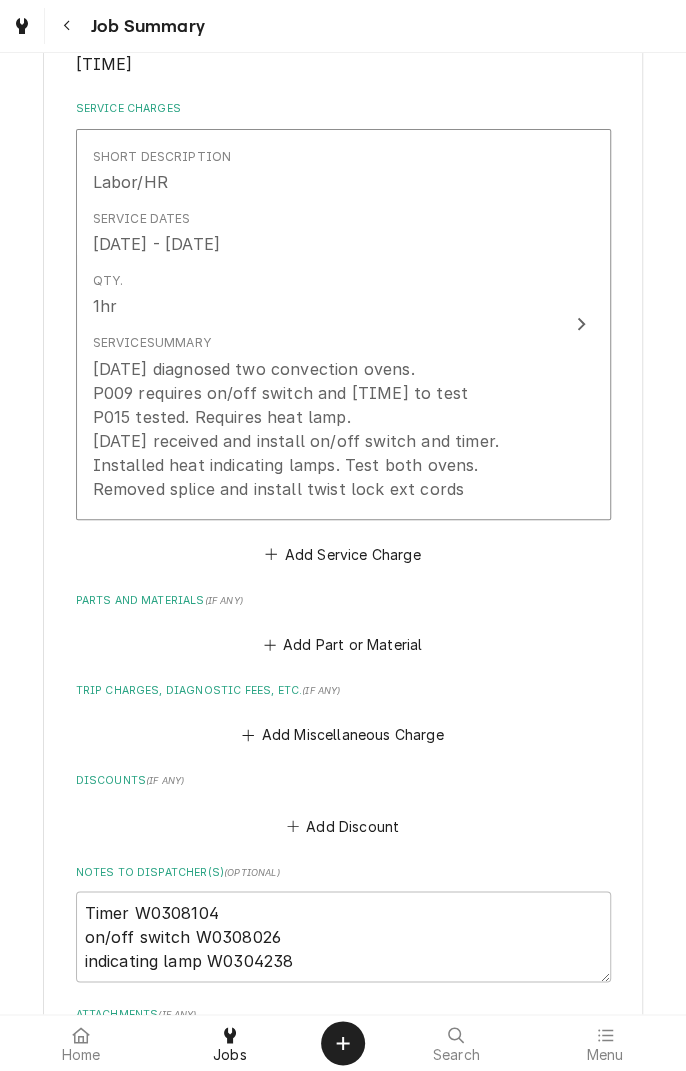 scroll, scrollTop: 457, scrollLeft: 0, axis: vertical 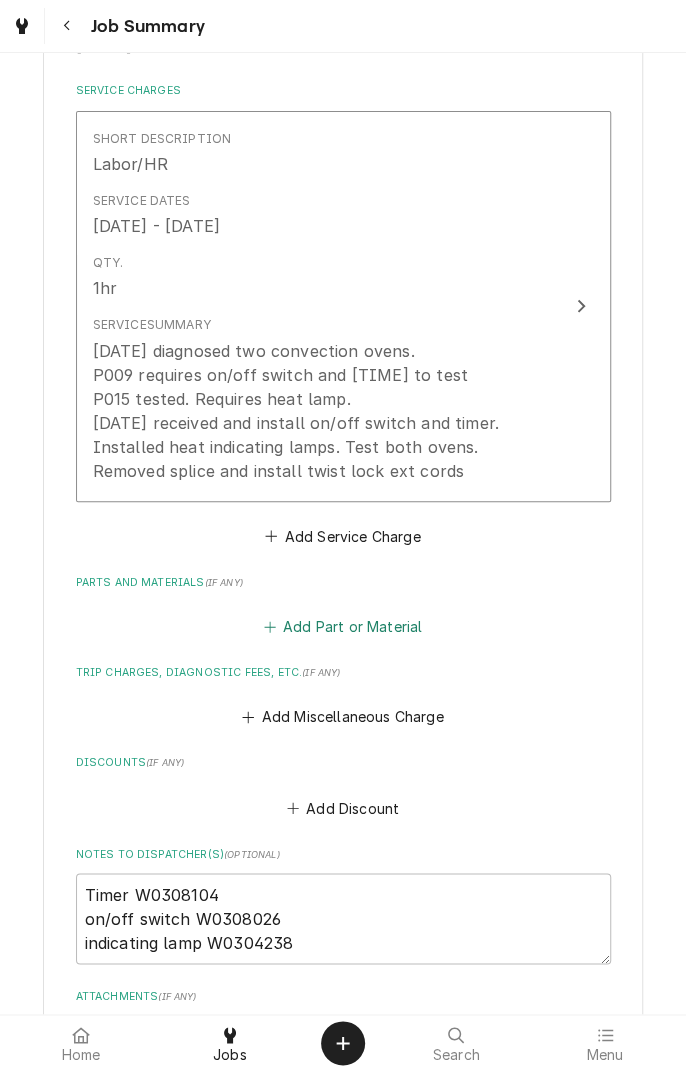 click on "Add Part or Material" at bounding box center [342, 627] 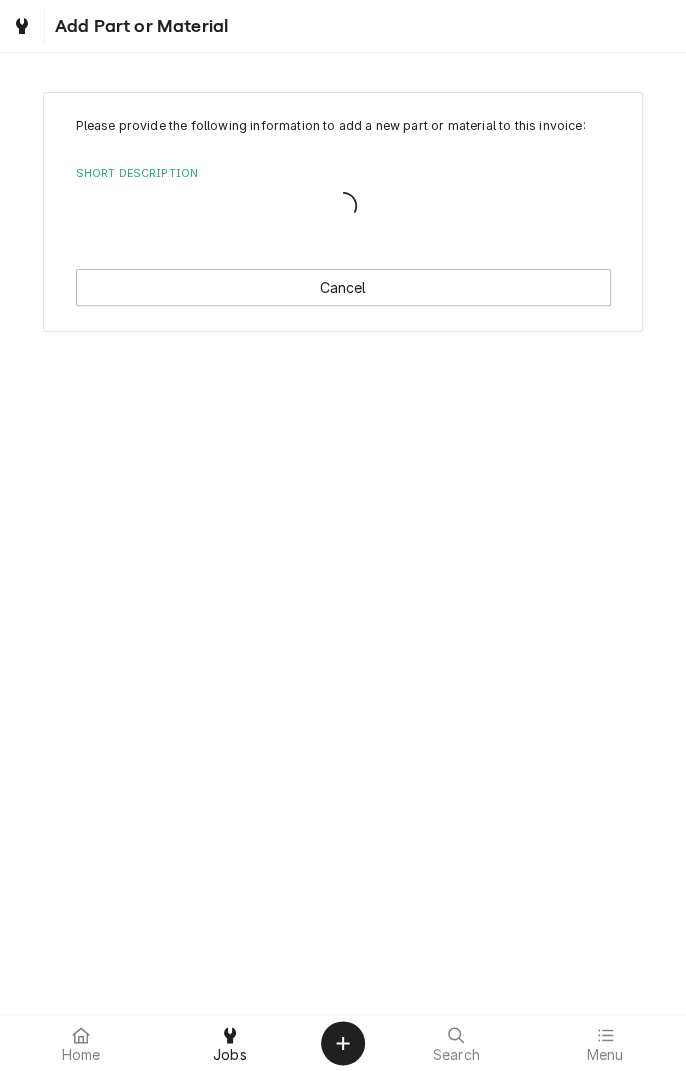 scroll, scrollTop: 0, scrollLeft: 0, axis: both 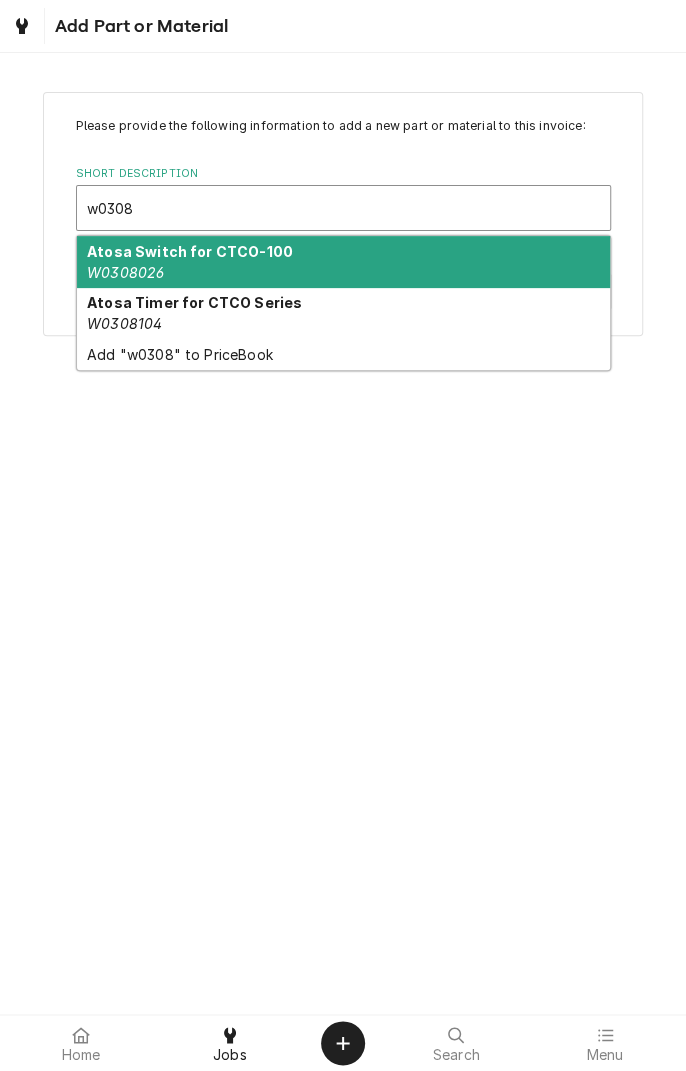click on "W0308104" at bounding box center (124, 323) 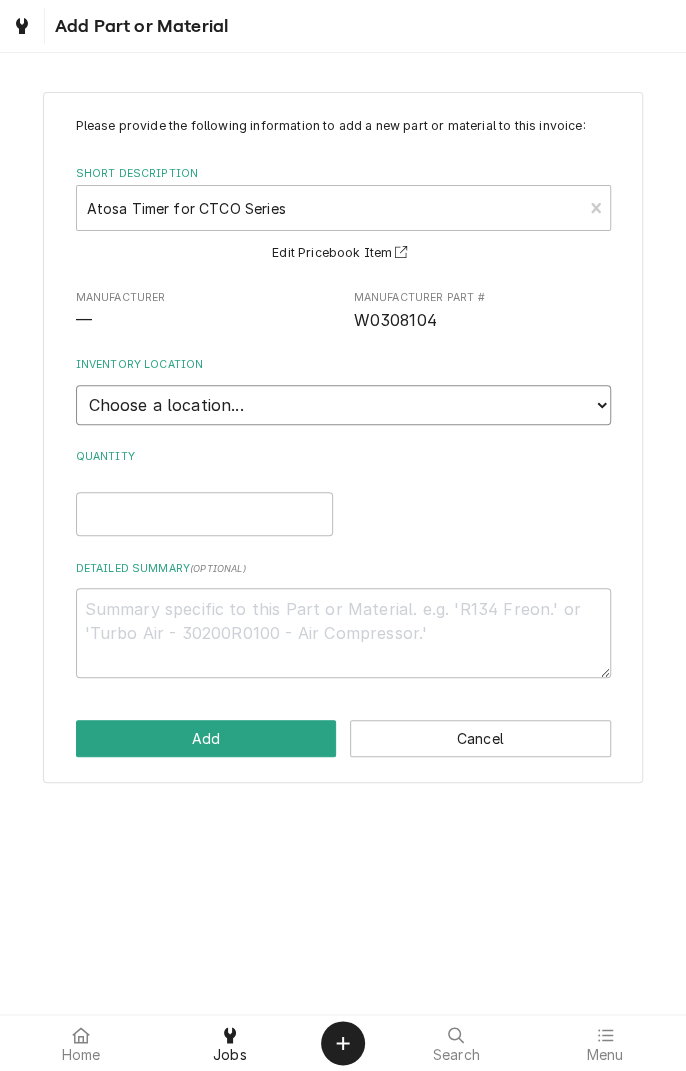 click on "Choose a location... Gino's Truck Jason's Truck Skips Service Warehouse" at bounding box center [343, 405] 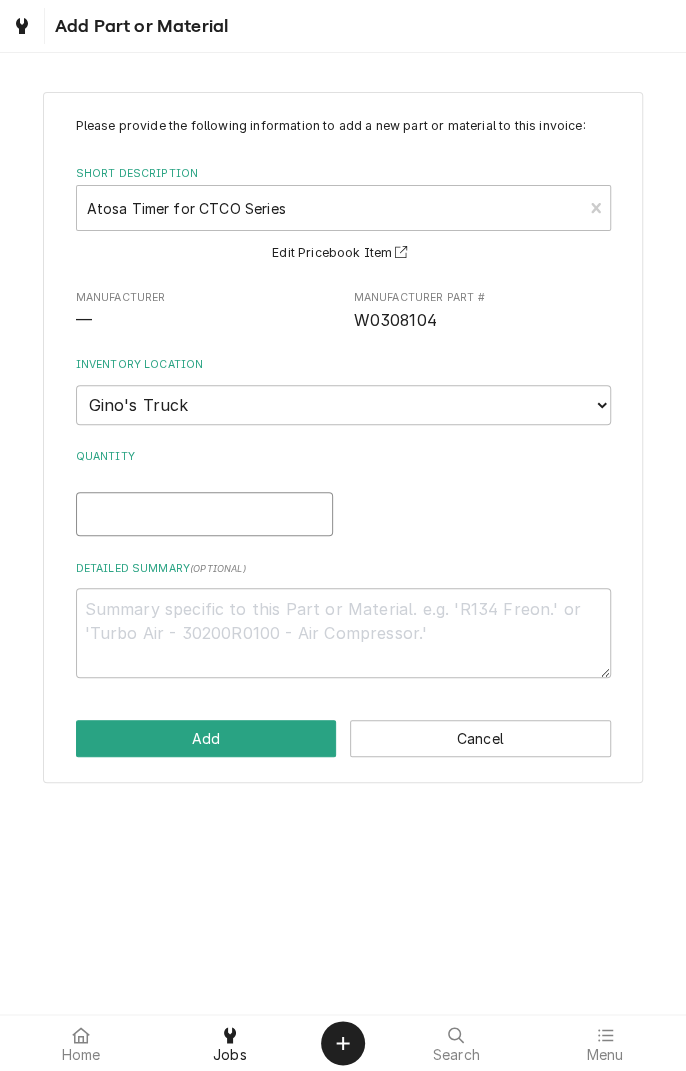 click on "Quantity" at bounding box center (204, 514) 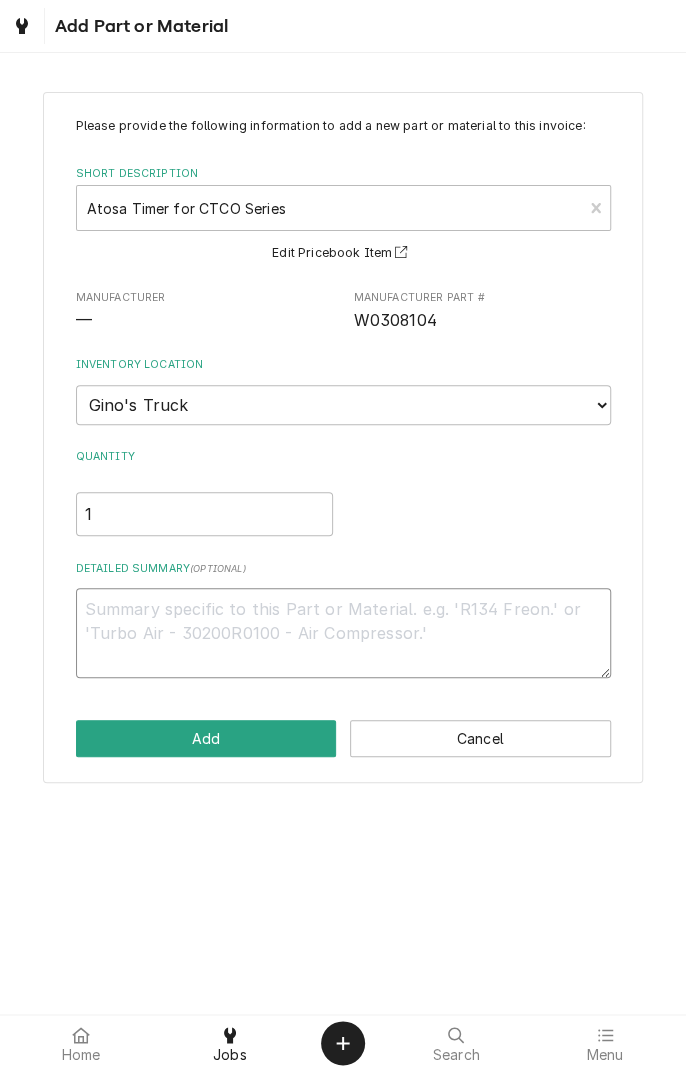 click on "Detailed Summary  ( optional )" at bounding box center (343, 633) 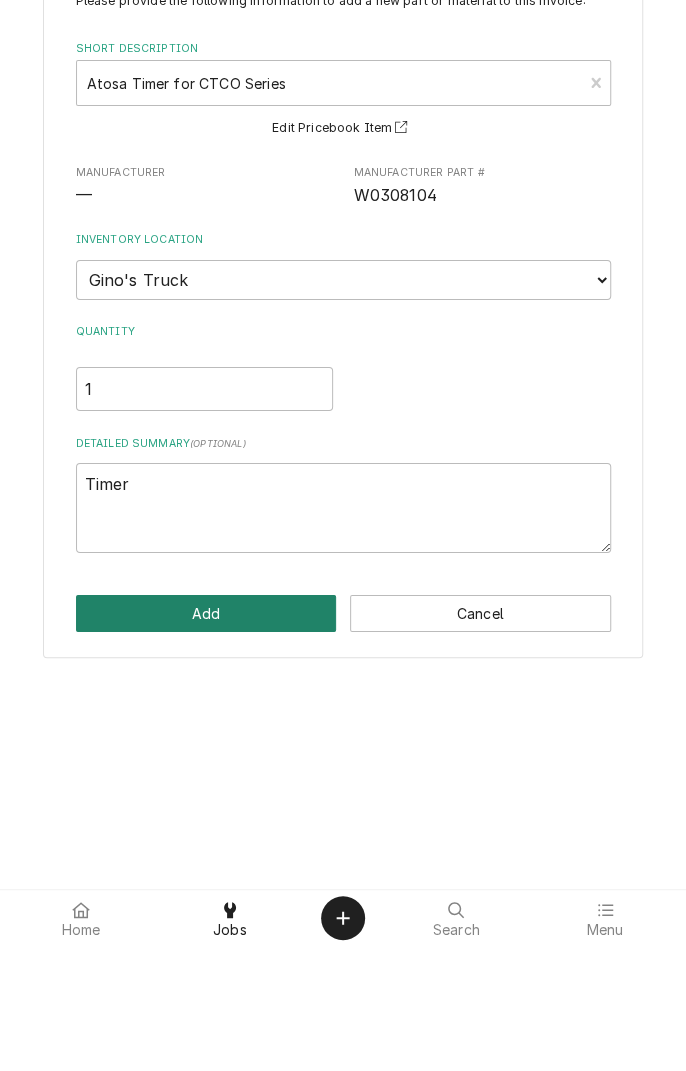 click on "Add" at bounding box center [206, 738] 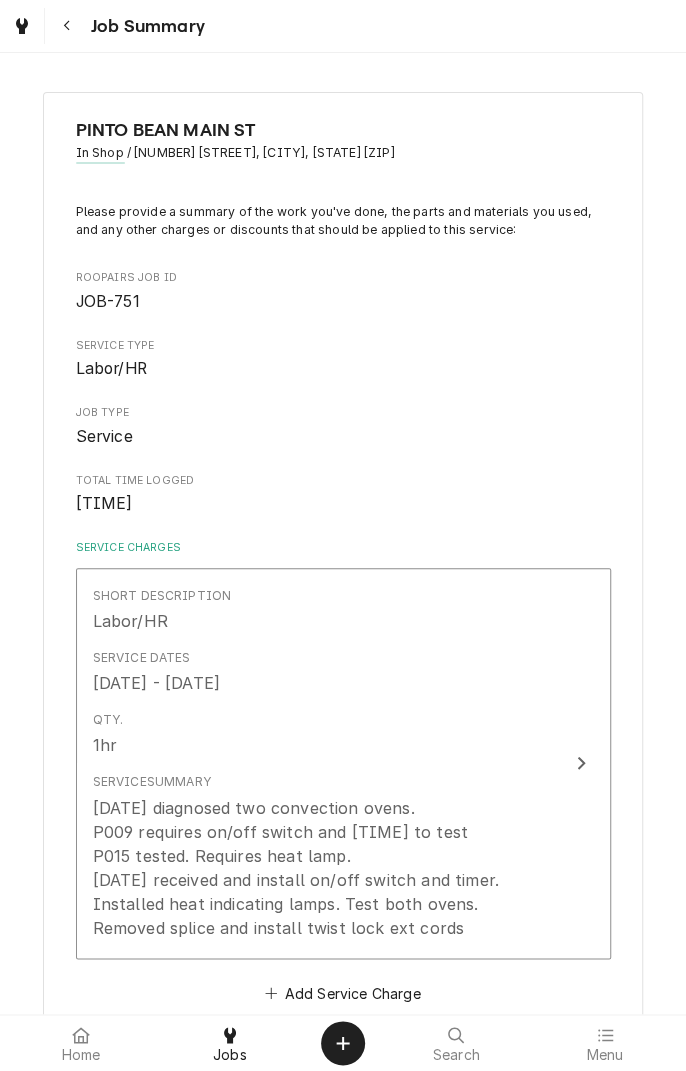 scroll, scrollTop: 457, scrollLeft: 0, axis: vertical 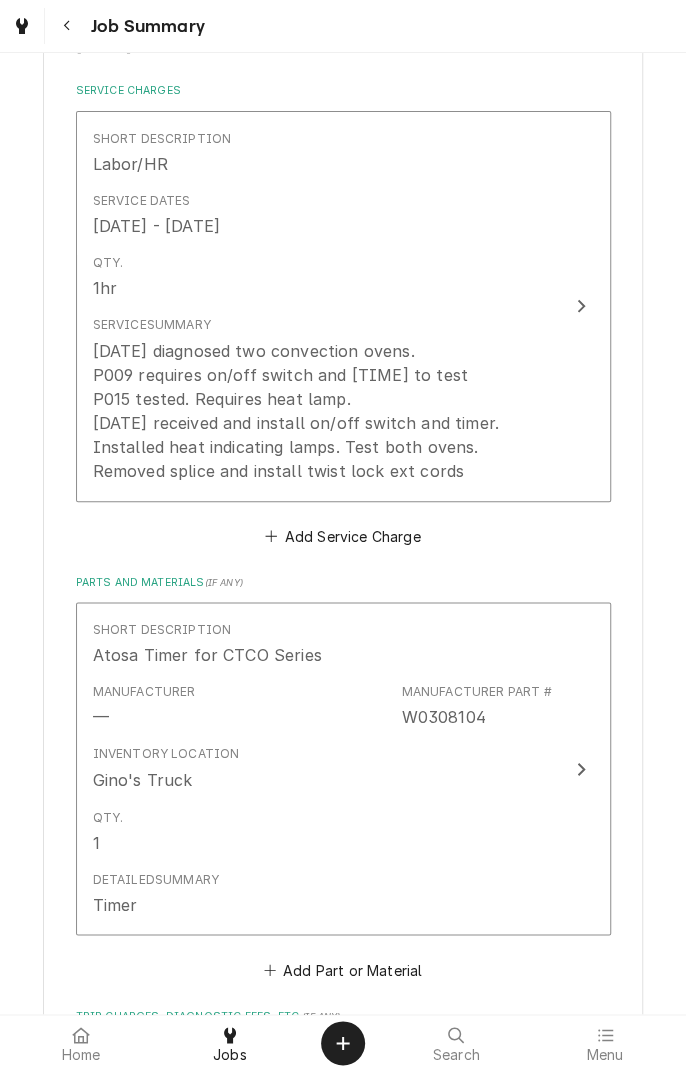 click on "Add Part or Material" at bounding box center [342, 969] 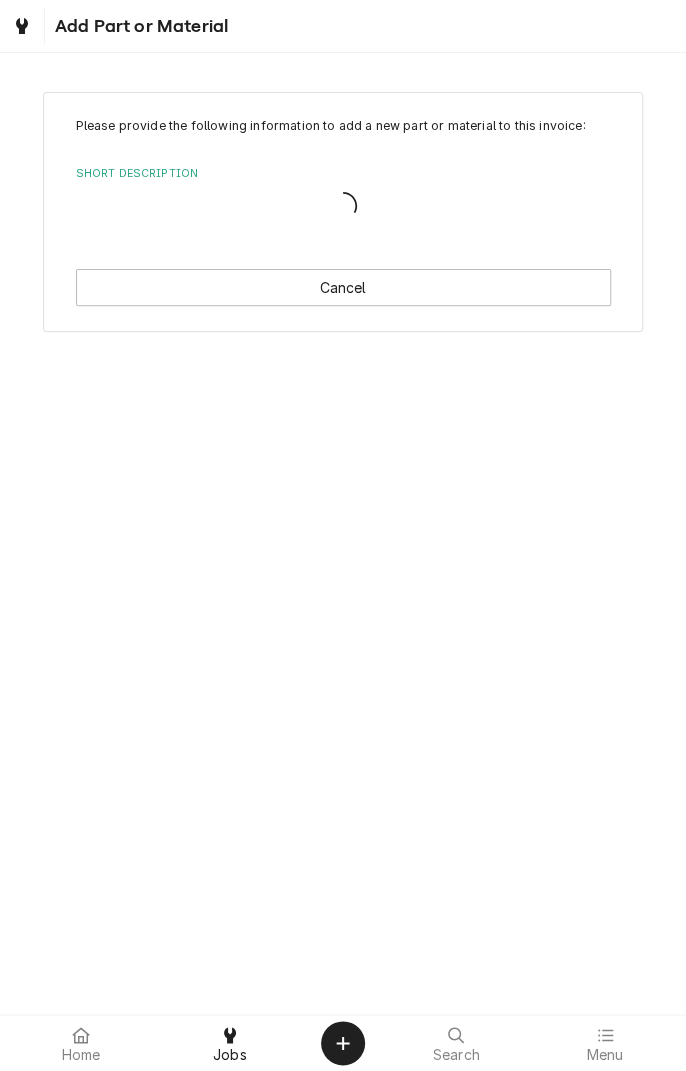 scroll, scrollTop: 0, scrollLeft: 0, axis: both 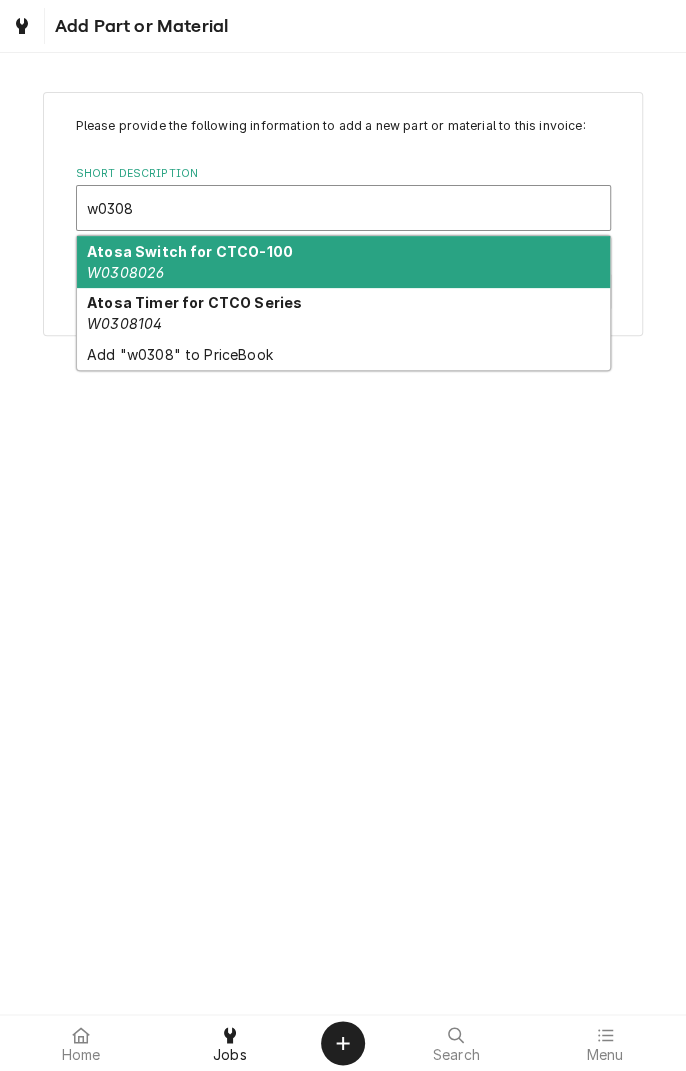 click on "Atosa Switch for CTCO-100 W0308026" at bounding box center [343, 262] 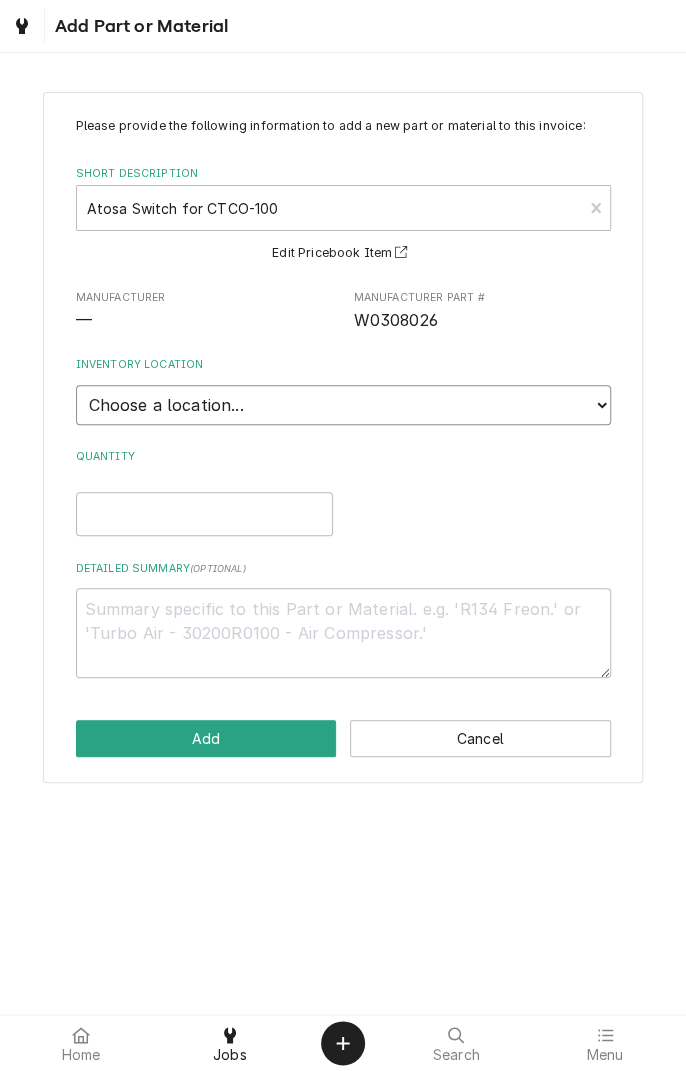 click on "Choose a location... Gino's Truck Jason's Truck Skips Service Warehouse" at bounding box center (343, 405) 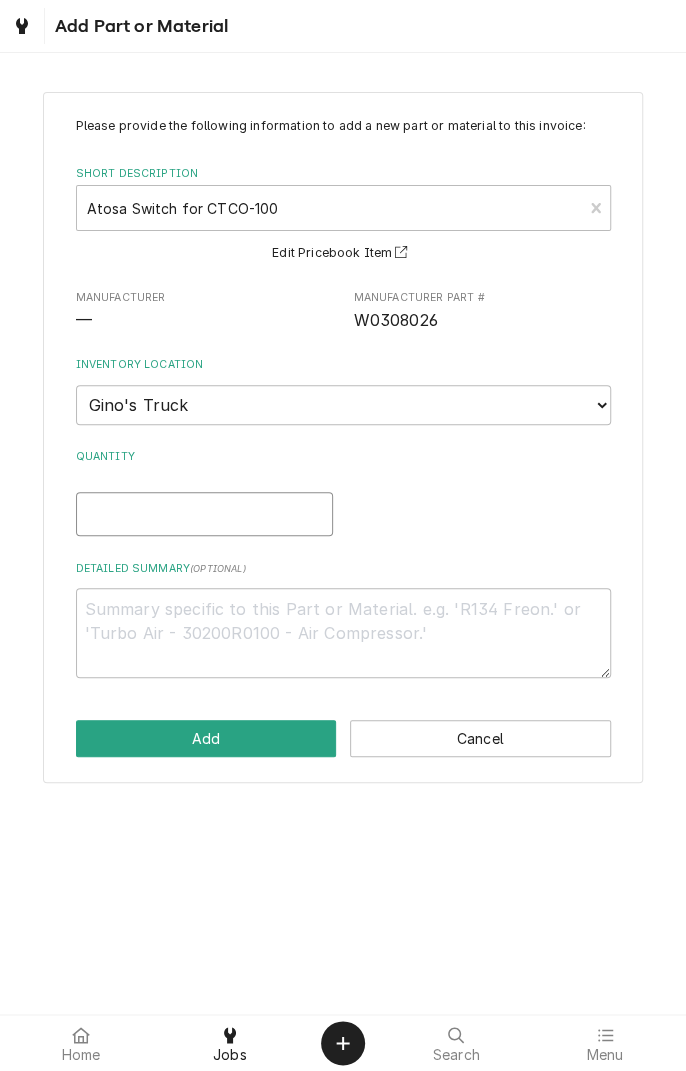 click on "Quantity" at bounding box center (204, 514) 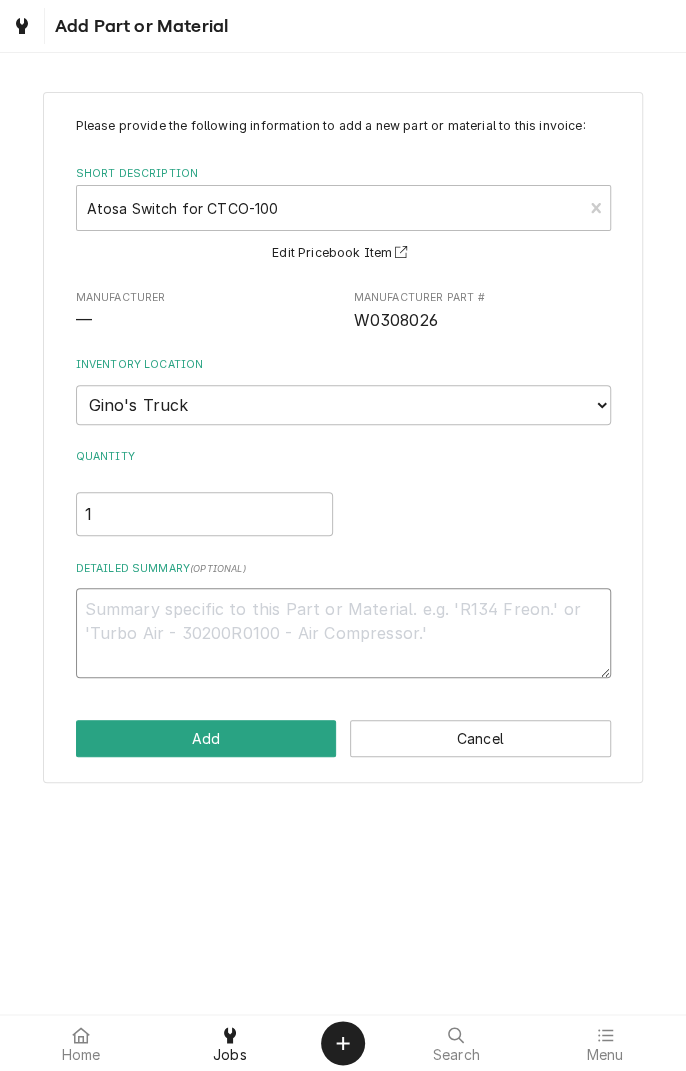 click on "Detailed Summary  ( optional )" at bounding box center [343, 633] 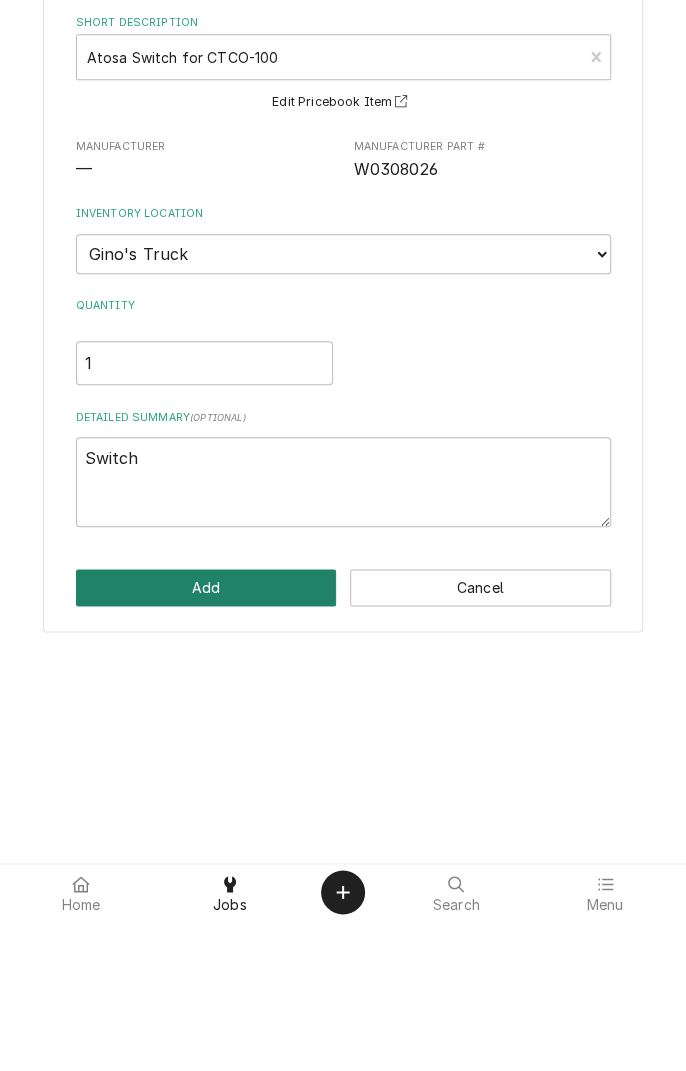 click on "Add" at bounding box center [206, 738] 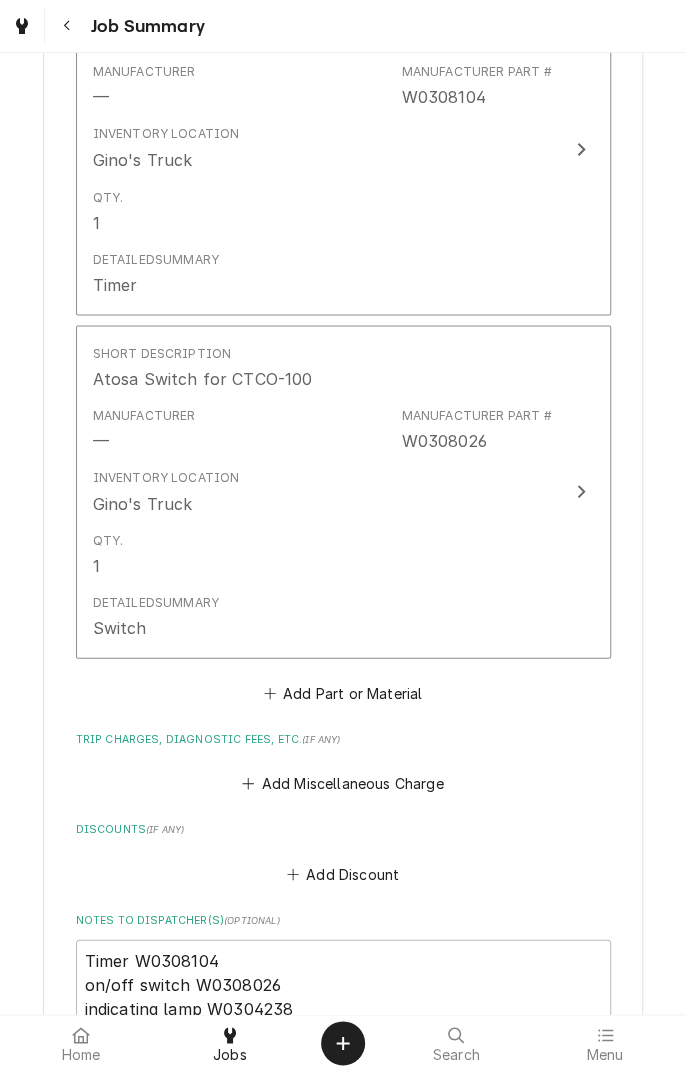 scroll, scrollTop: 1086, scrollLeft: 0, axis: vertical 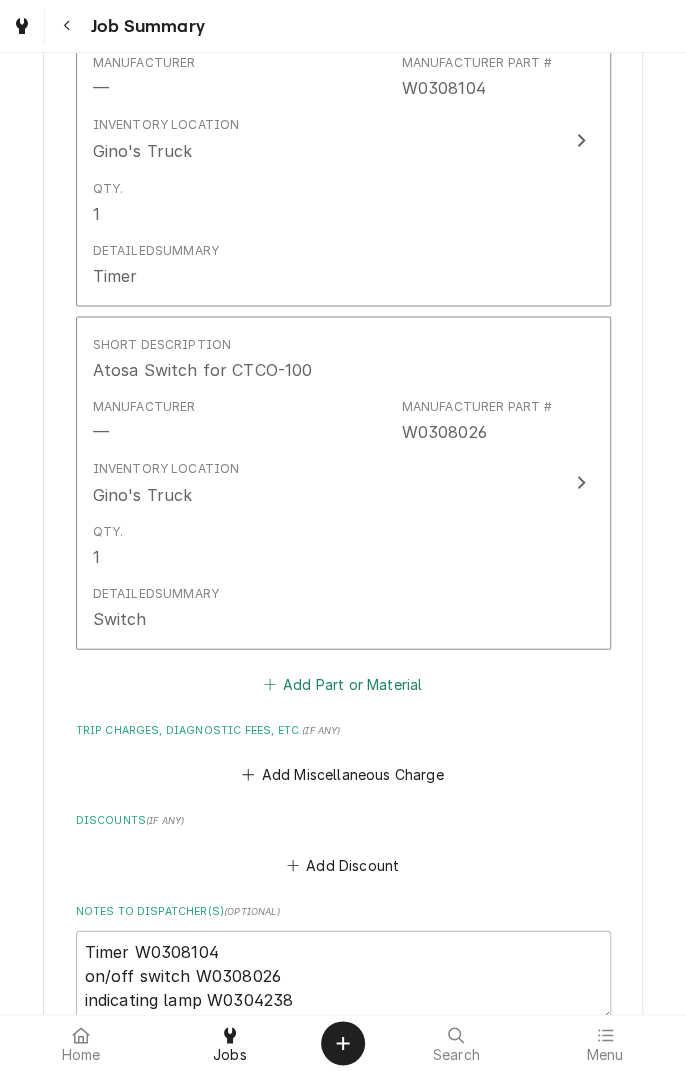 click on "Add Part or Material" at bounding box center [342, 683] 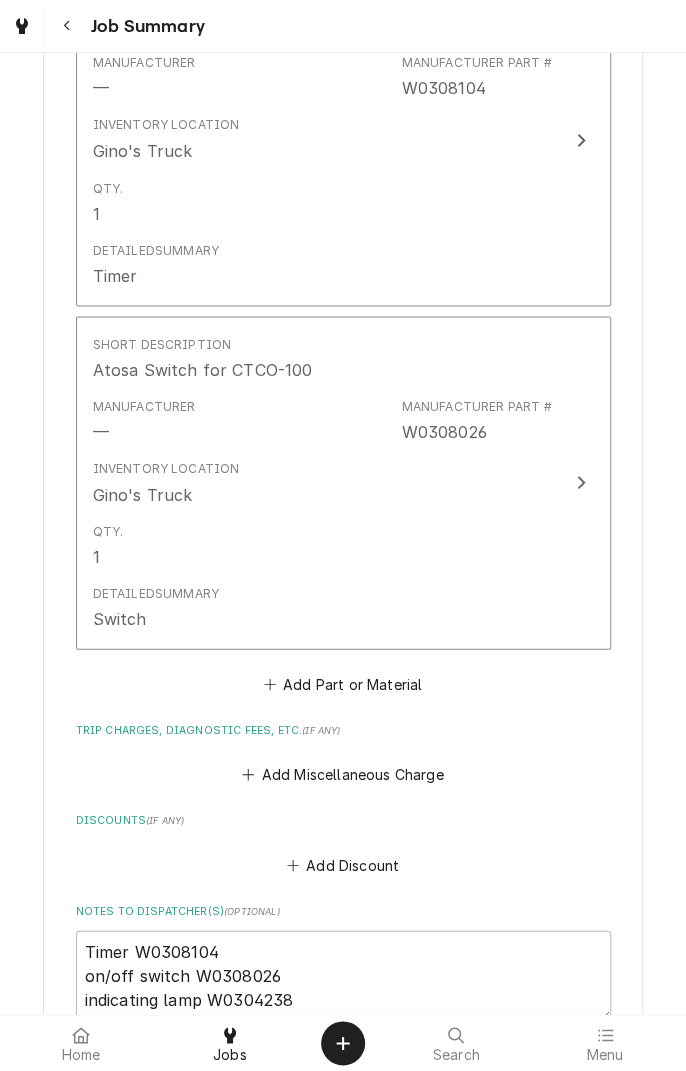 scroll, scrollTop: 0, scrollLeft: 0, axis: both 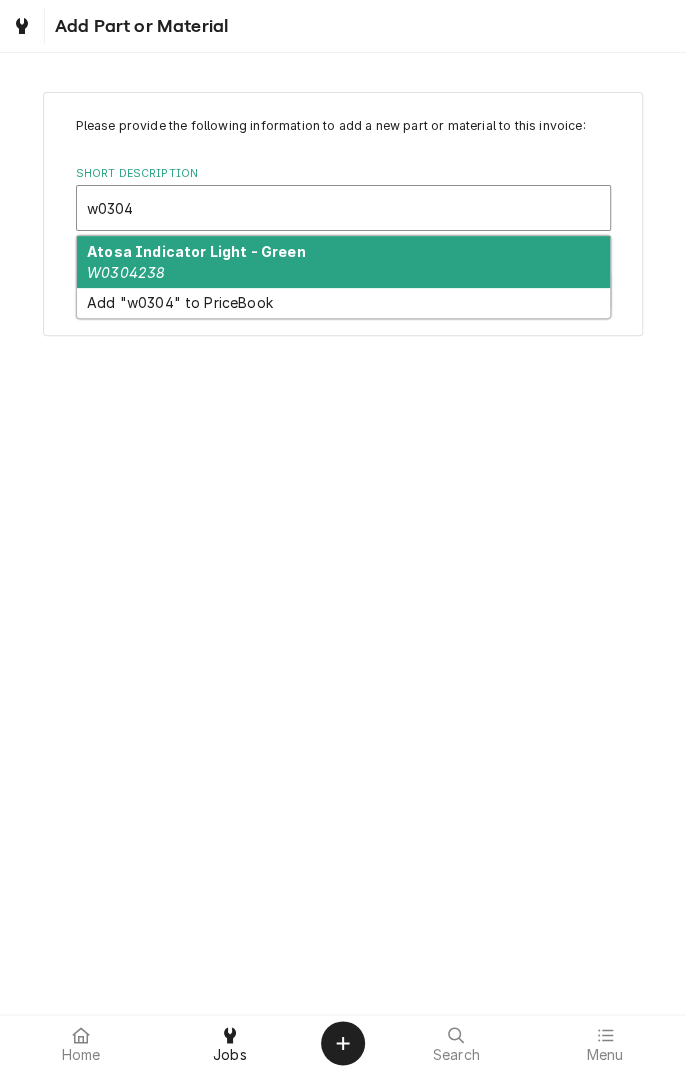 click on "Atosa Indicator Light - Green W0304238" at bounding box center [343, 262] 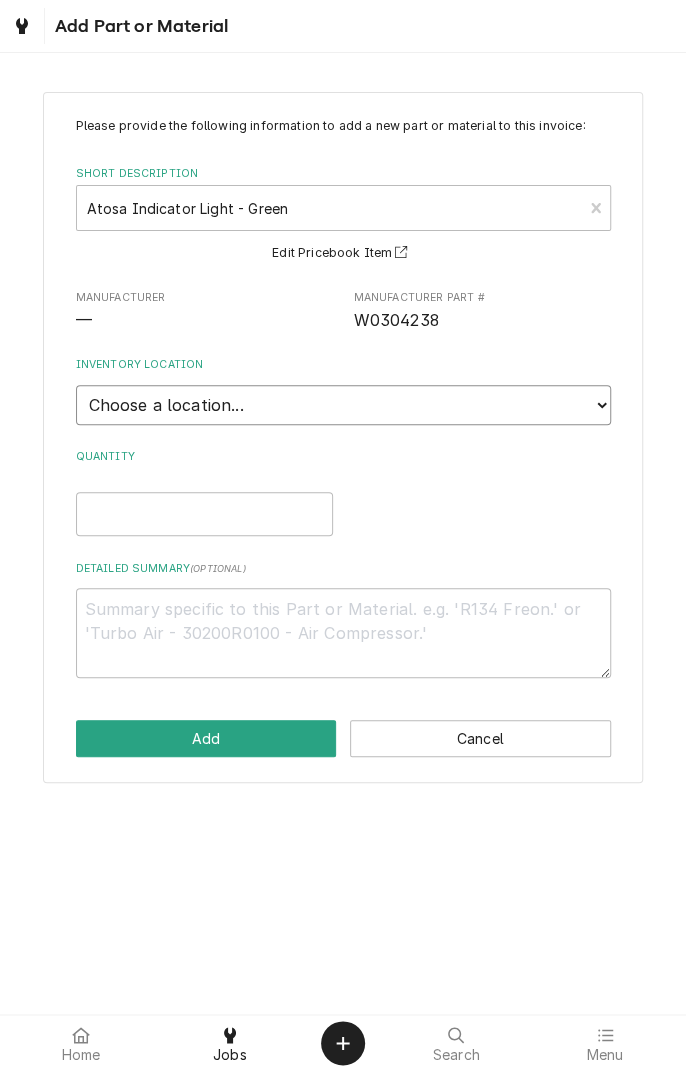 click on "Choose a location... Gino's Truck Jason's Truck Skips Service Warehouse" at bounding box center [343, 405] 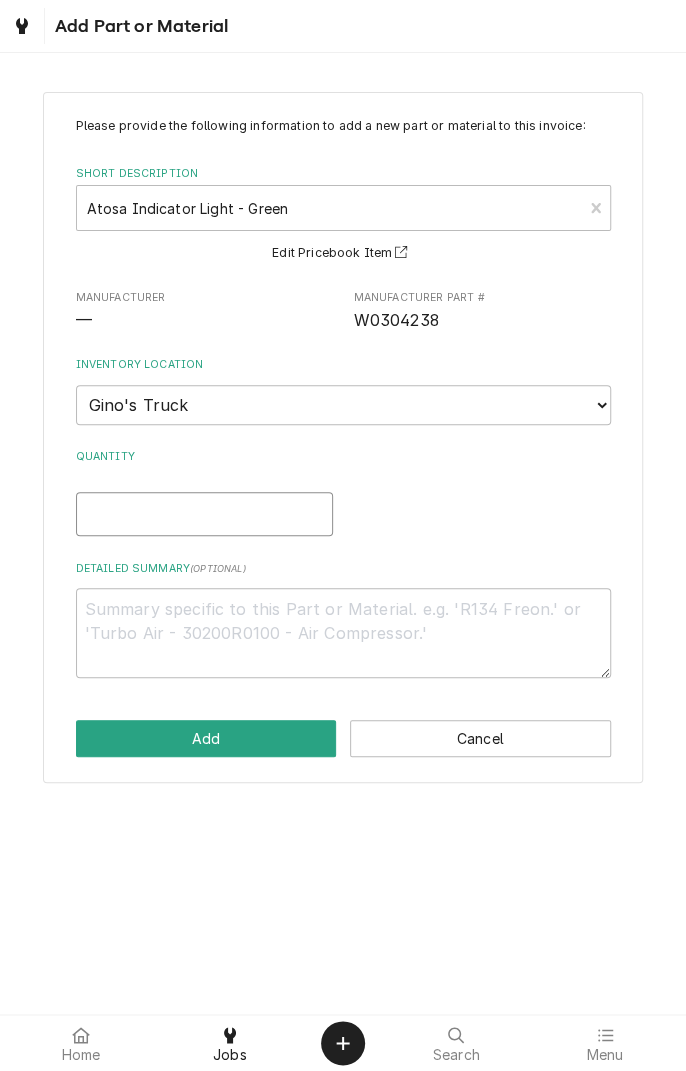 click on "Quantity" at bounding box center (204, 514) 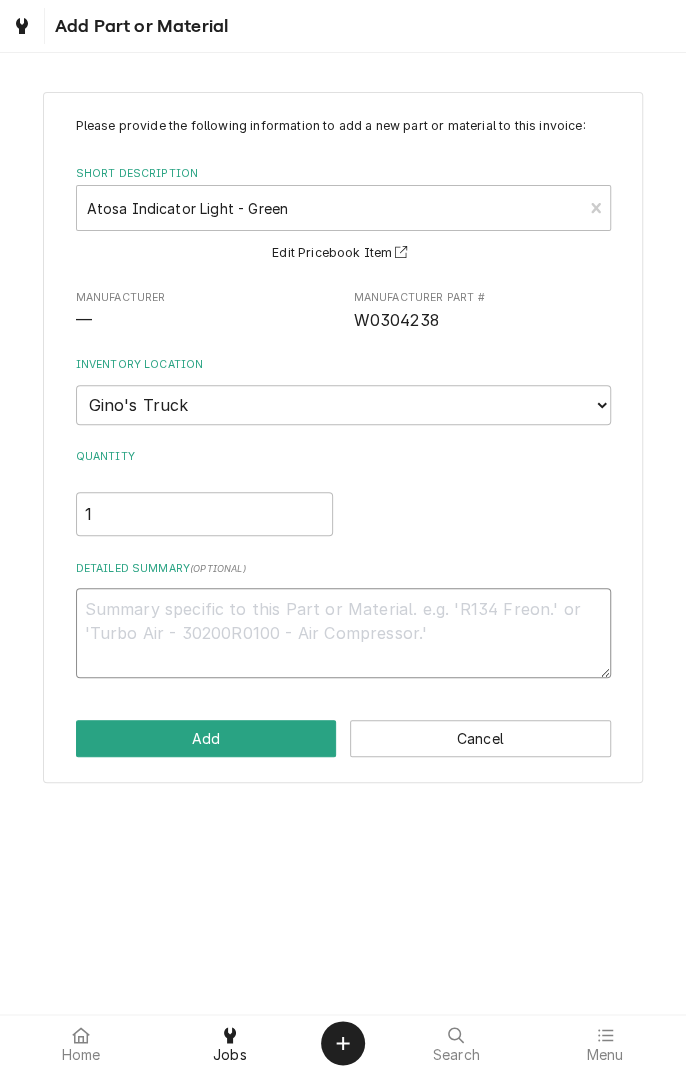 click on "Detailed Summary  ( optional )" at bounding box center (343, 633) 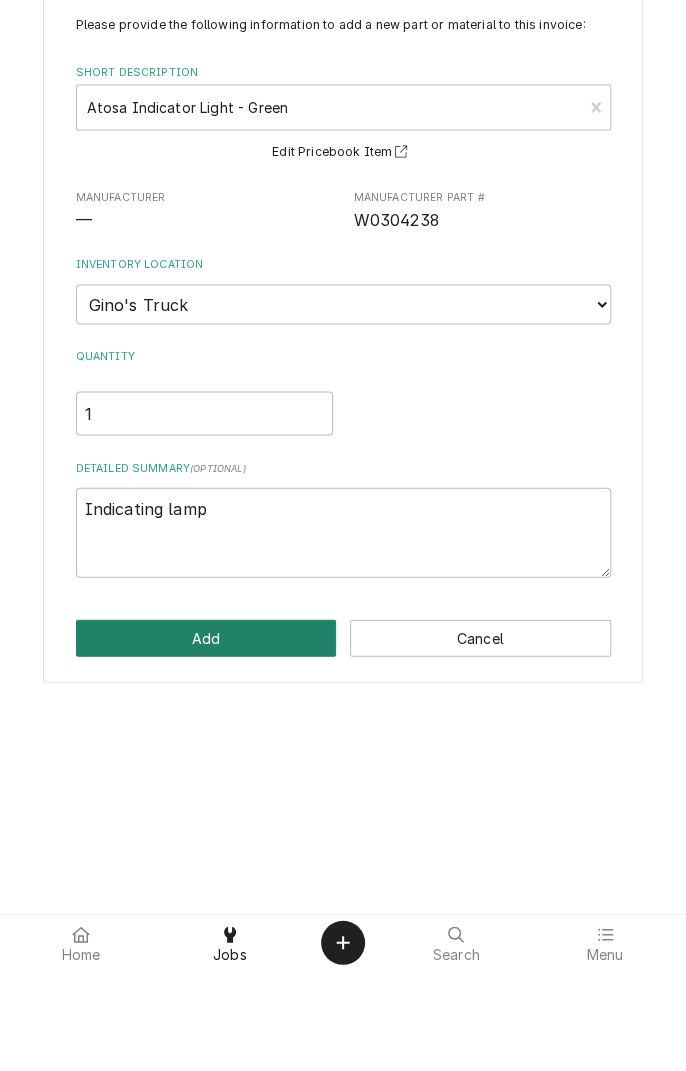 click on "Add" at bounding box center (206, 738) 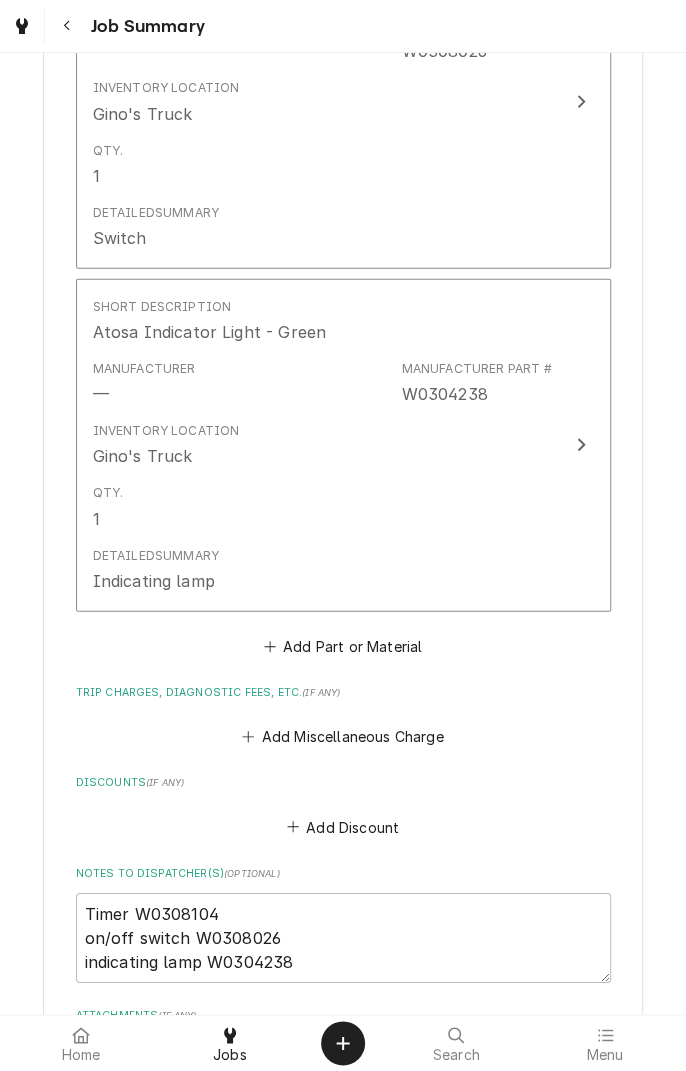 scroll, scrollTop: 1480, scrollLeft: 0, axis: vertical 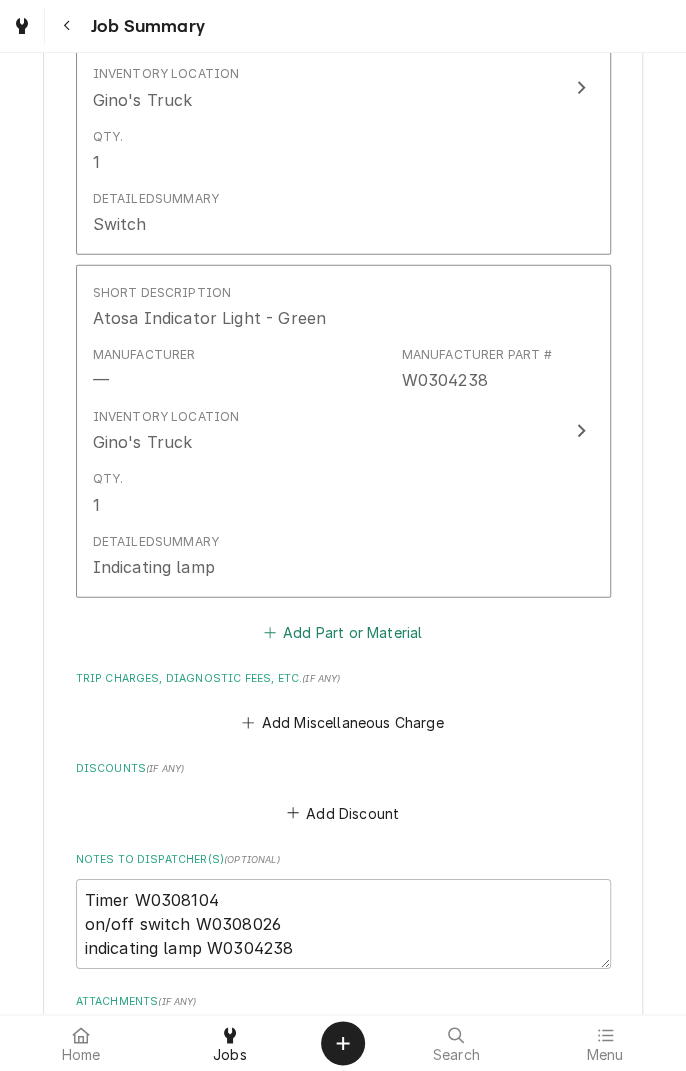 click on "Add Part or Material" at bounding box center (342, 632) 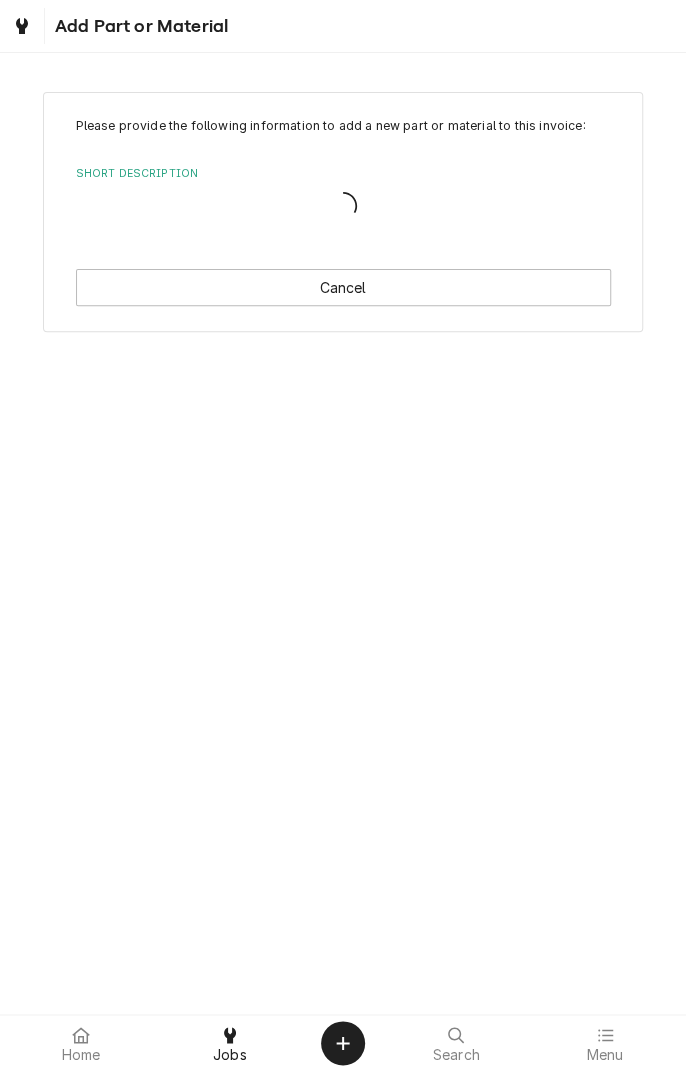 scroll, scrollTop: 0, scrollLeft: 0, axis: both 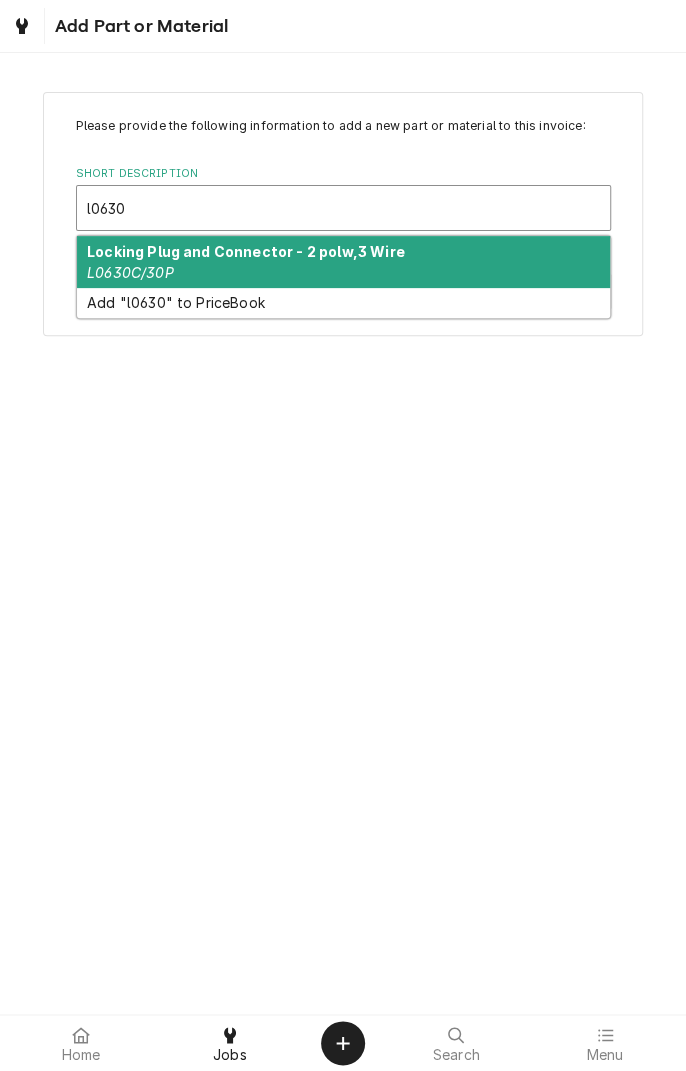 click on "Locking Plug and Connector - 2 polw,3 Wire L0630C/30P" at bounding box center [343, 262] 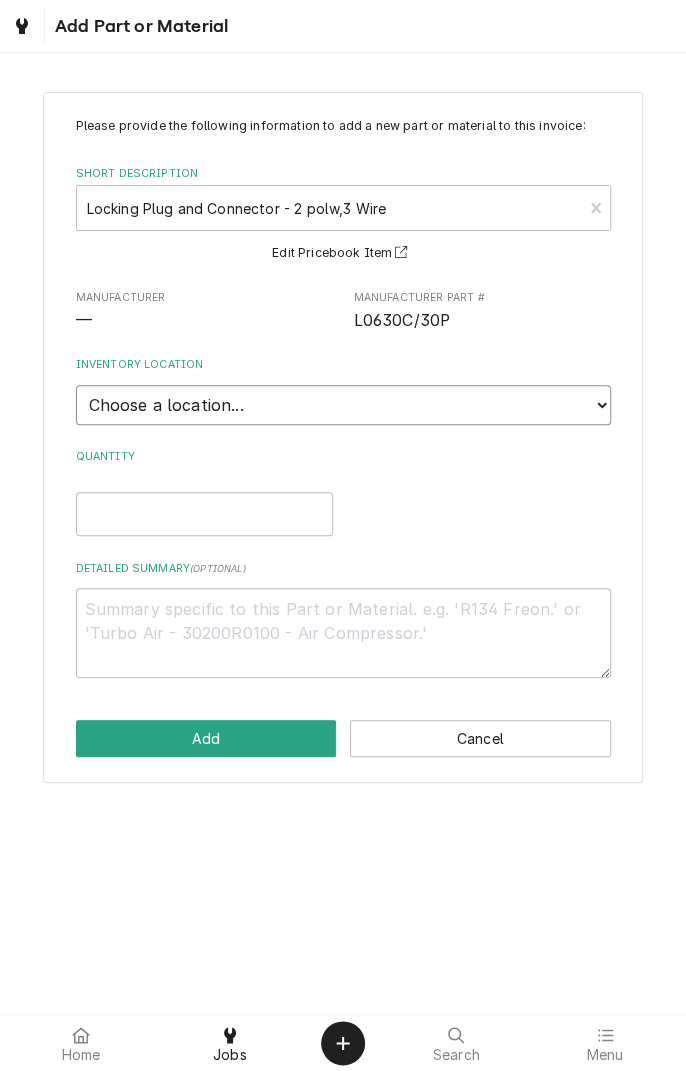 click on "Choose a location... Gino's Truck Jason's Truck Skips Service Warehouse" at bounding box center [343, 405] 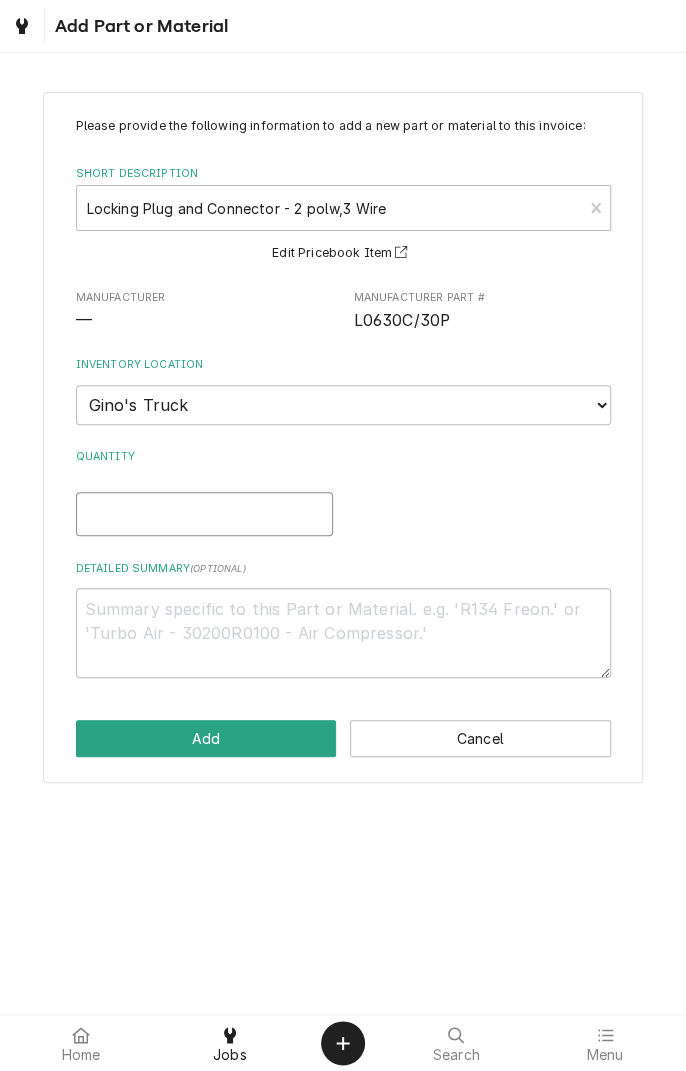 click on "Quantity" at bounding box center (204, 514) 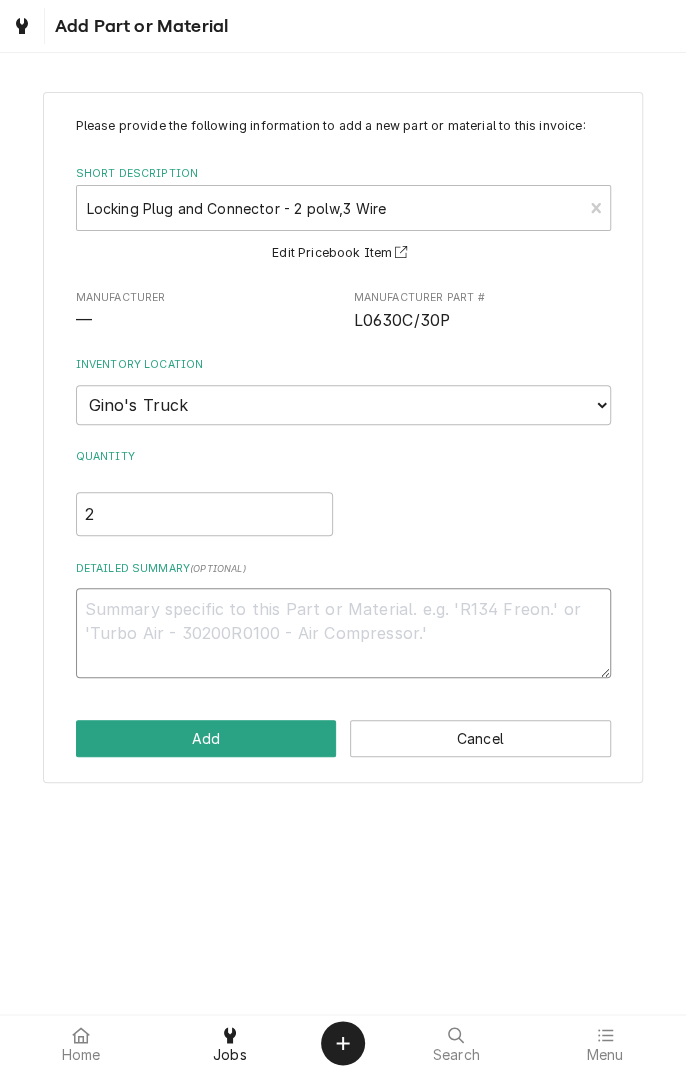 click on "Detailed Summary  ( optional )" at bounding box center [343, 633] 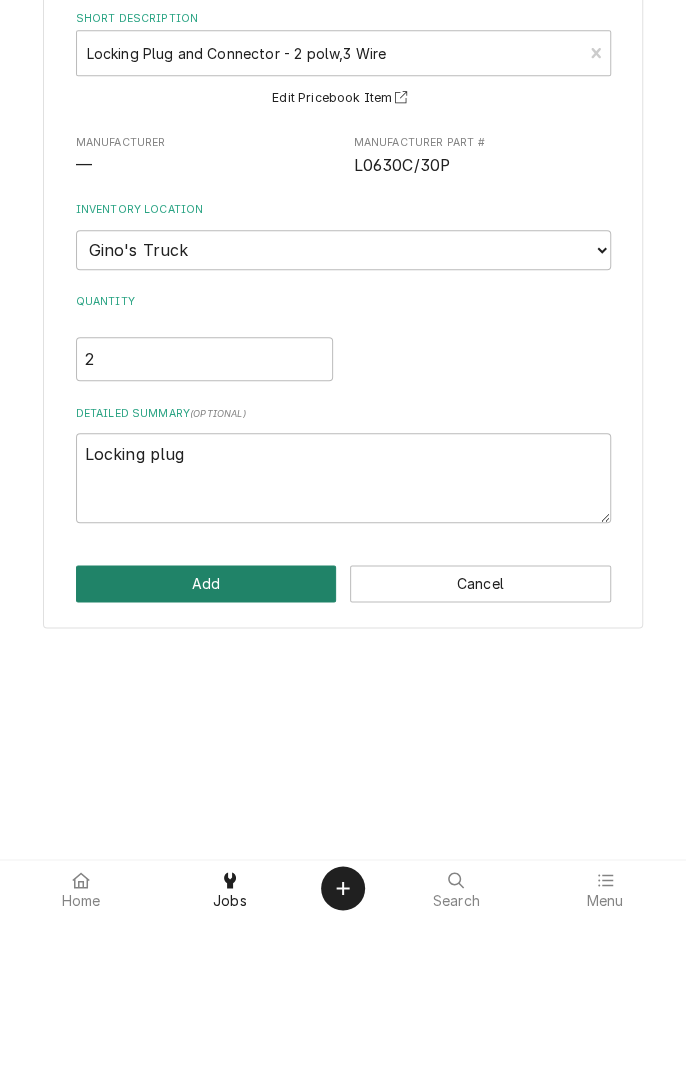 click on "Add" at bounding box center (206, 738) 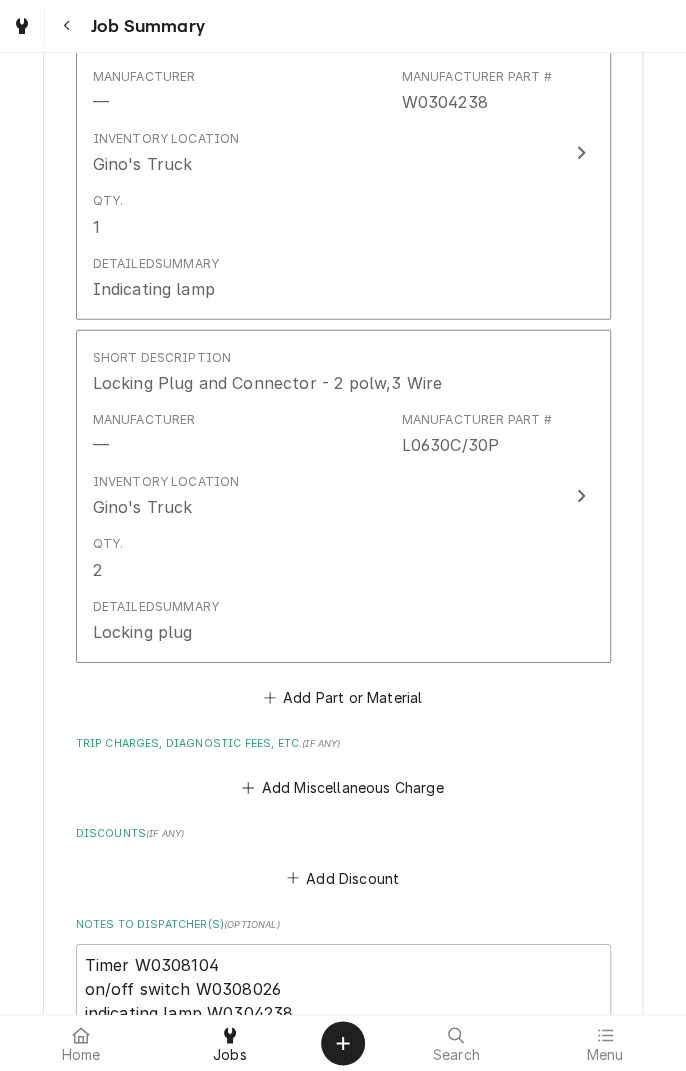 scroll, scrollTop: 2272, scrollLeft: 0, axis: vertical 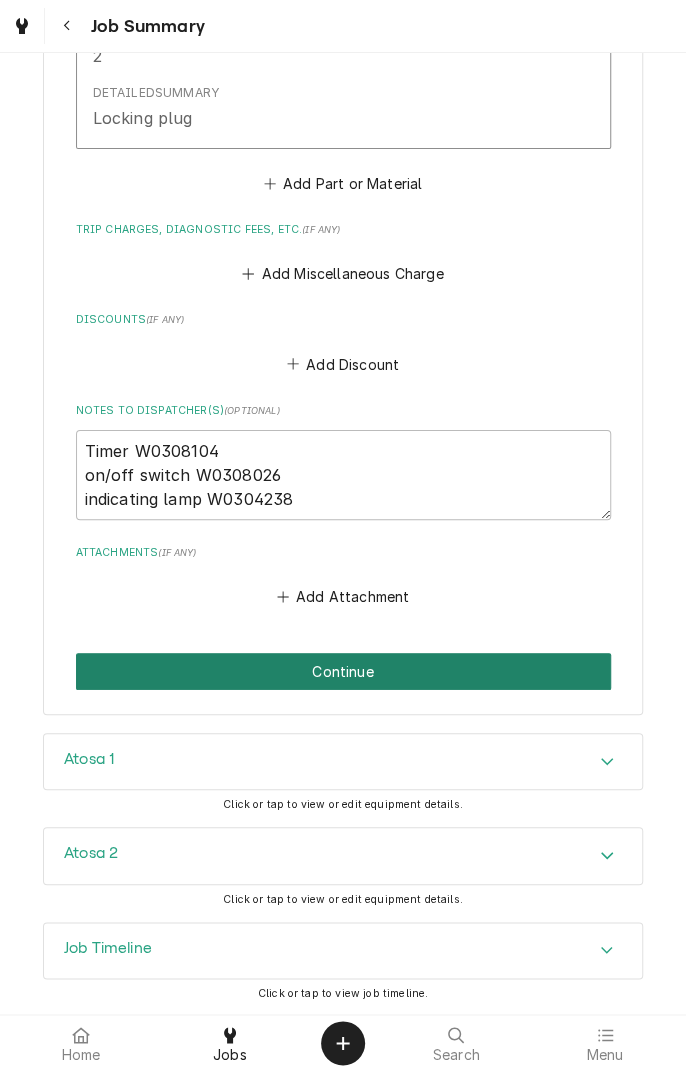 click on "Continue" at bounding box center (343, 671) 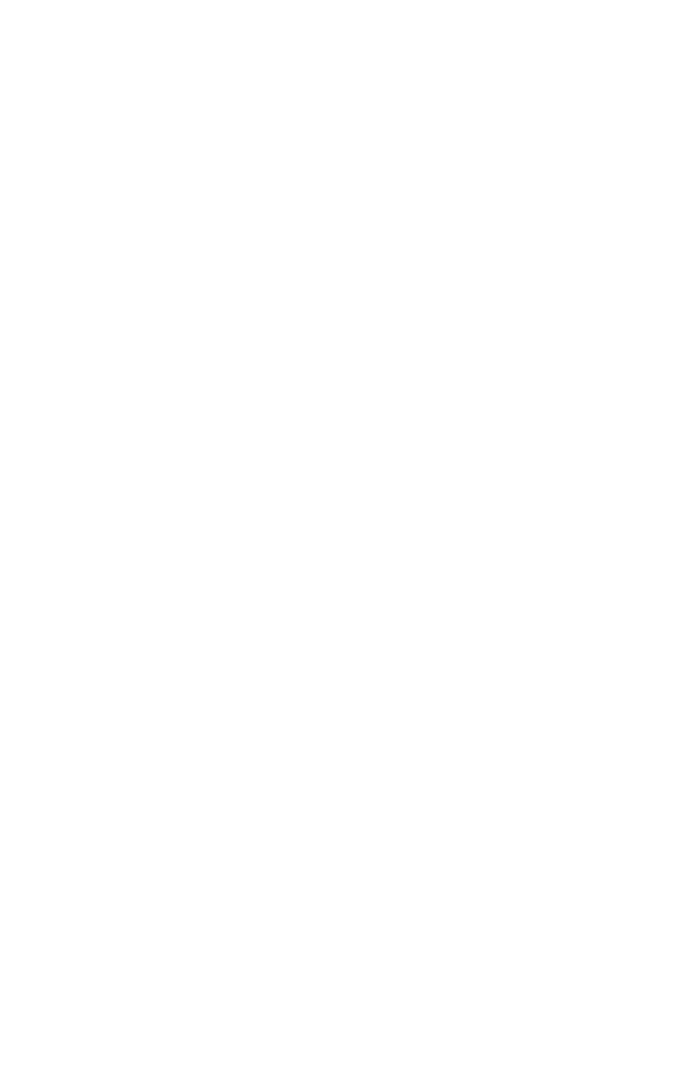scroll, scrollTop: 0, scrollLeft: 0, axis: both 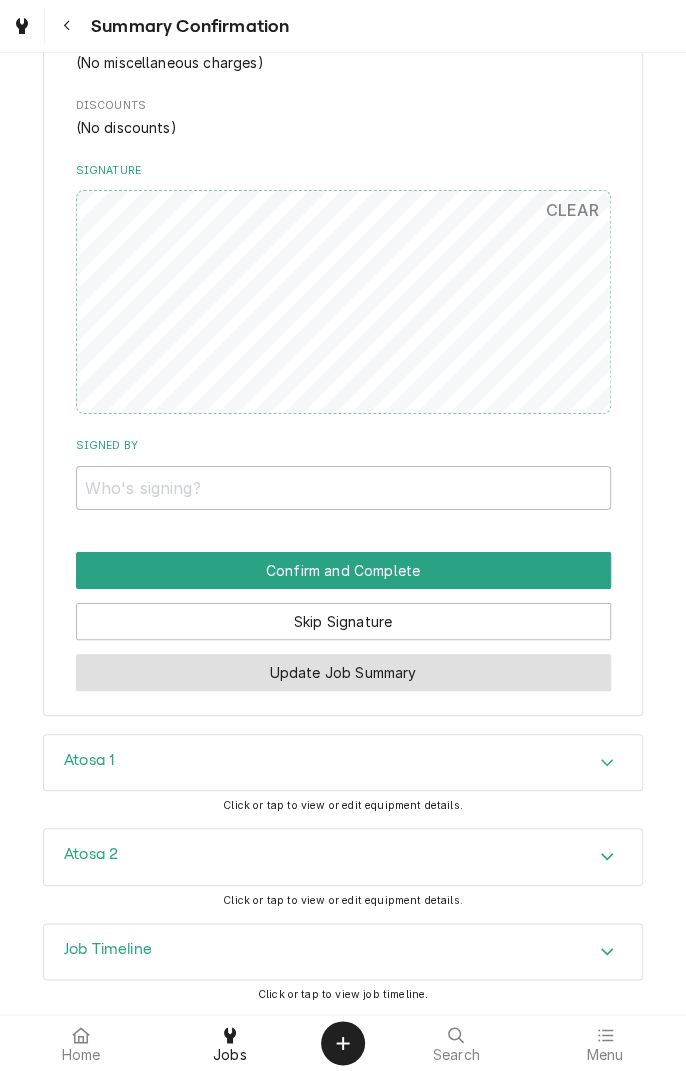 click on "Update Job Summary" at bounding box center (343, 672) 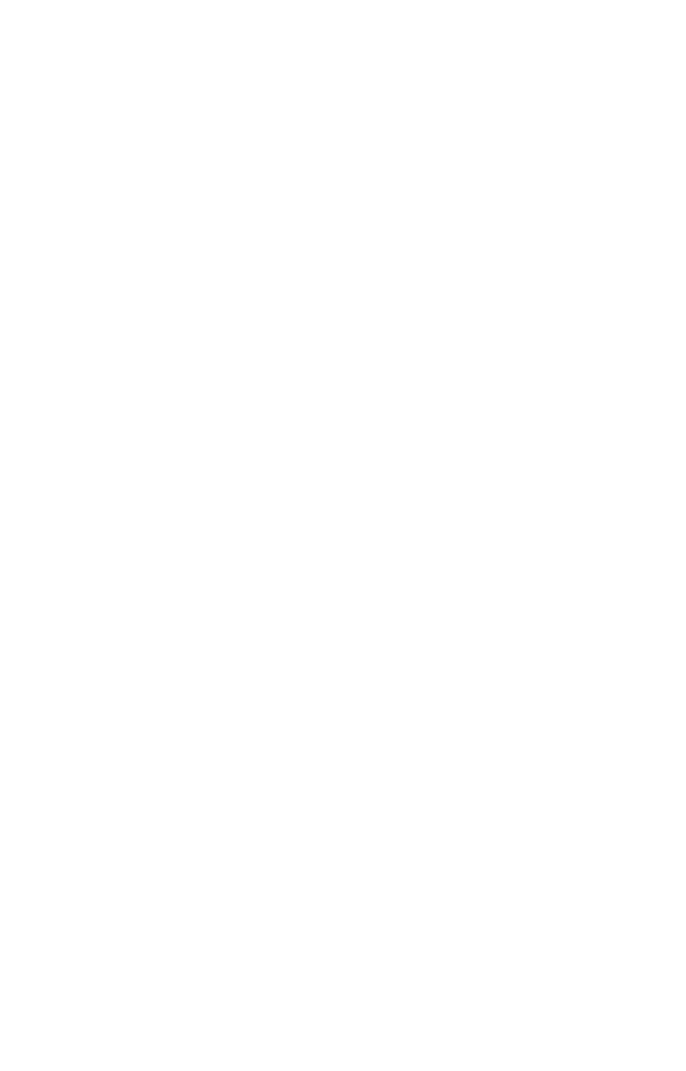 scroll, scrollTop: 0, scrollLeft: 0, axis: both 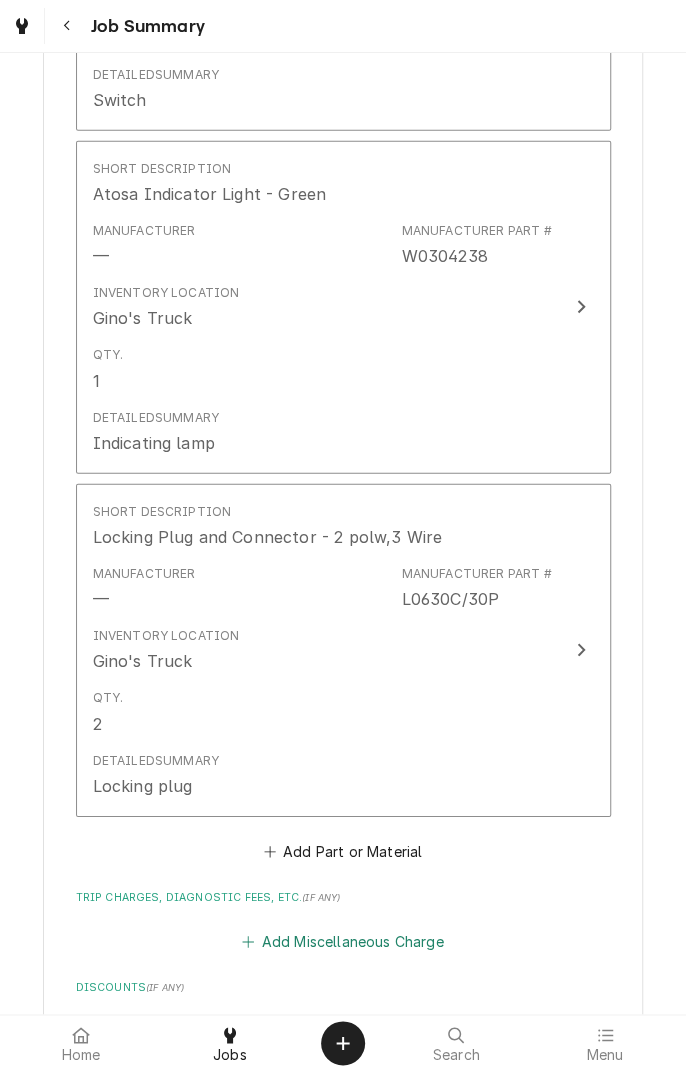 click on "Add Miscellaneous Charge" at bounding box center [343, 942] 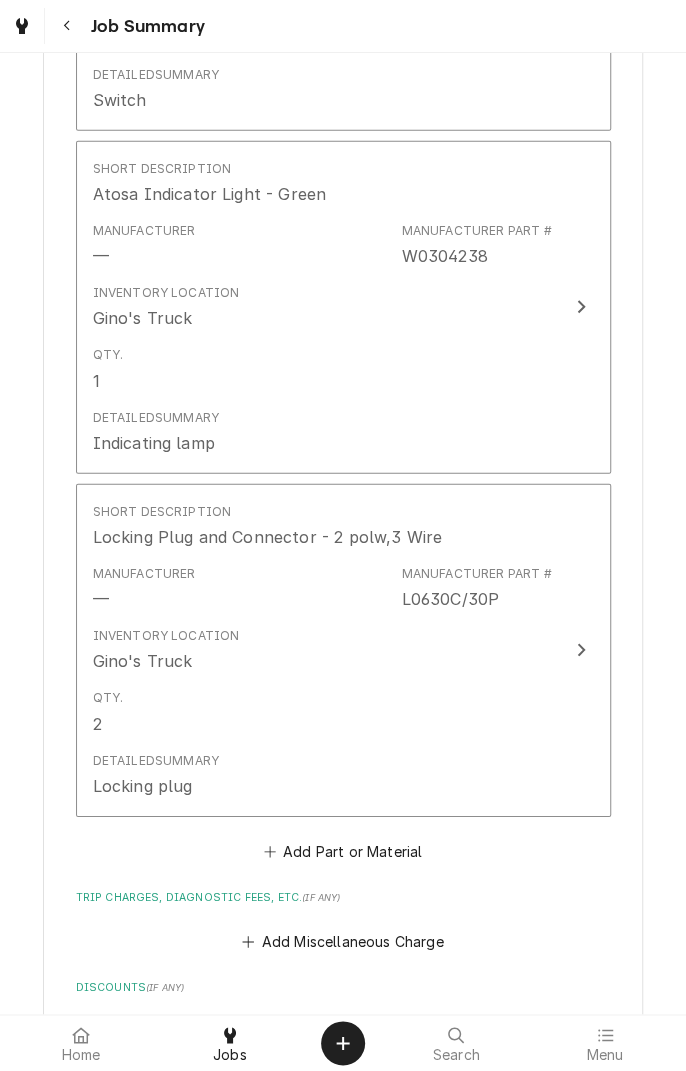 scroll, scrollTop: 0, scrollLeft: 0, axis: both 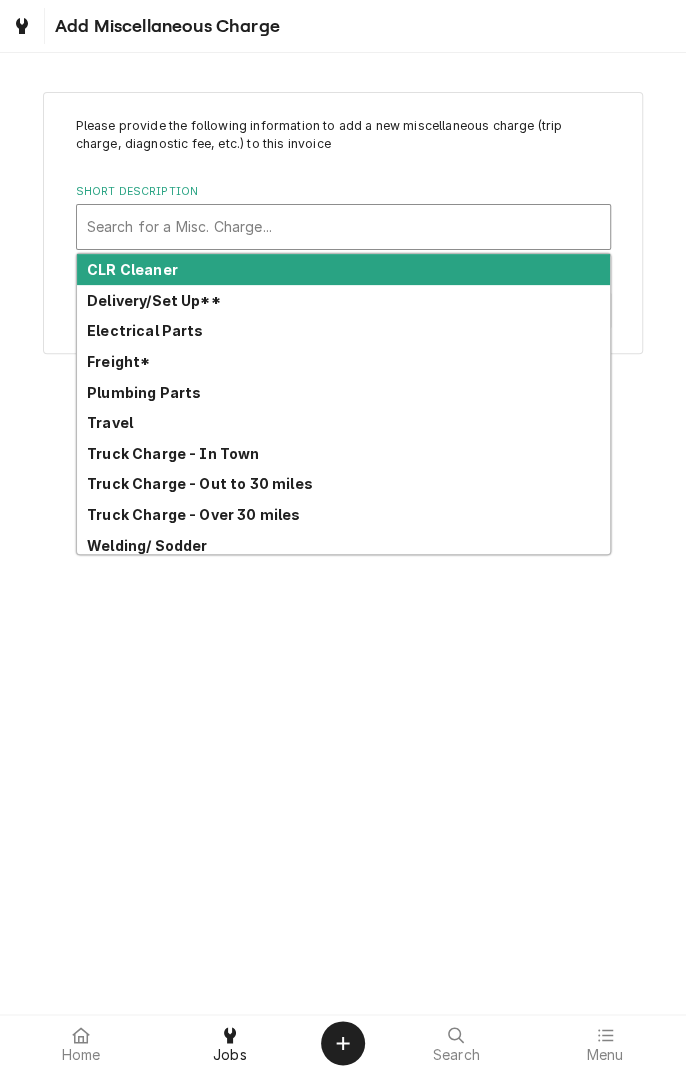 click on "Plumbing Parts" at bounding box center (343, 392) 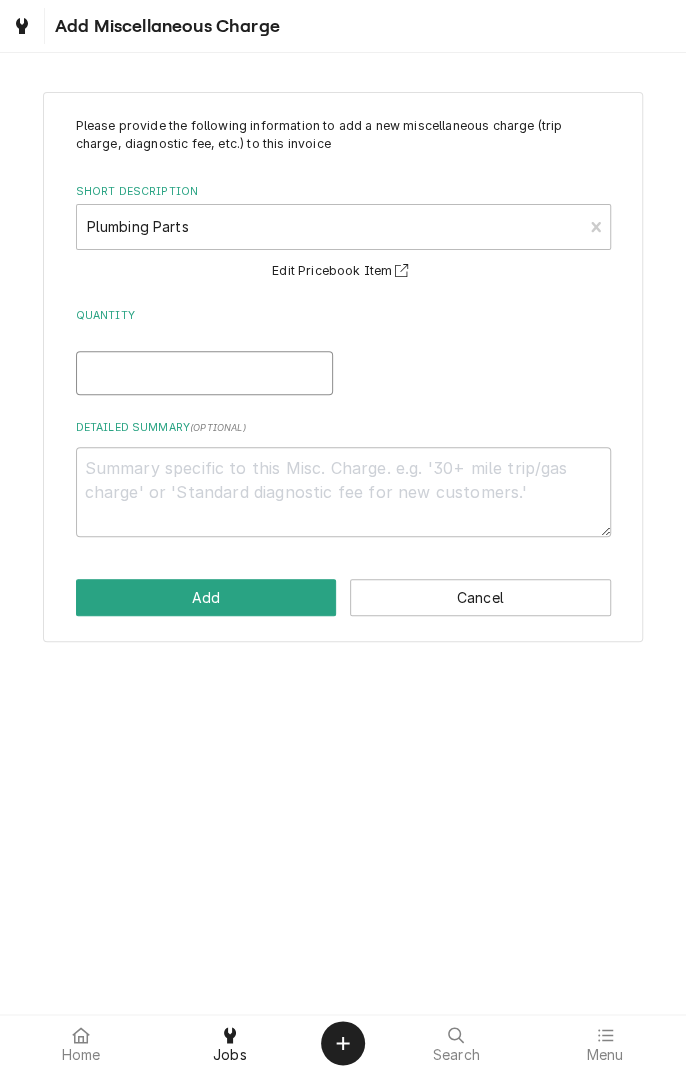 click on "Quantity" at bounding box center [204, 373] 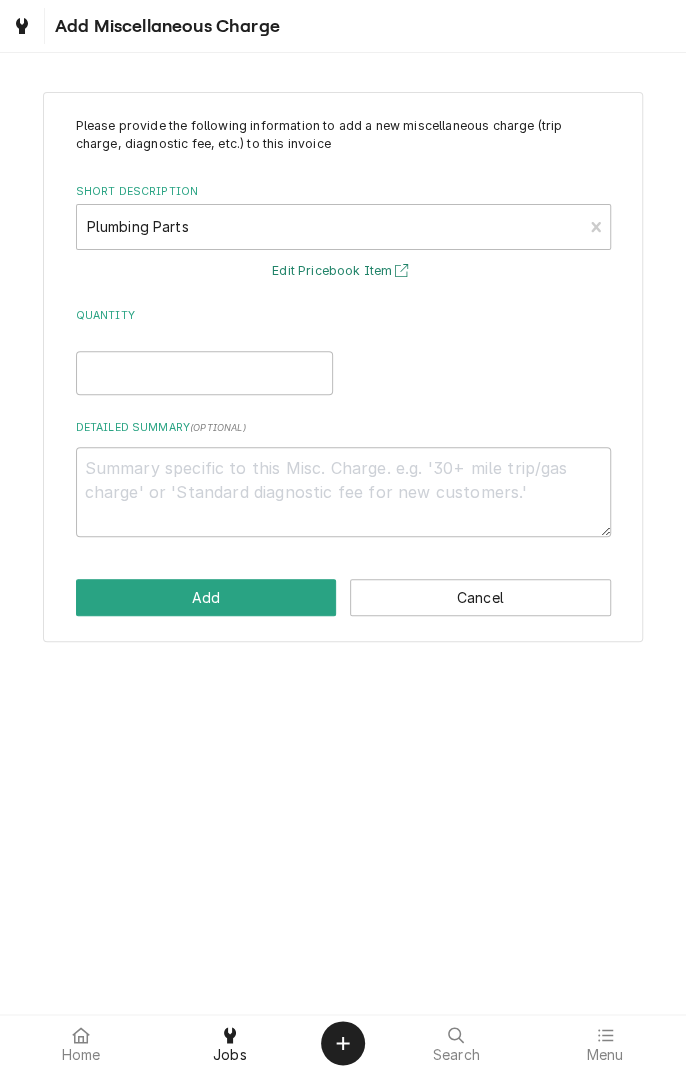 click on "Edit Pricebook Item" at bounding box center [343, 271] 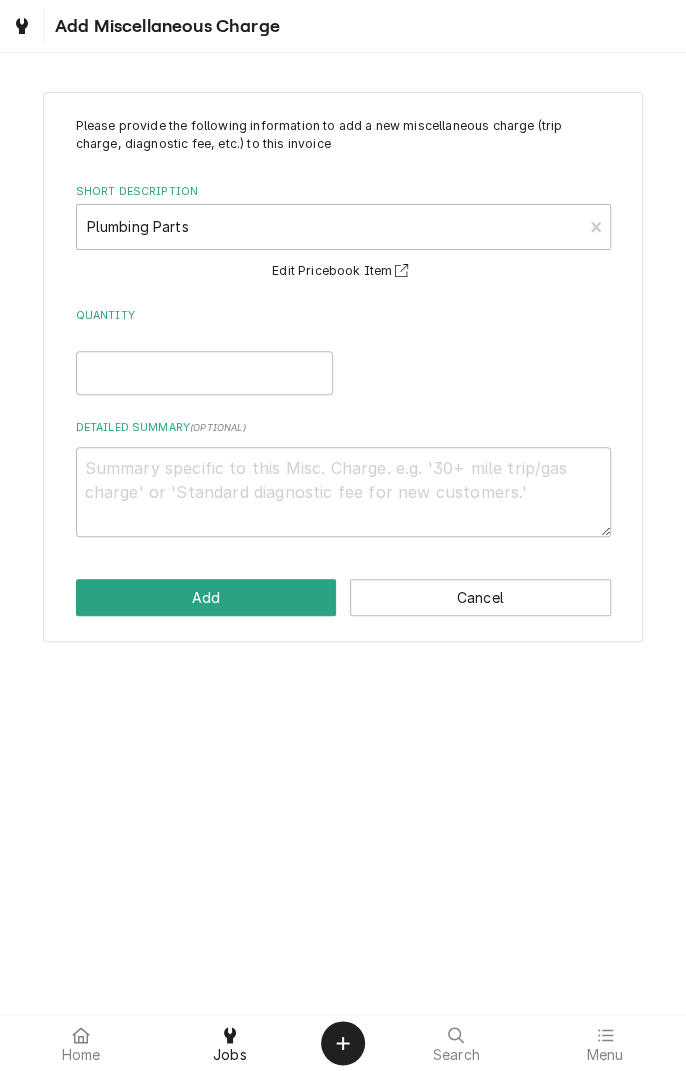 type on "x" 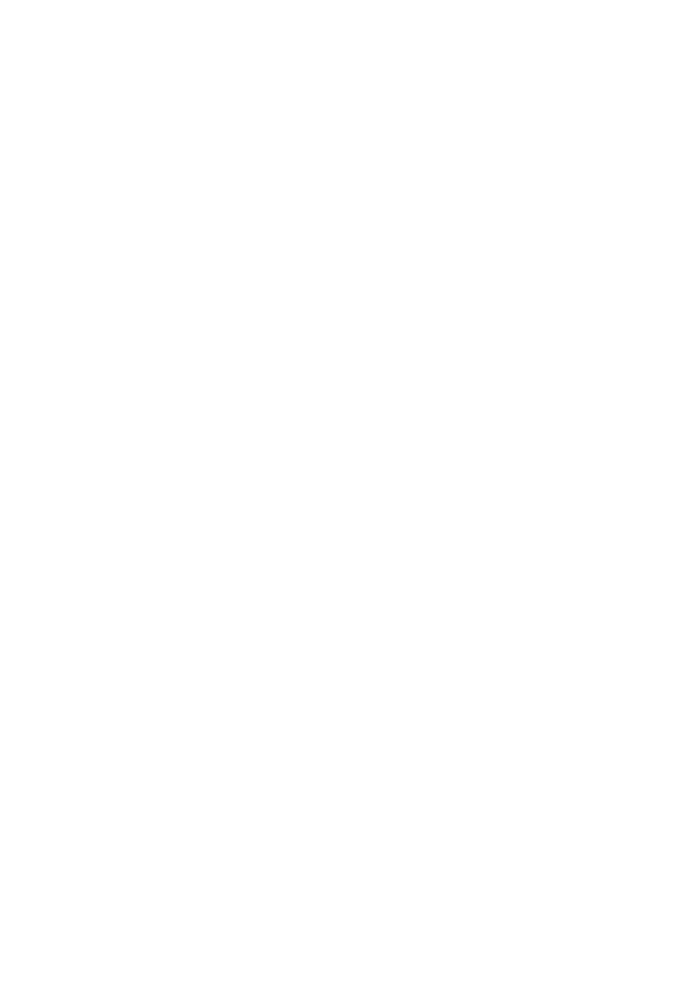 scroll, scrollTop: 0, scrollLeft: 0, axis: both 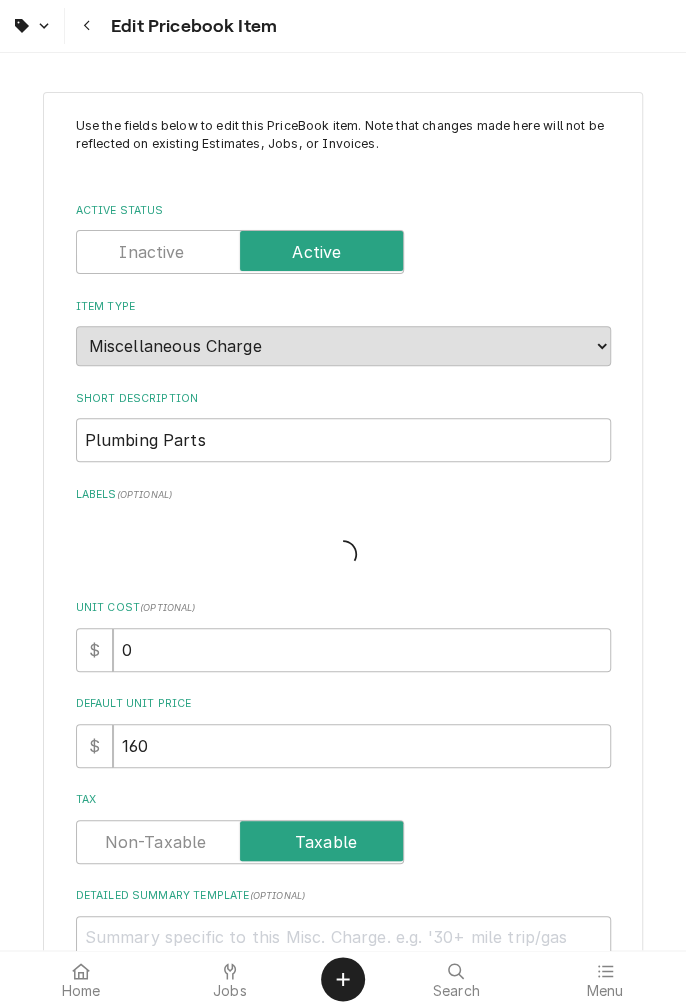 type on "x" 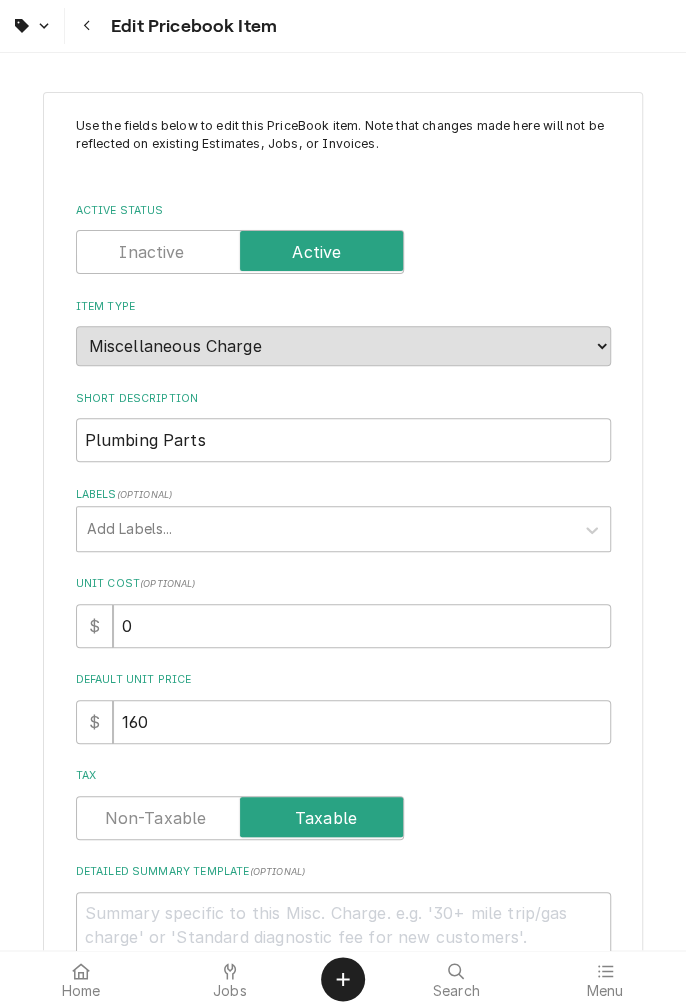 click at bounding box center [87, 26] 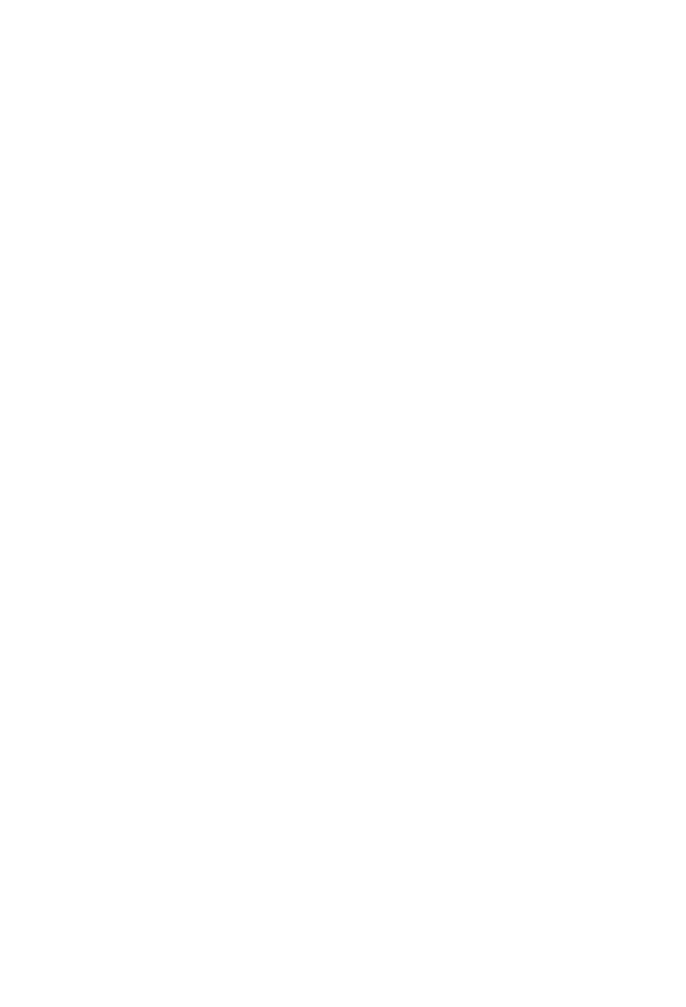 scroll, scrollTop: 0, scrollLeft: 0, axis: both 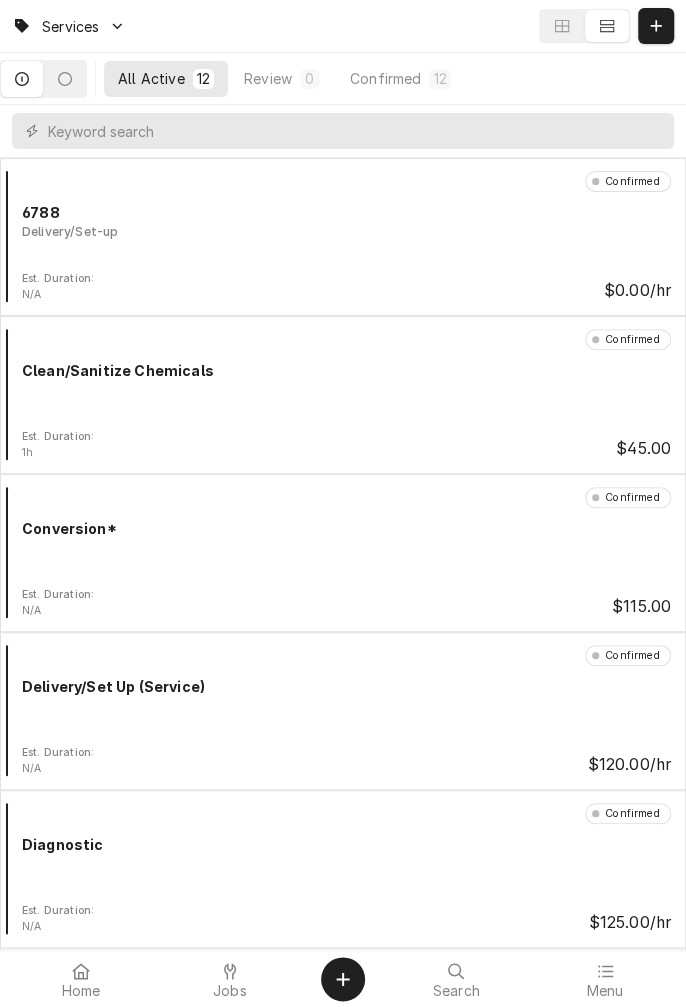 click on "Jobs" at bounding box center [230, 991] 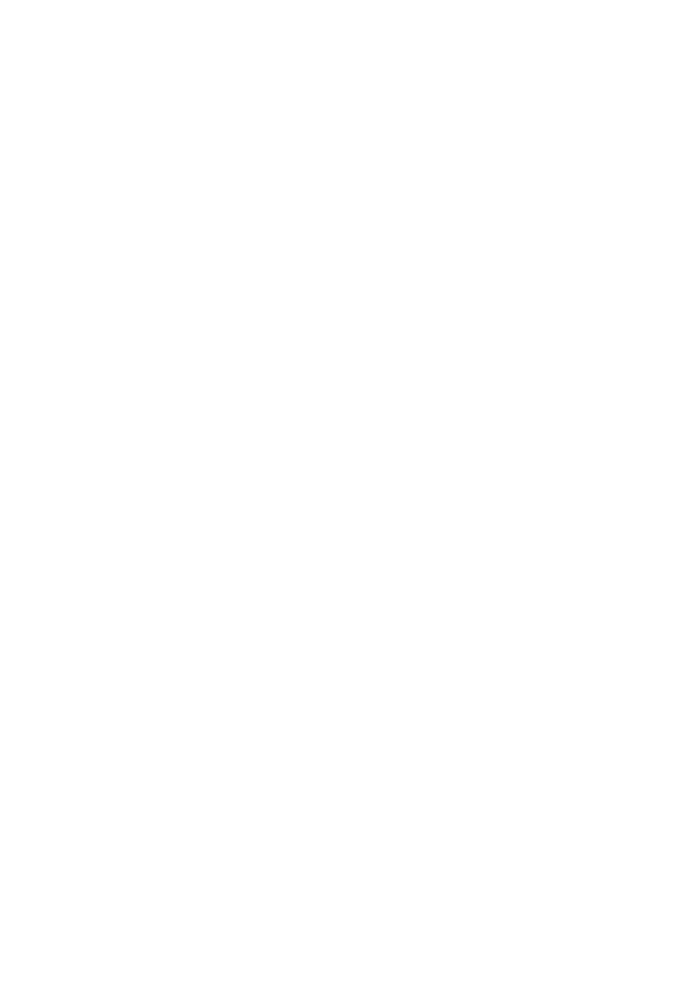 scroll, scrollTop: 0, scrollLeft: 0, axis: both 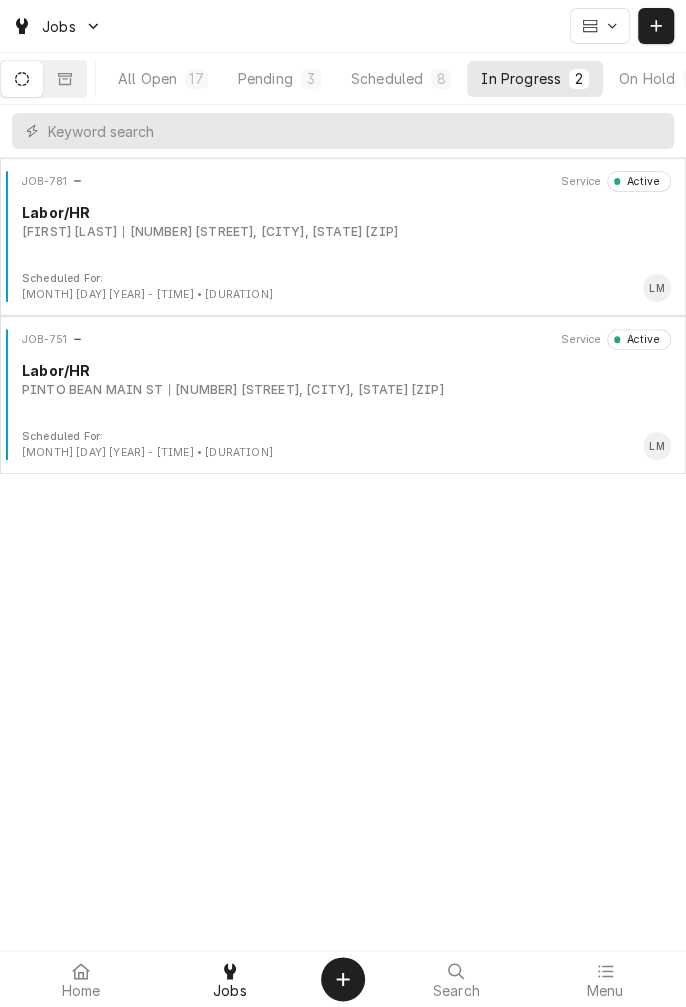 click on "JOB-751 Service Active Labor/HR PINTO BEAN MAIN ST 1604 Houston Hwy, Victoria, TX 77901" at bounding box center (343, 379) 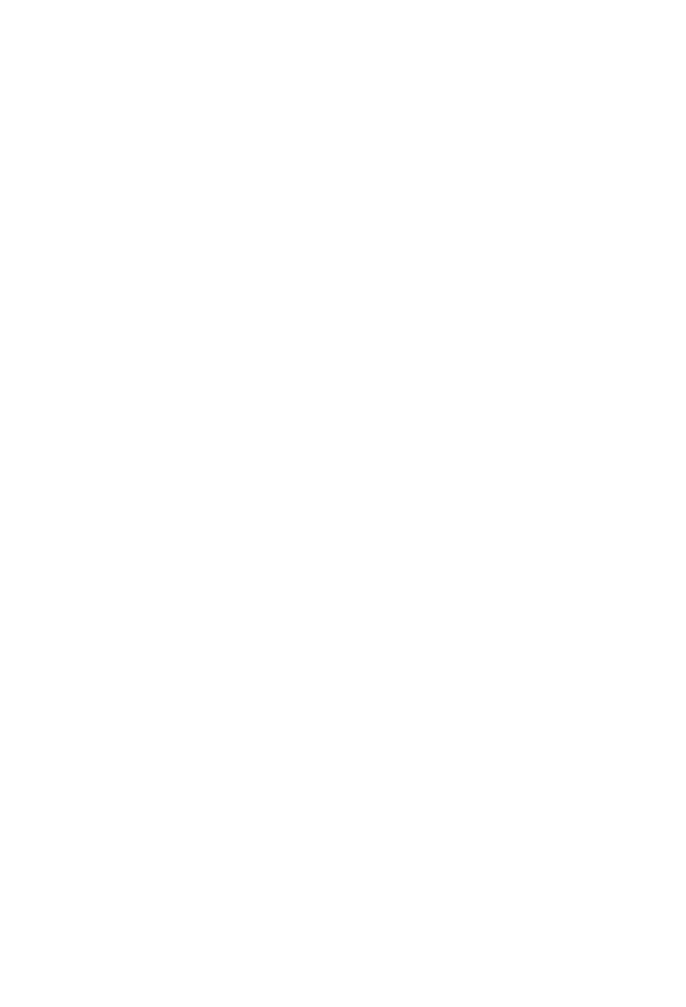 scroll, scrollTop: 0, scrollLeft: 0, axis: both 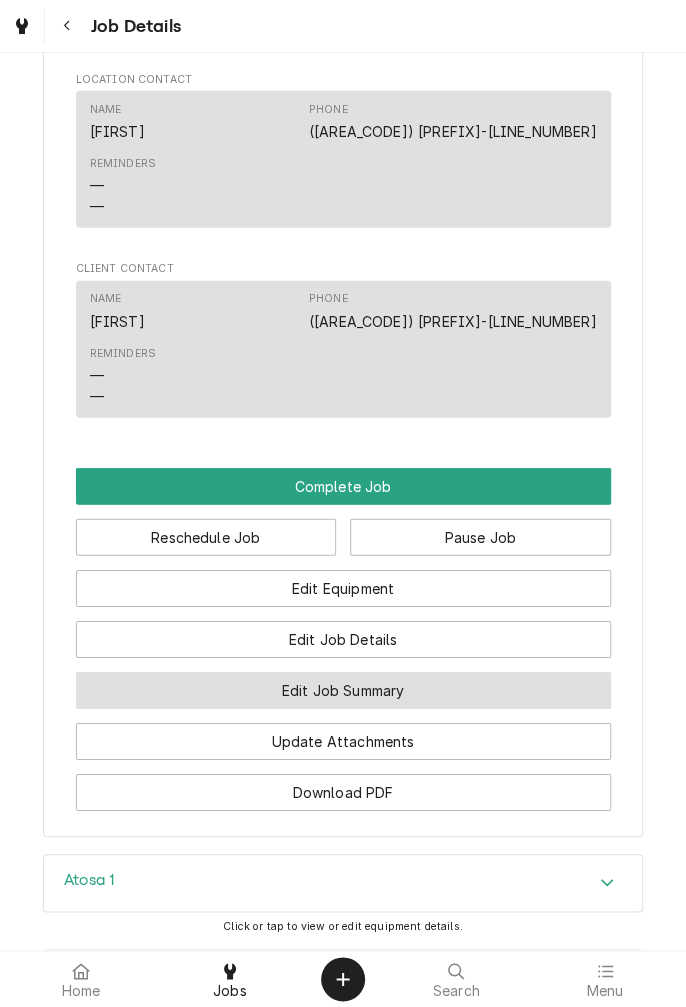 click on "Edit Job Summary" at bounding box center [343, 690] 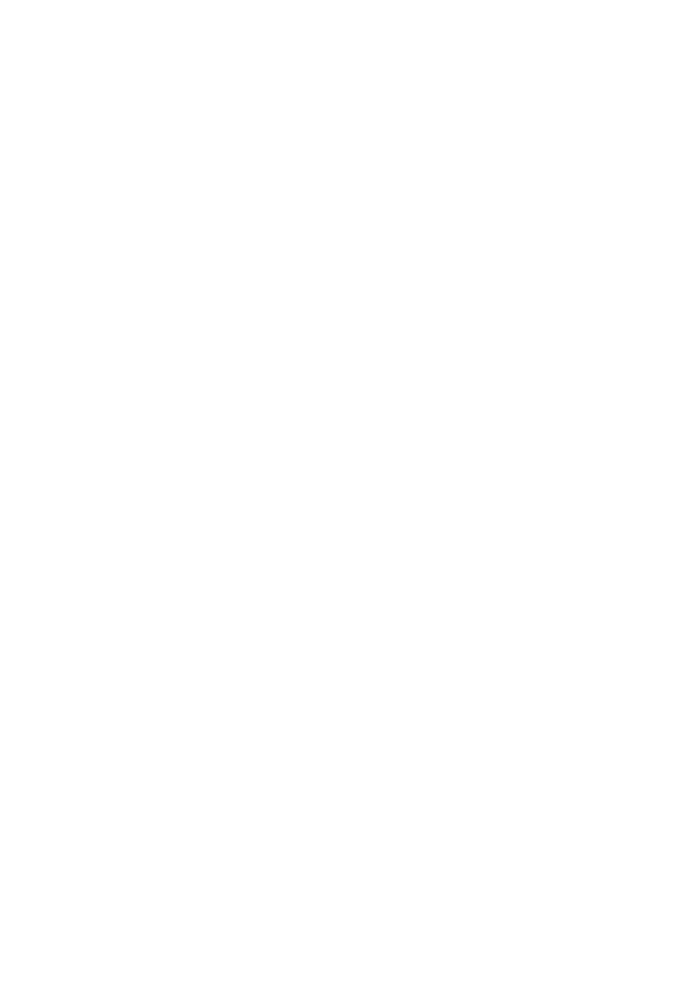scroll, scrollTop: 0, scrollLeft: 0, axis: both 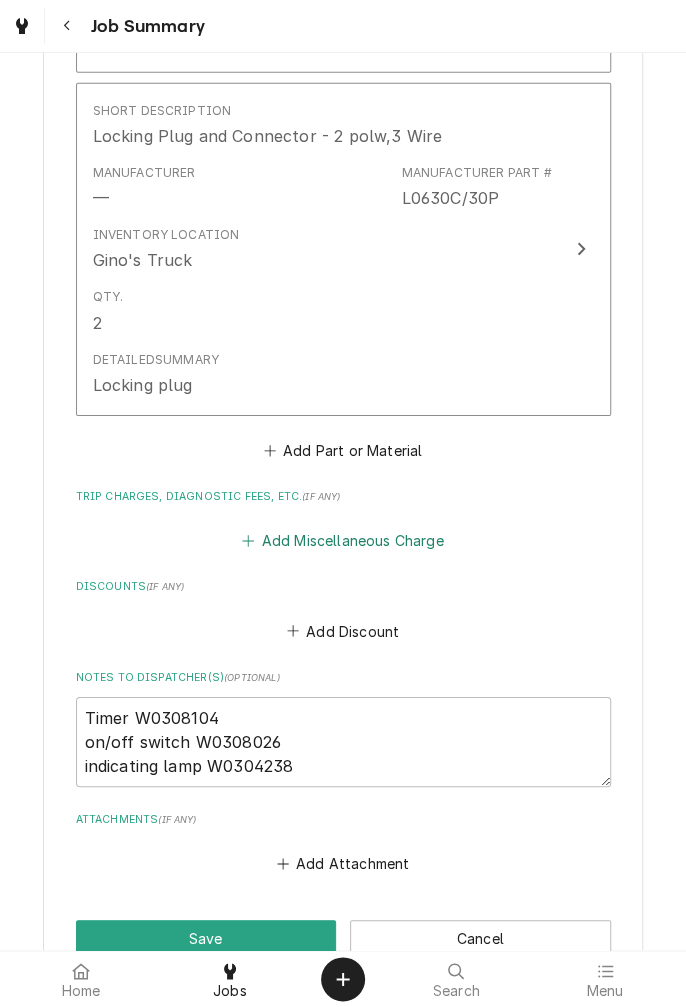 click on "Add Miscellaneous Charge" at bounding box center (343, 541) 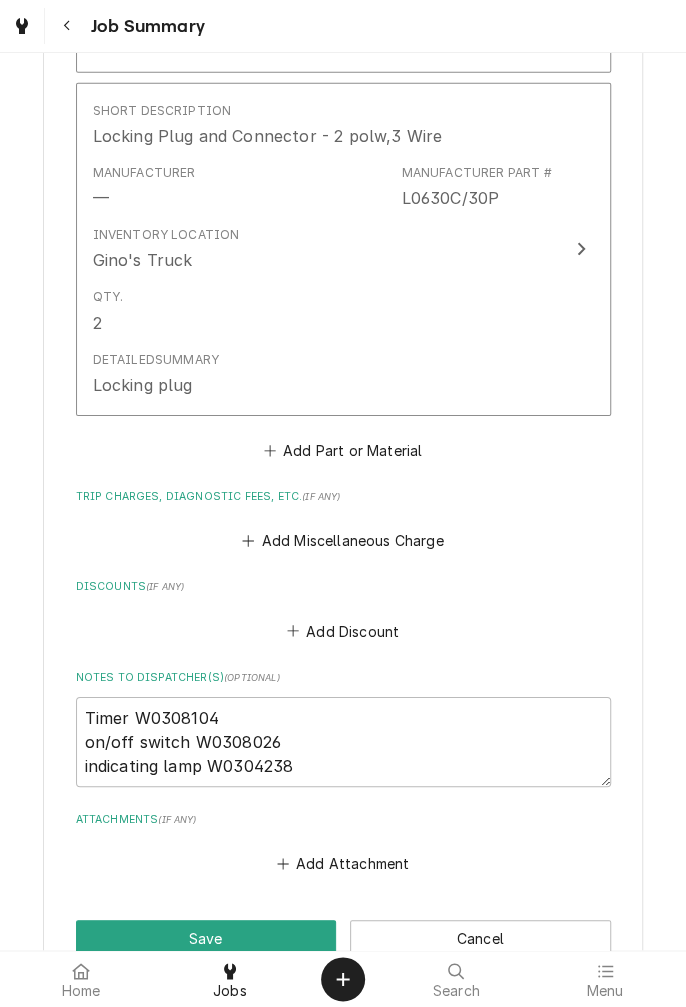 scroll, scrollTop: 0, scrollLeft: 0, axis: both 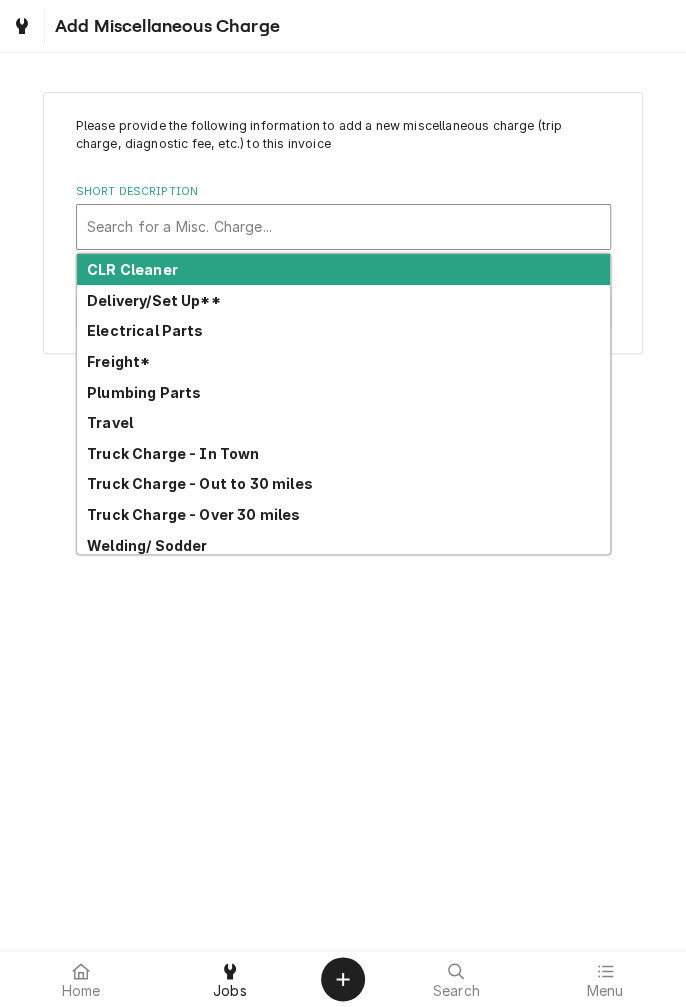 click on "Freight*" at bounding box center [118, 361] 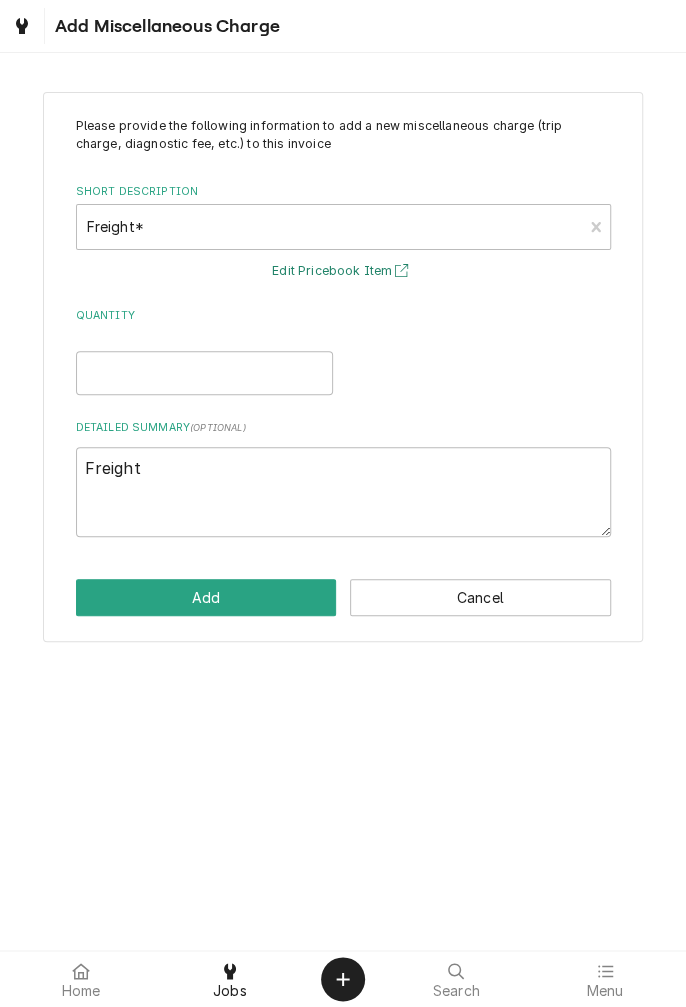 click on "Edit Pricebook Item" at bounding box center [343, 271] 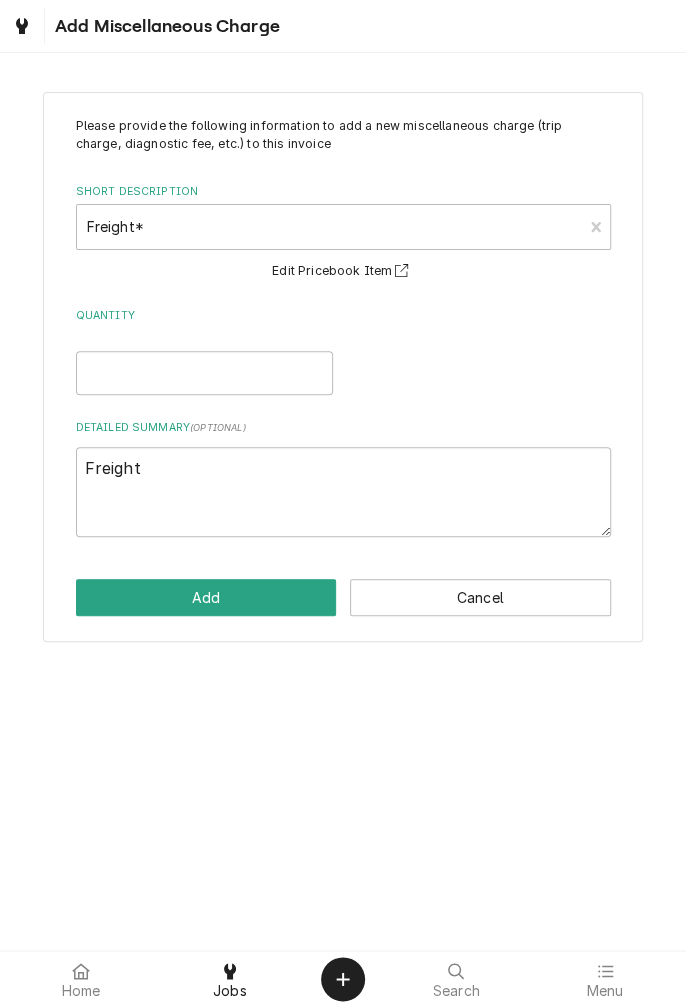 type on "x" 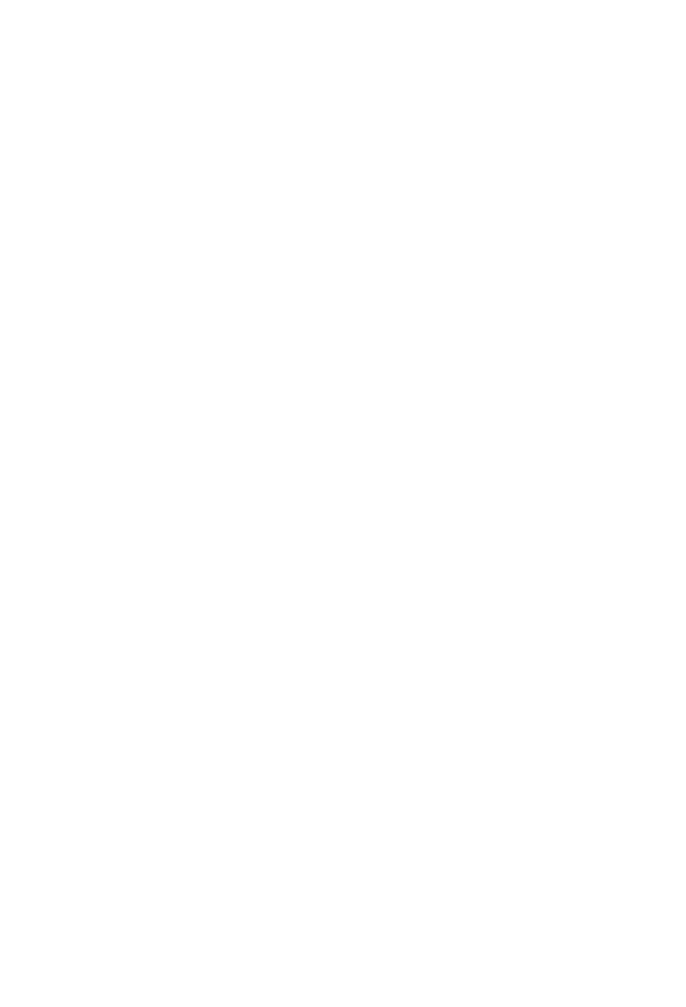 scroll, scrollTop: 0, scrollLeft: 0, axis: both 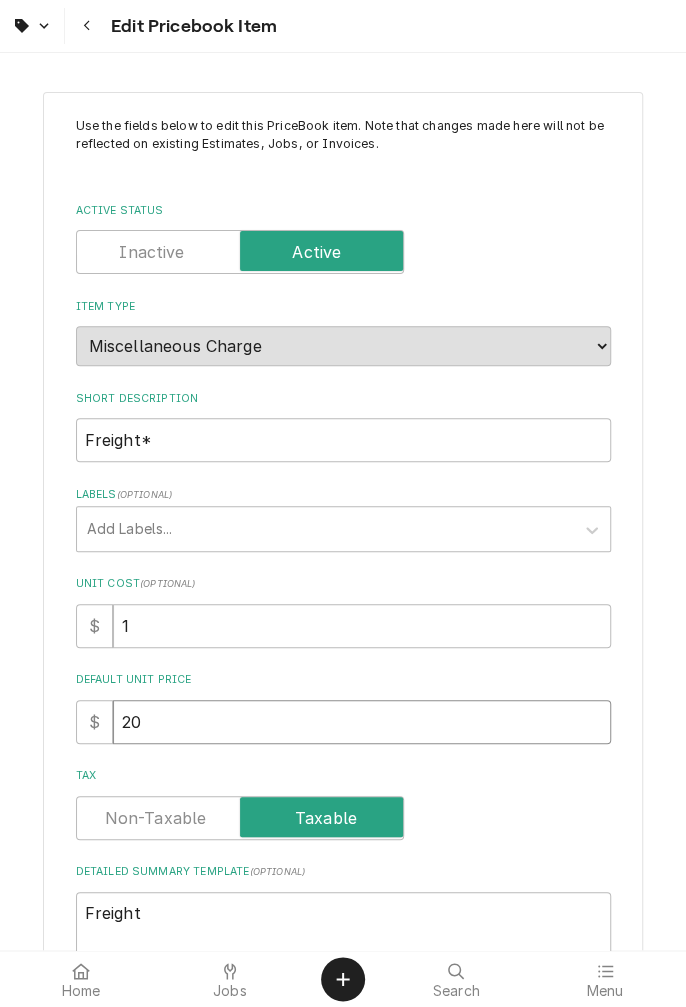 click on "20" at bounding box center [362, 722] 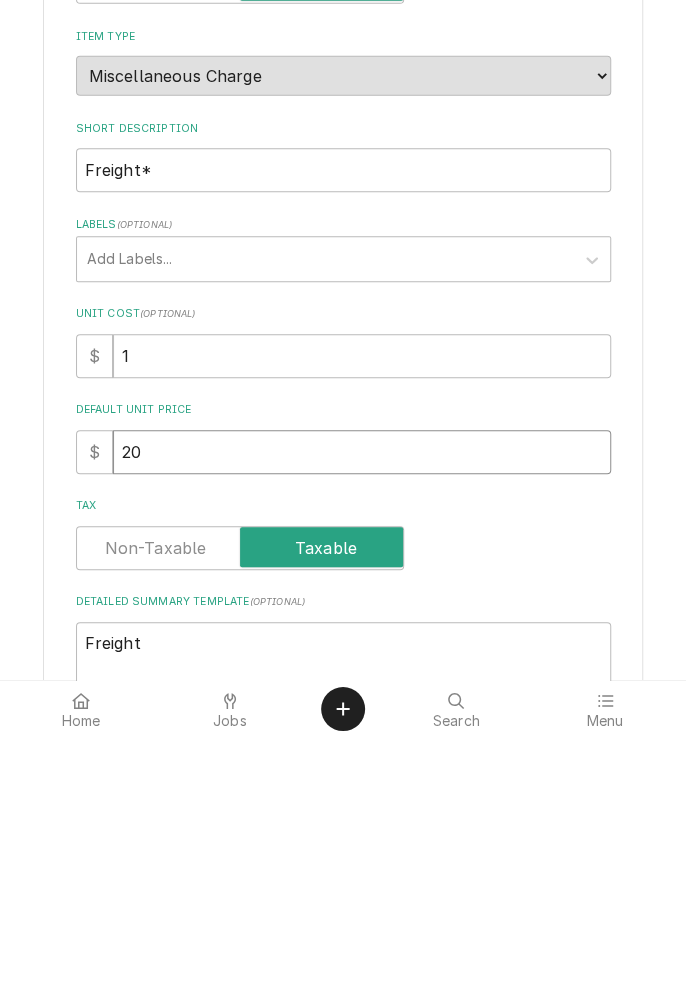 type on "x" 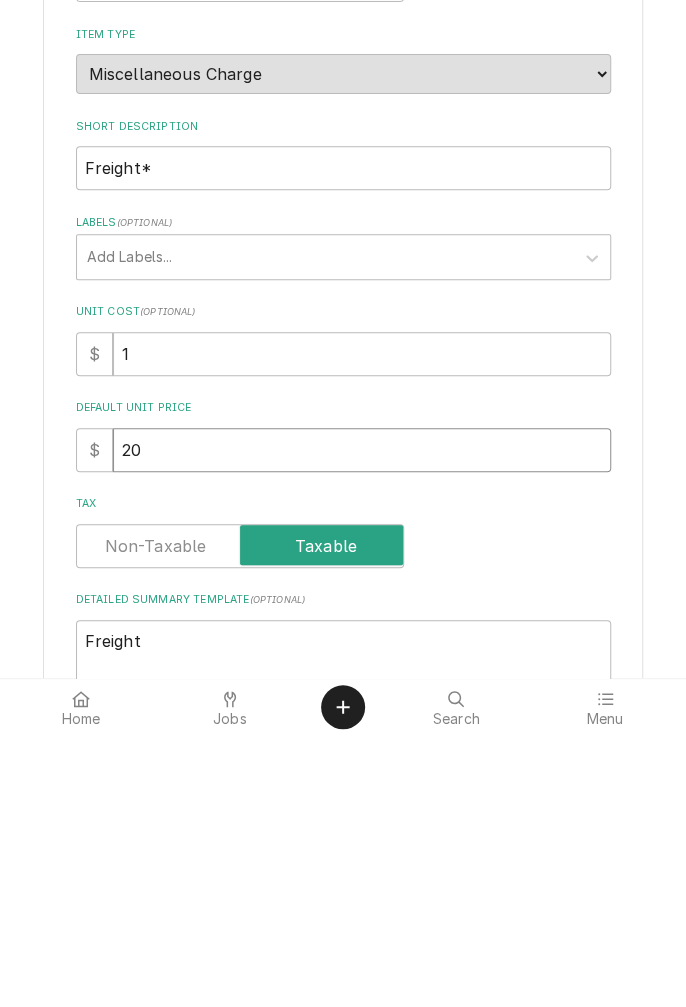 type on "2" 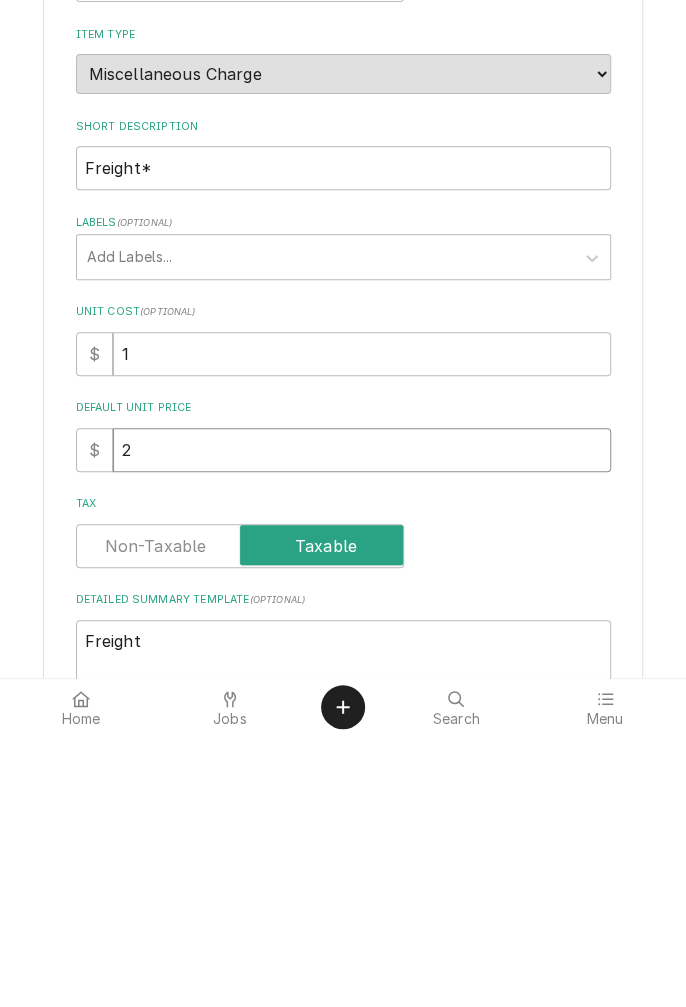 type on "x" 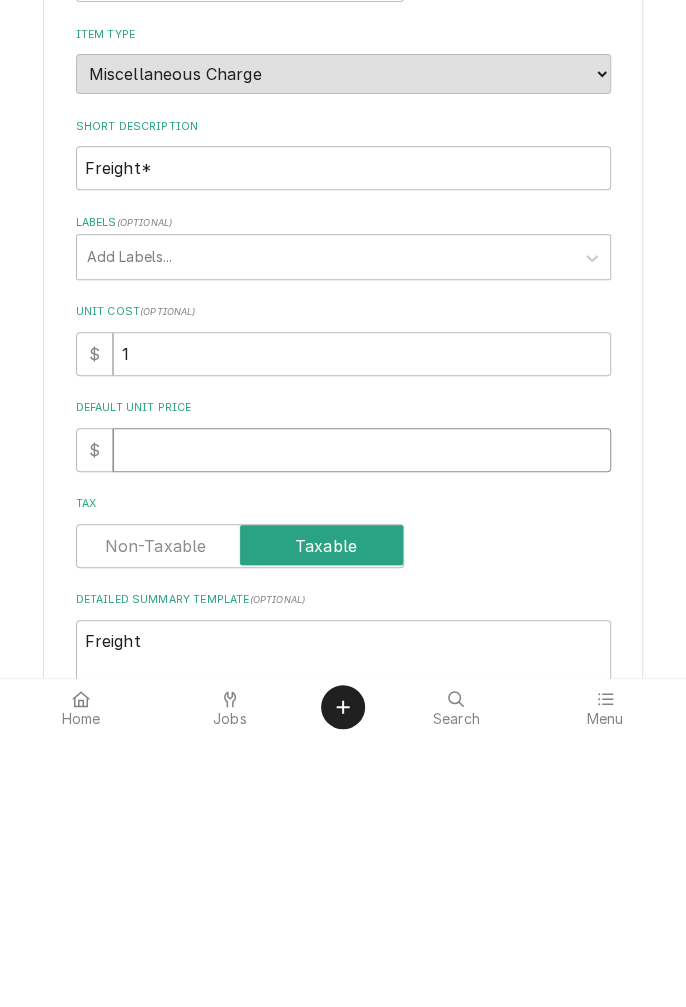 type on "x" 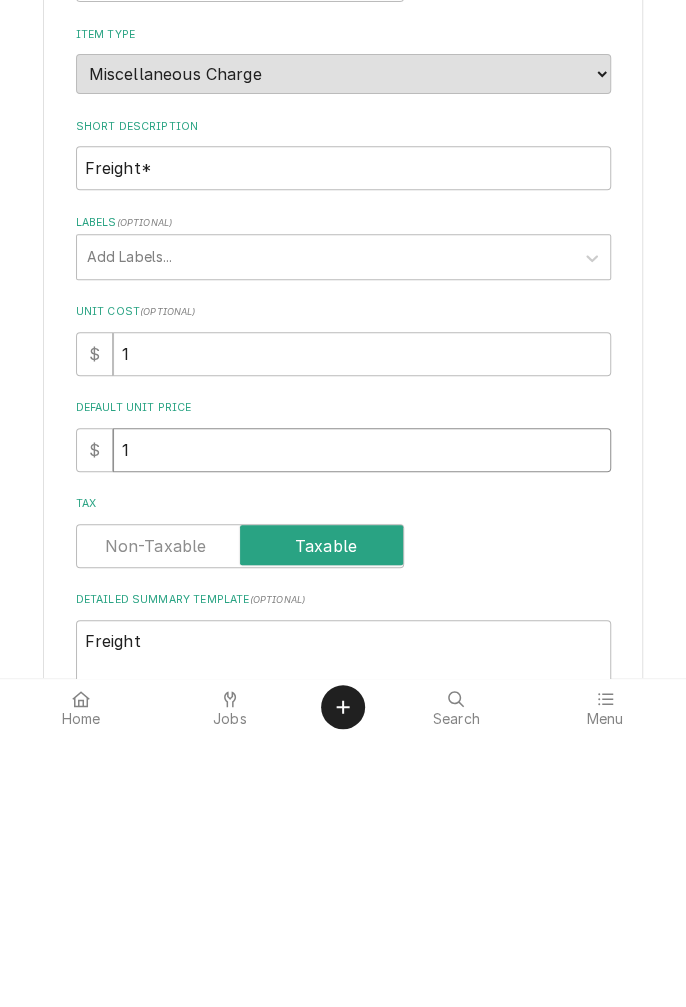 type on "x" 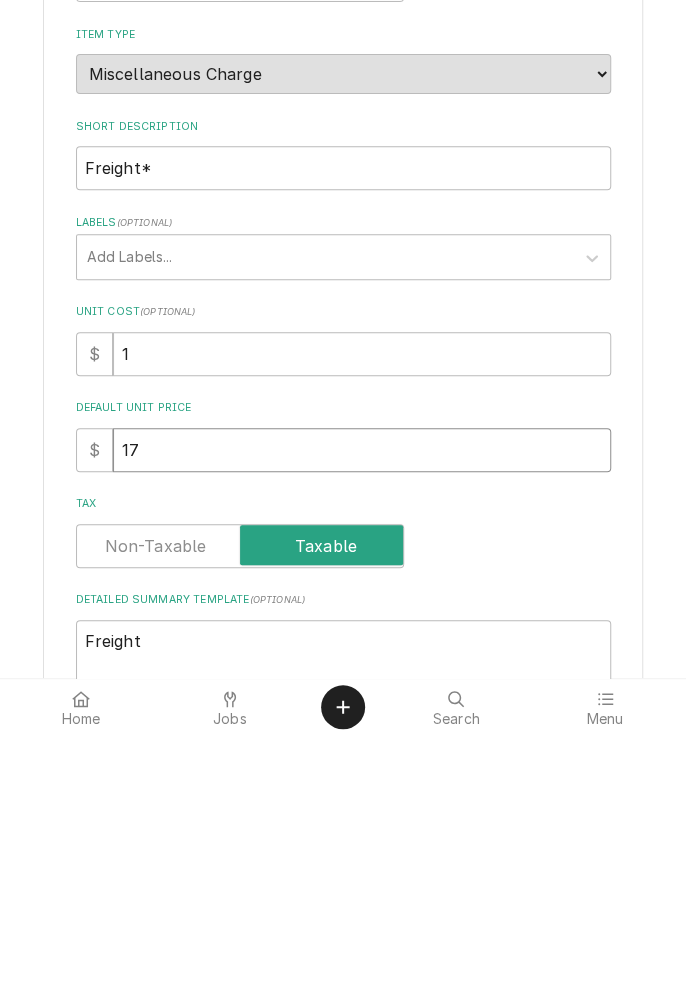 type on "x" 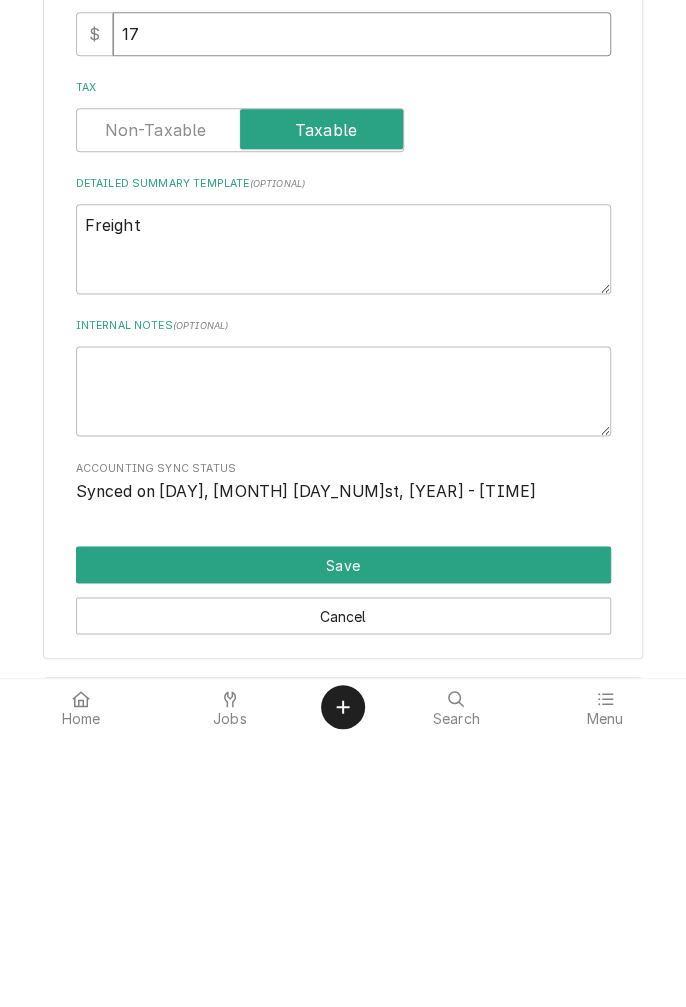 scroll, scrollTop: 421, scrollLeft: 0, axis: vertical 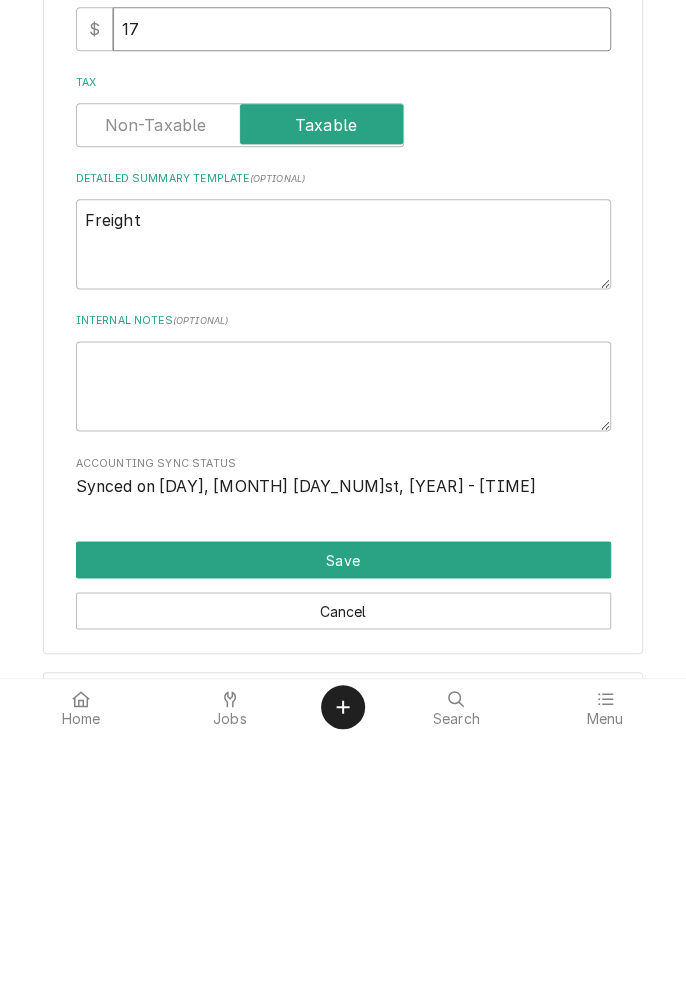 type on "17" 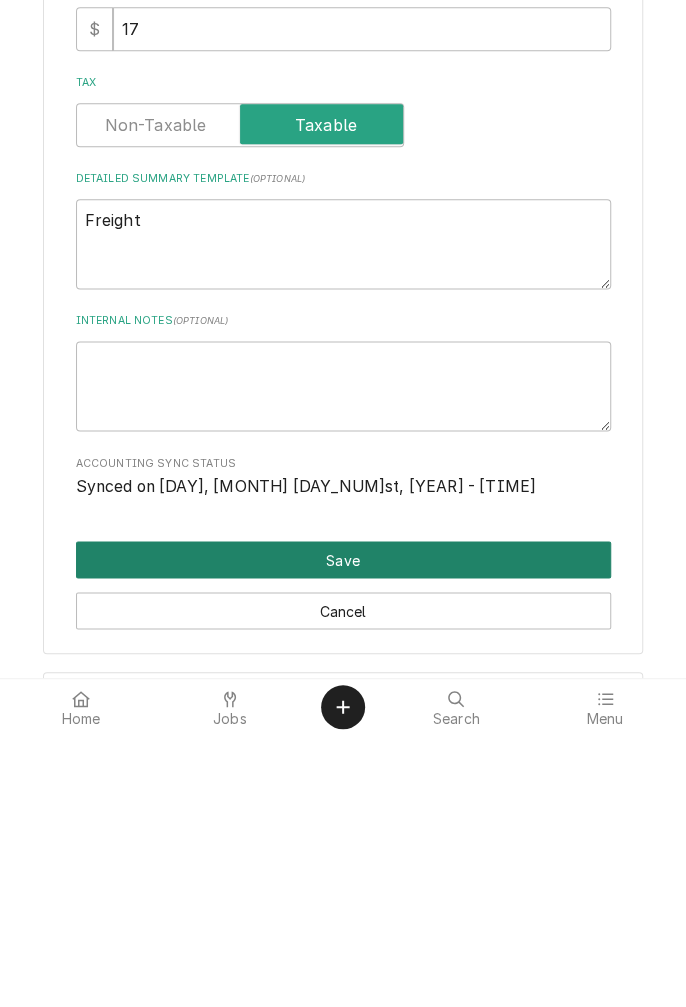 click on "Save" at bounding box center [343, 831] 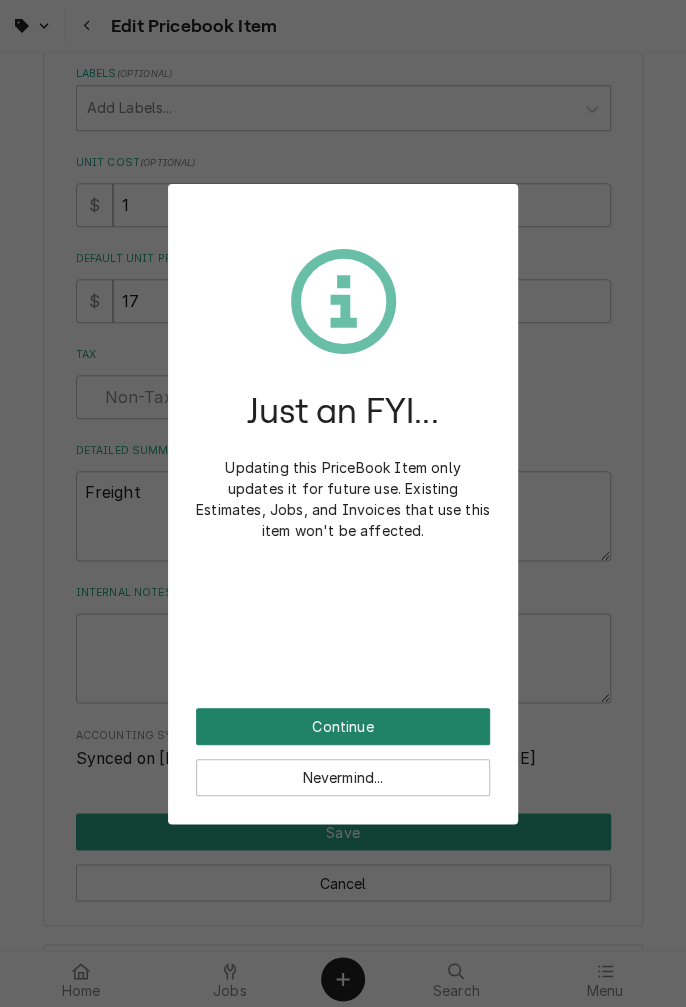 click on "Continue" at bounding box center (343, 726) 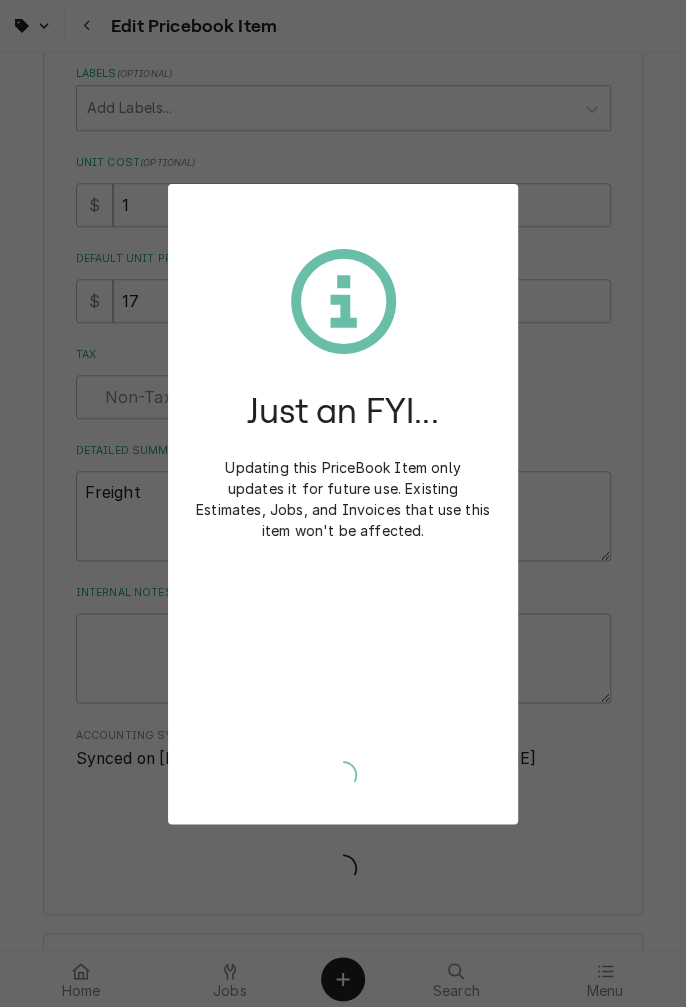 type on "x" 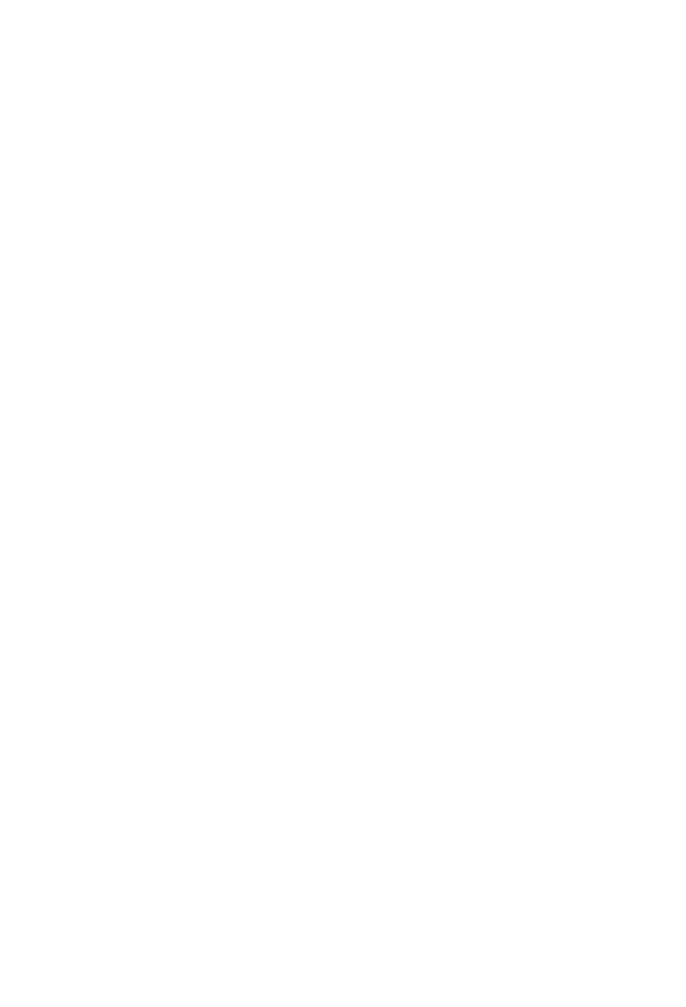scroll, scrollTop: 0, scrollLeft: 0, axis: both 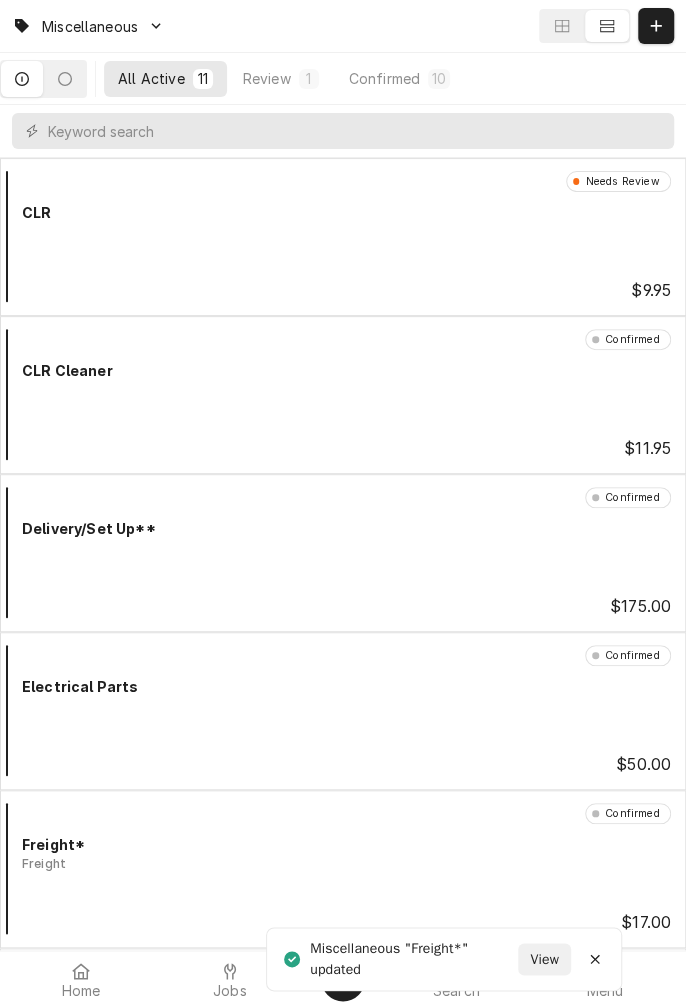 click on "Jobs" at bounding box center (230, 991) 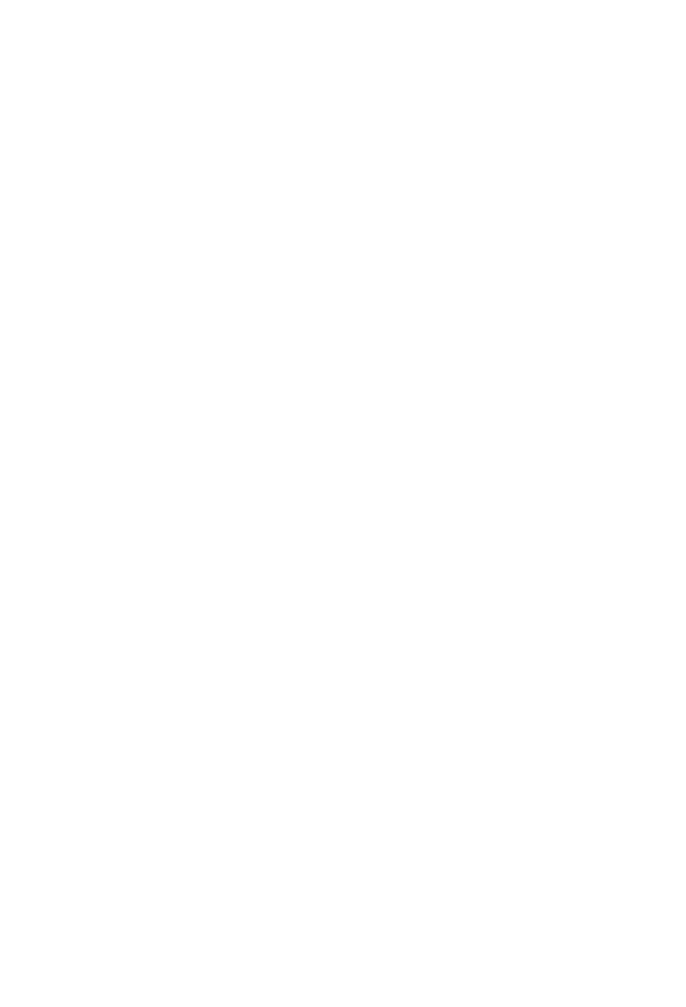 scroll, scrollTop: 0, scrollLeft: 0, axis: both 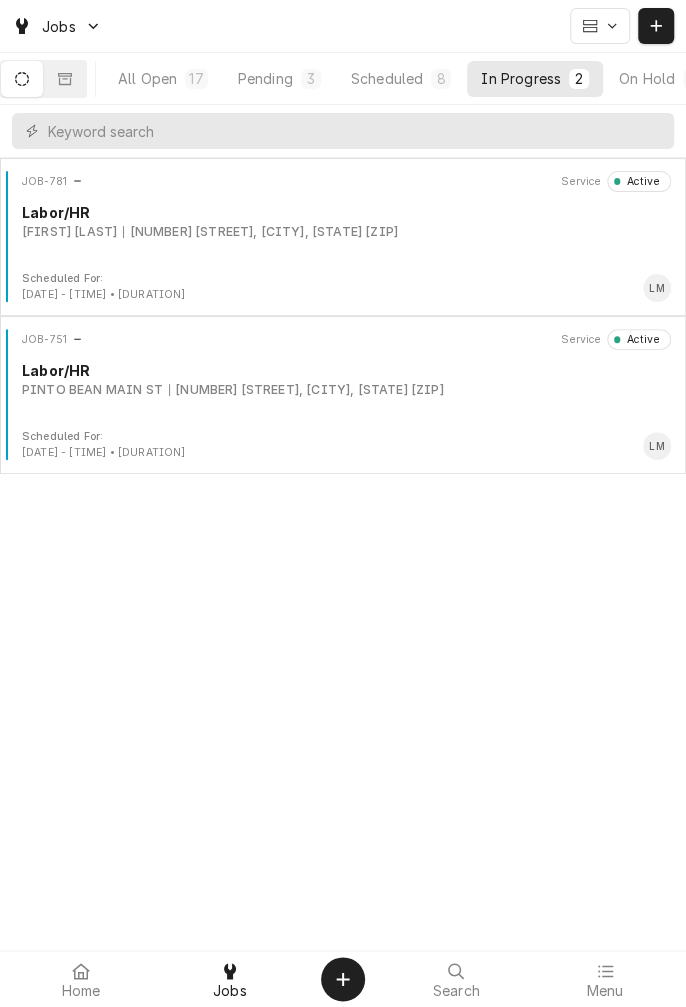 click on "1604 Houston Hwy, Victoria, TX 77901" at bounding box center (306, 390) 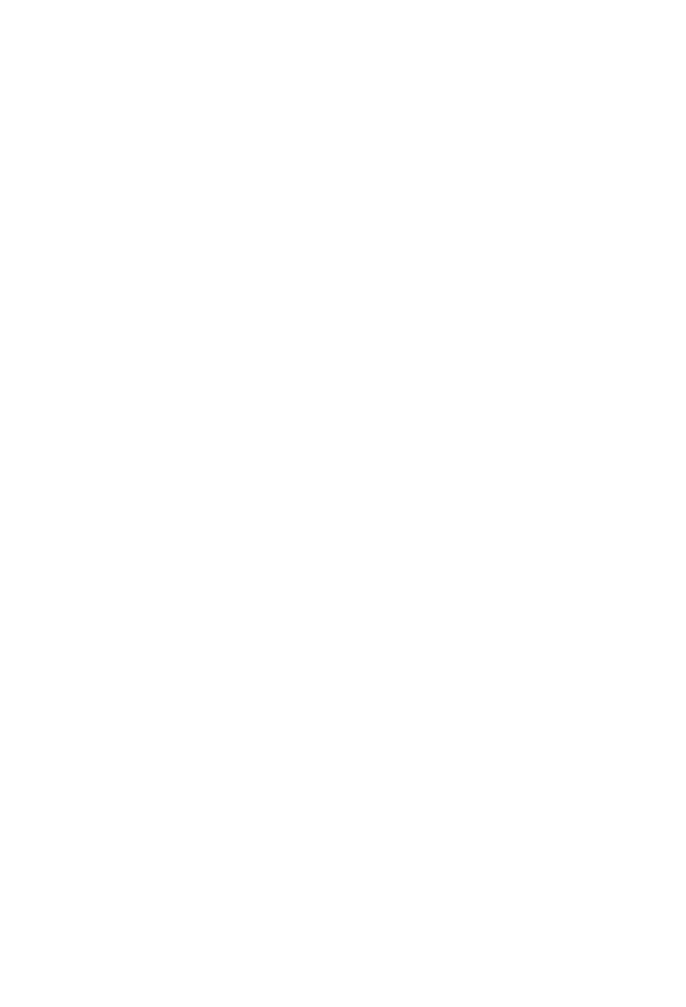scroll, scrollTop: 0, scrollLeft: 0, axis: both 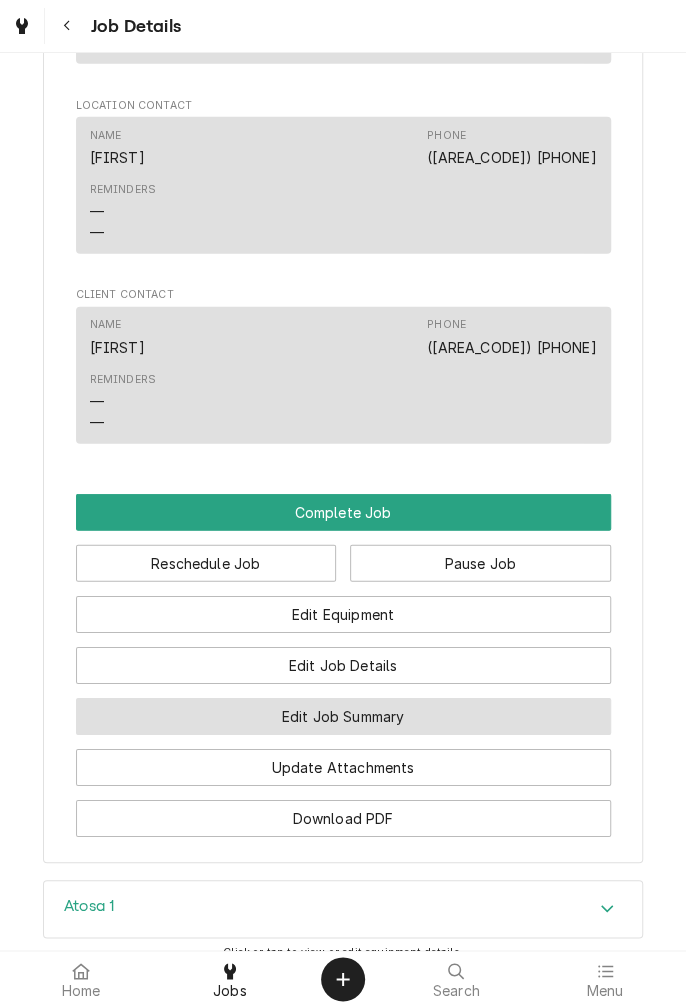 click on "Edit Job Summary" at bounding box center (343, 716) 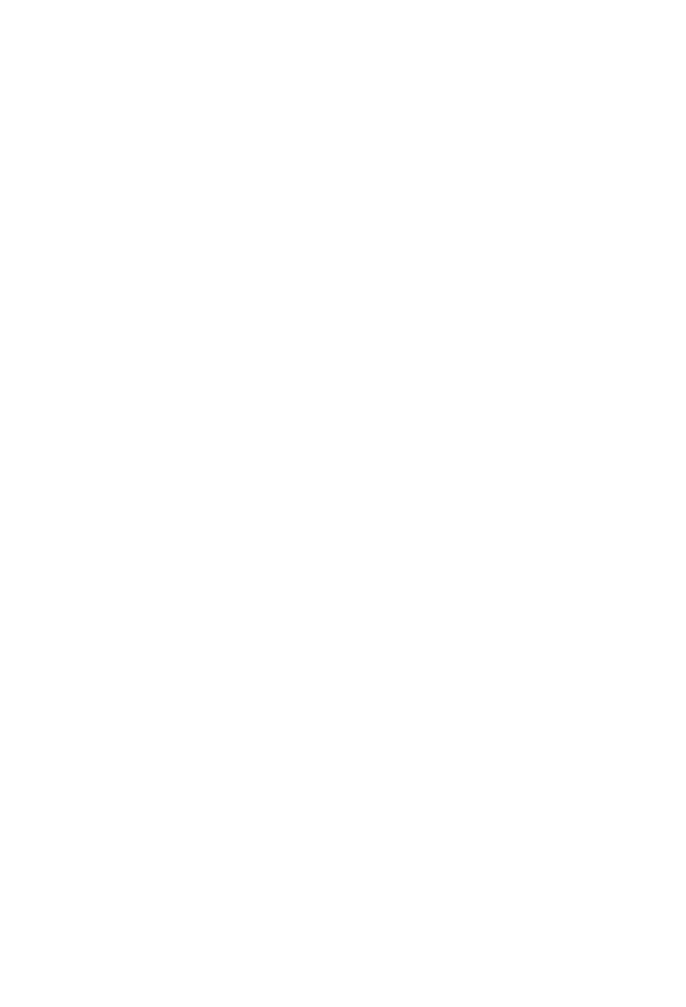 scroll, scrollTop: 0, scrollLeft: 0, axis: both 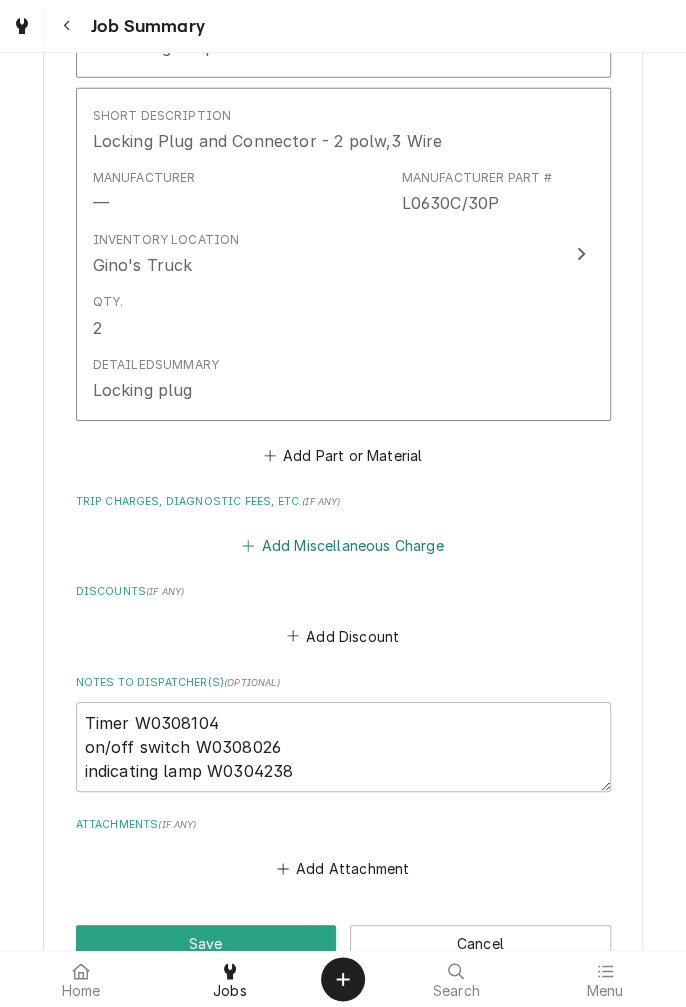 click on "Add Miscellaneous Charge" at bounding box center (343, 546) 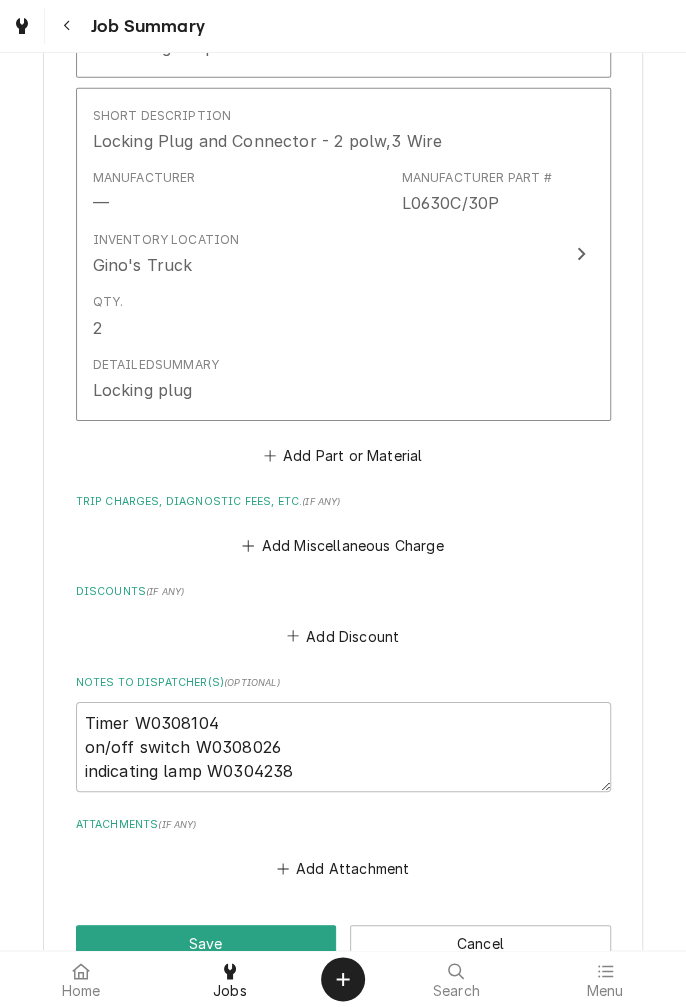 scroll, scrollTop: 0, scrollLeft: 0, axis: both 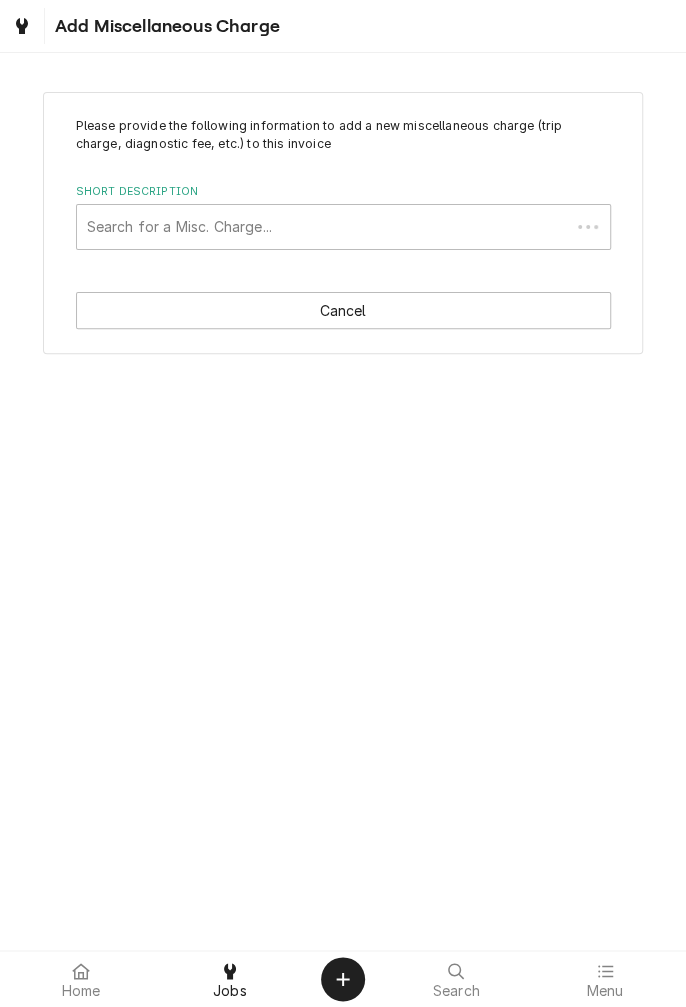 click on "Please provide the following information to add a new miscellaneous charge (trip charge, diagnostic fee, etc.) to this invoice Short Description Search for a Misc. Charge... Cancel" at bounding box center (343, 501) 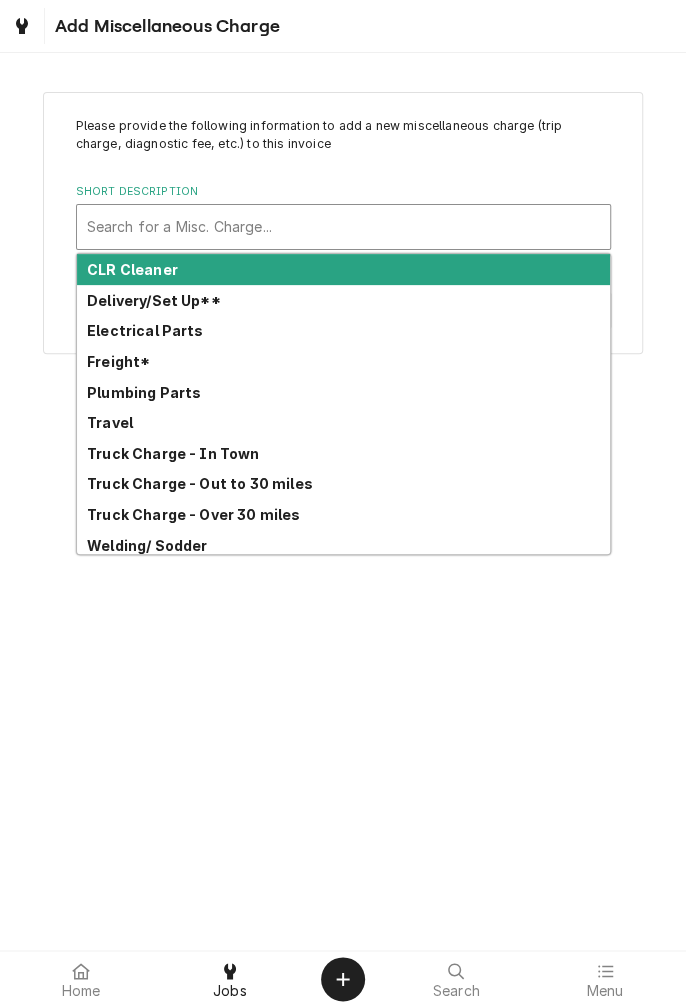 click on "Freight*" at bounding box center (343, 361) 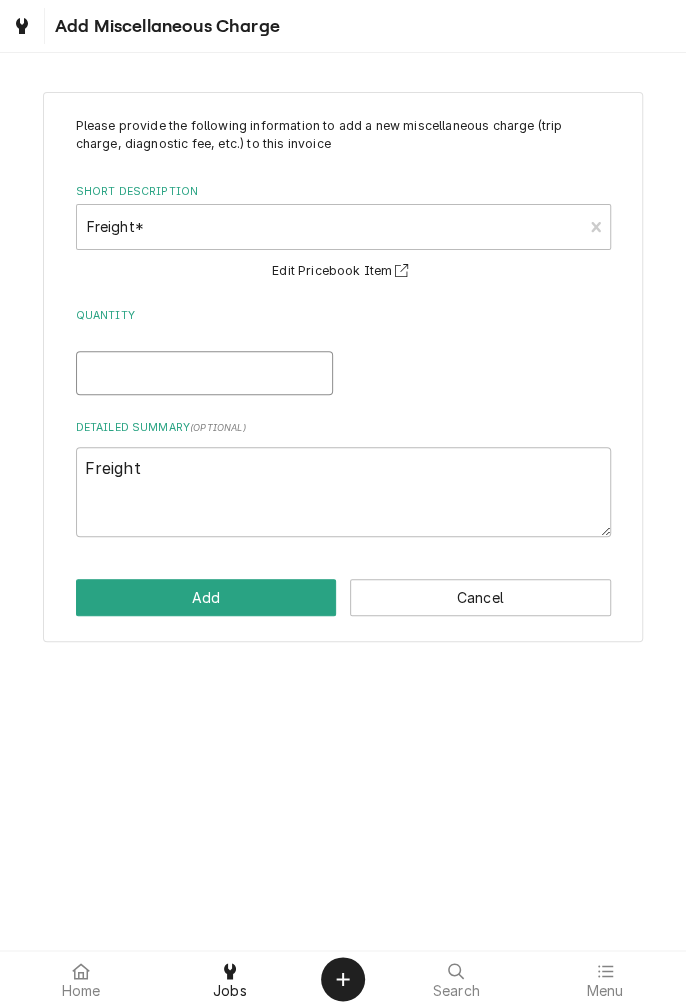 click on "Quantity" at bounding box center [204, 373] 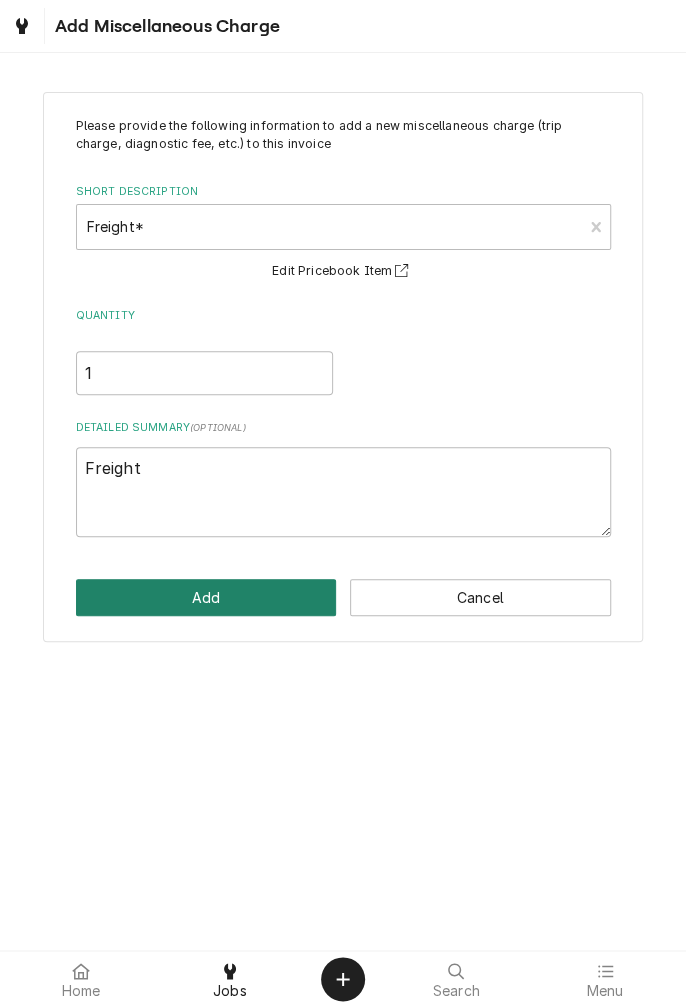click on "Add" at bounding box center [206, 597] 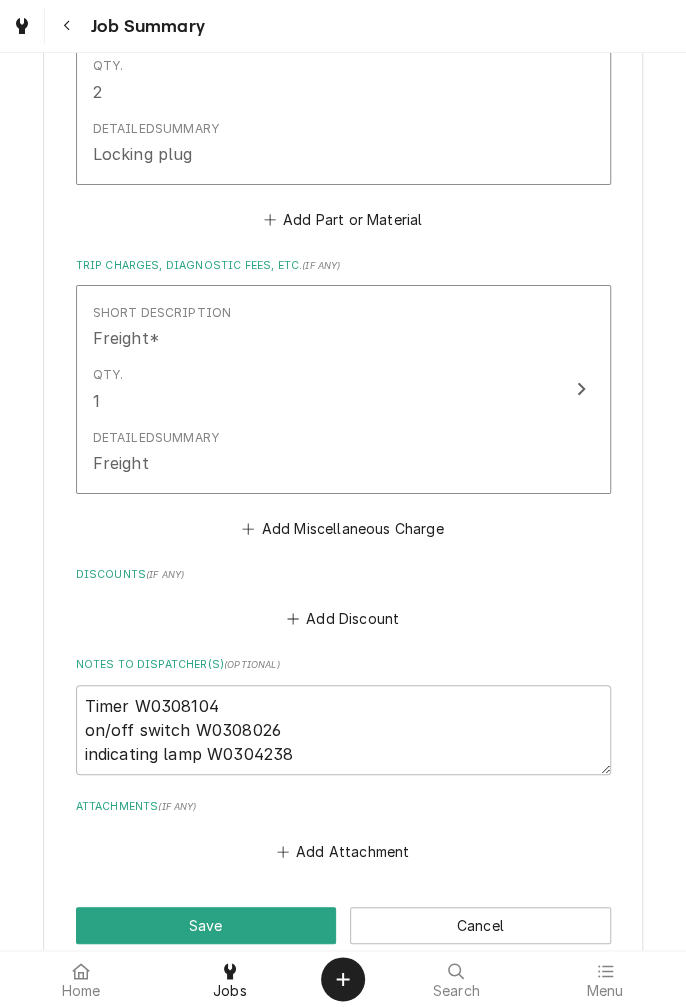 scroll, scrollTop: 2554, scrollLeft: 0, axis: vertical 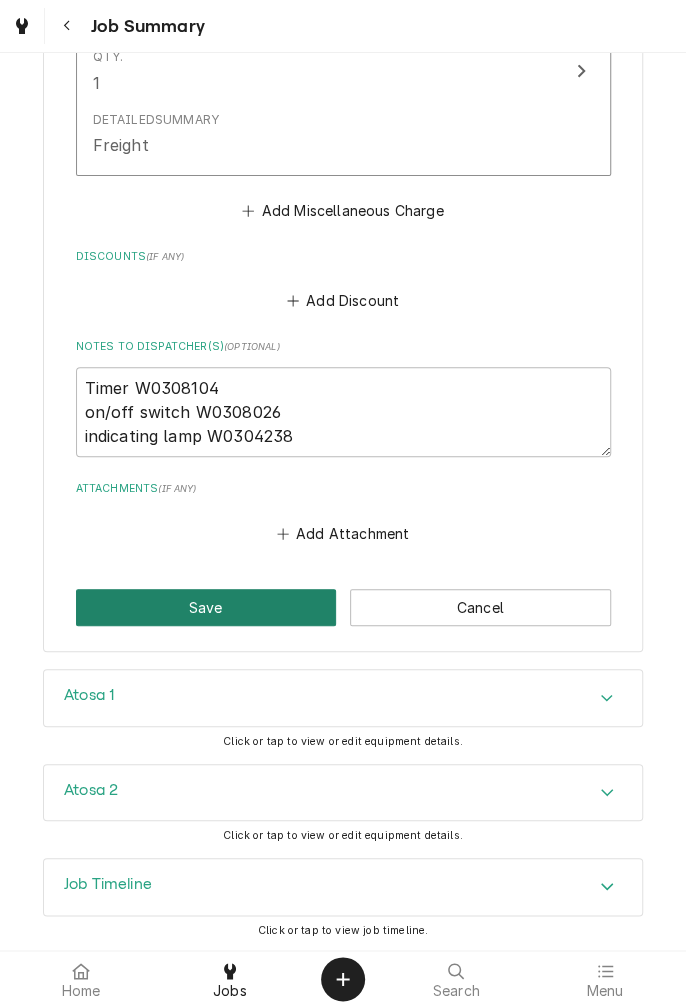 click on "Save" at bounding box center [206, 607] 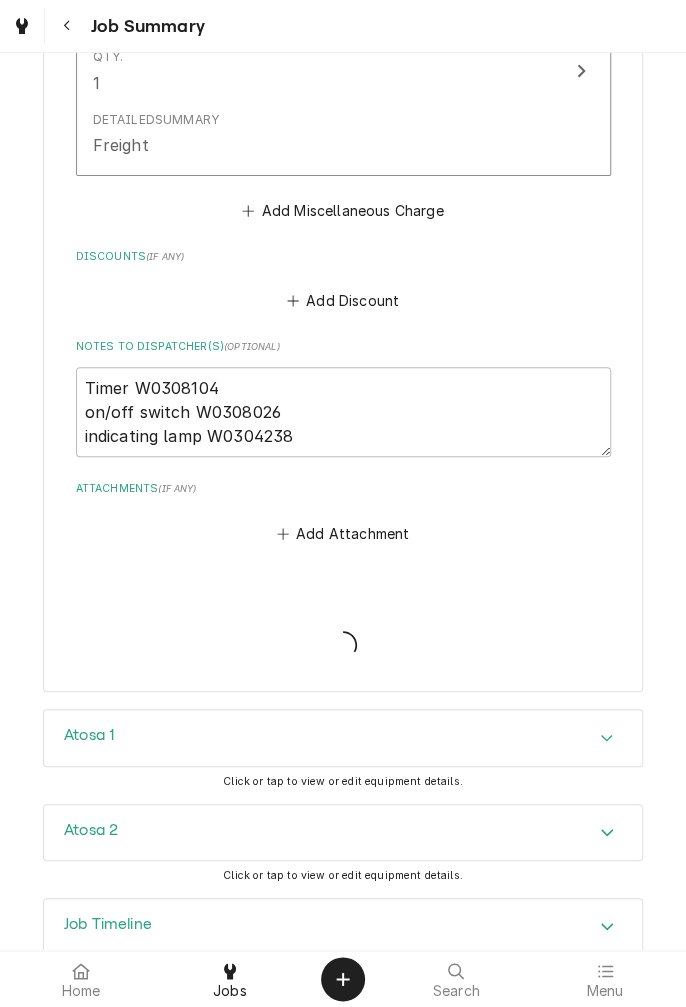 type on "x" 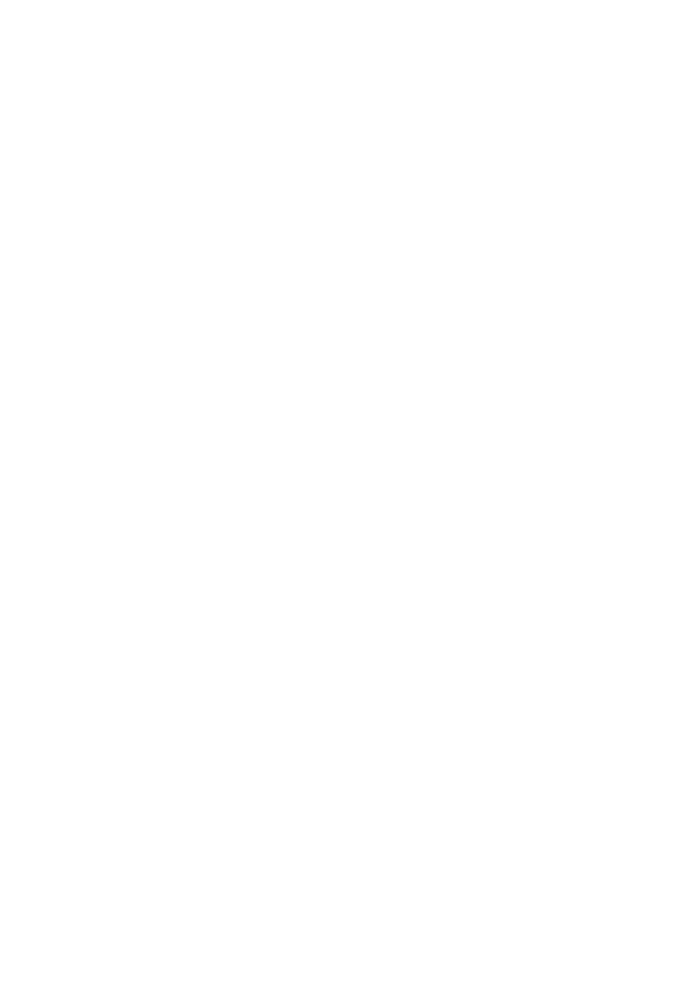 scroll, scrollTop: 0, scrollLeft: 0, axis: both 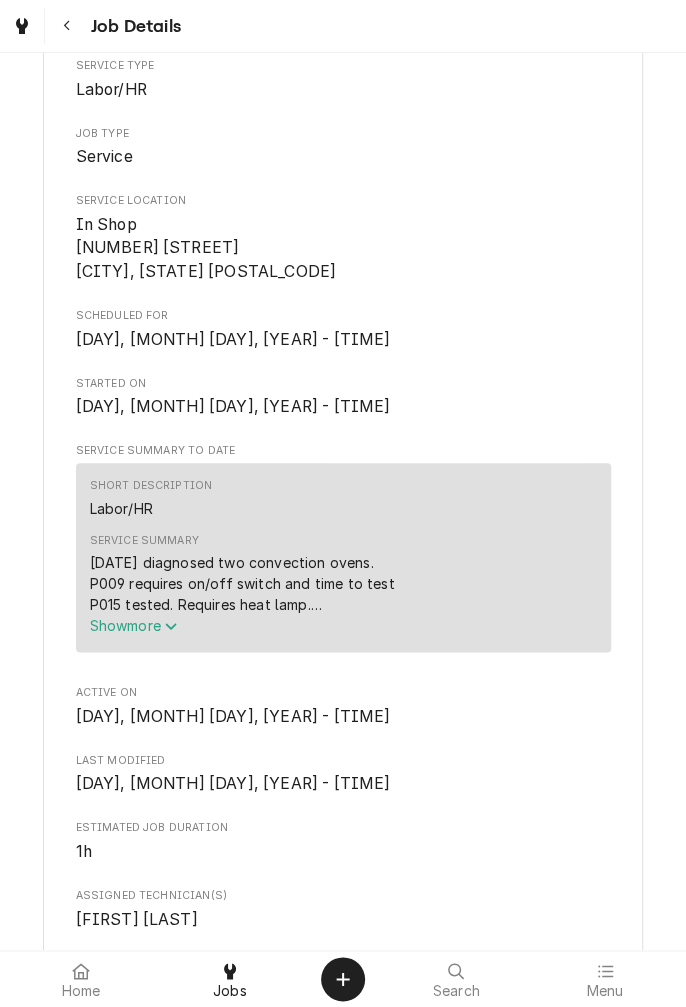click on "Show  more" at bounding box center (343, 625) 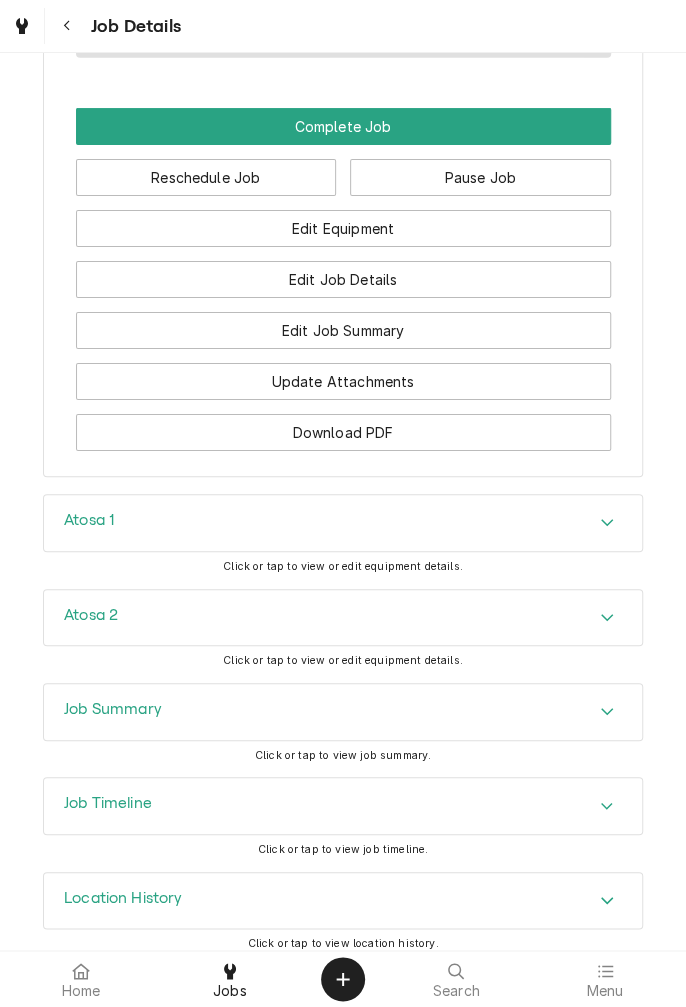 scroll, scrollTop: 2025, scrollLeft: 0, axis: vertical 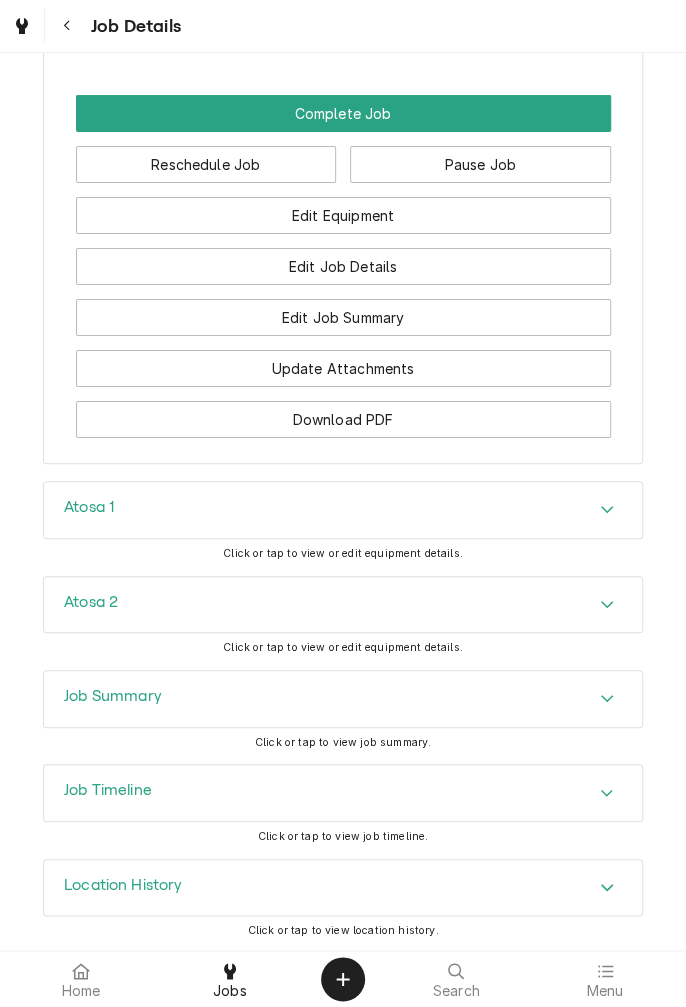 click on "Complete Job" at bounding box center (343, 113) 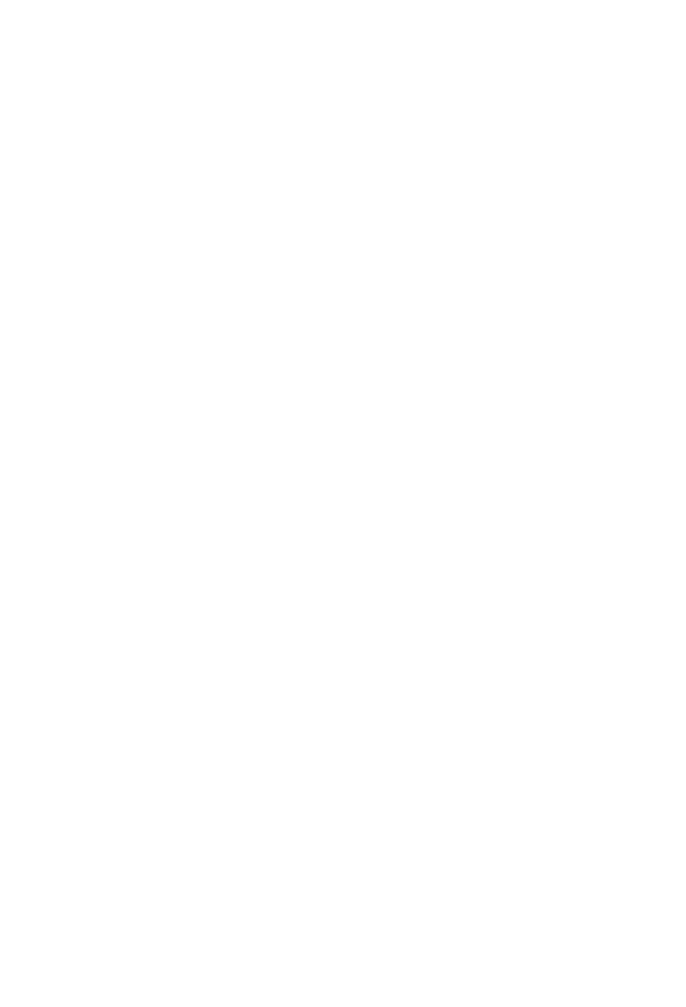 scroll, scrollTop: 0, scrollLeft: 0, axis: both 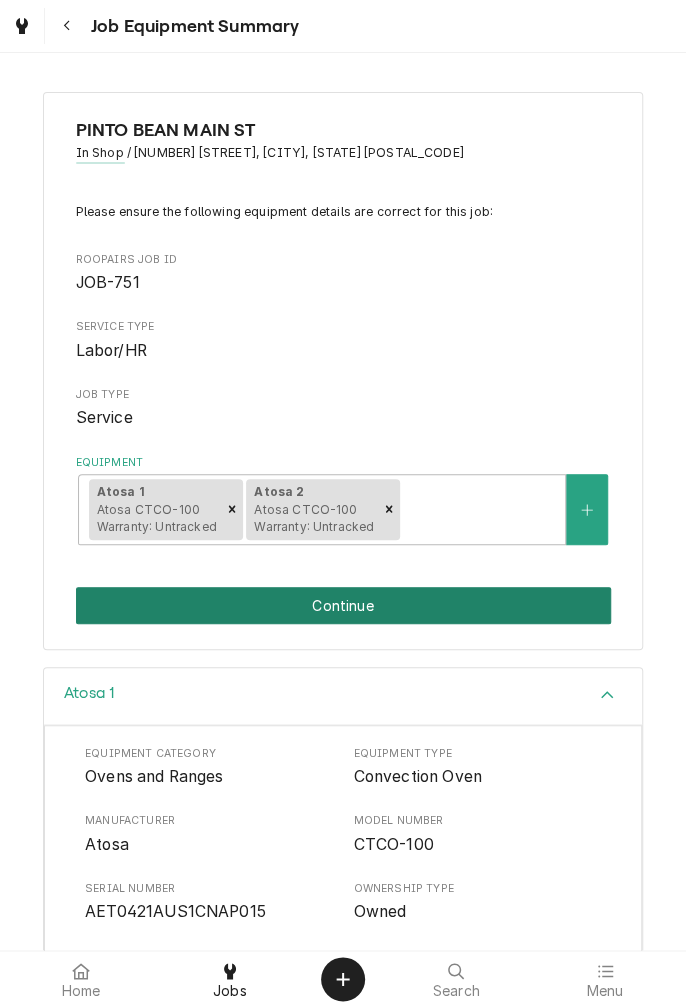 click on "Continue" at bounding box center (343, 605) 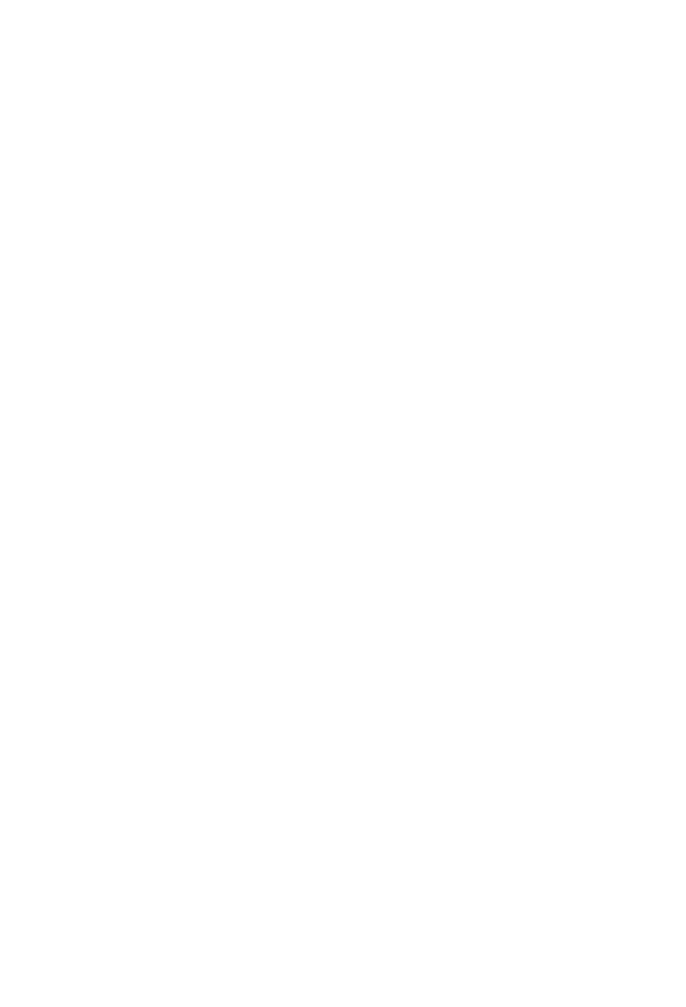 scroll, scrollTop: 0, scrollLeft: 0, axis: both 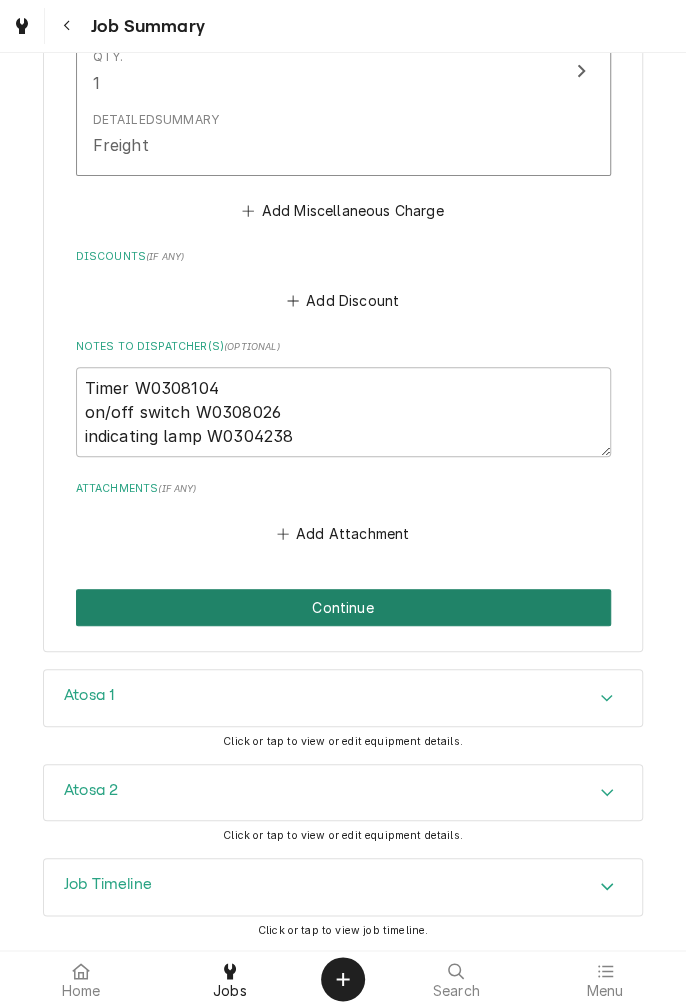click on "Continue" at bounding box center [343, 607] 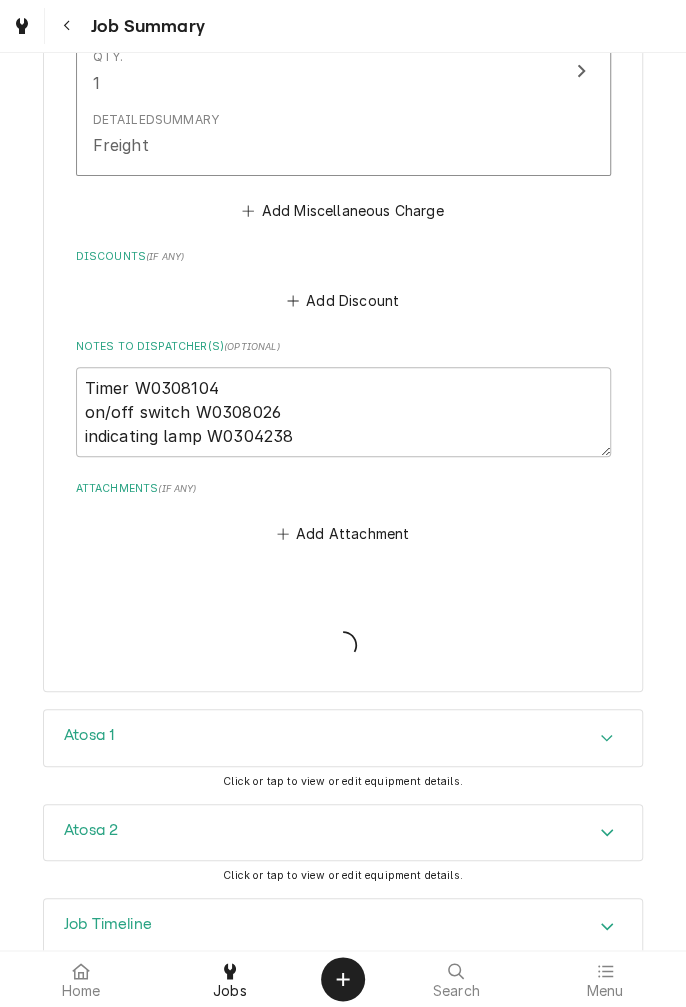 type on "x" 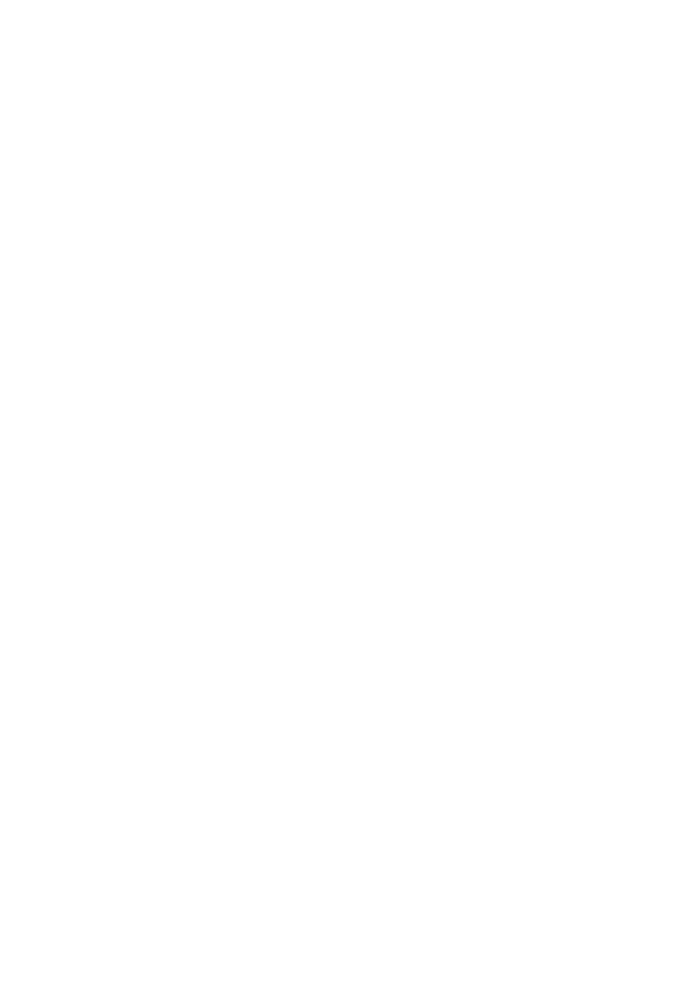 scroll, scrollTop: 0, scrollLeft: 0, axis: both 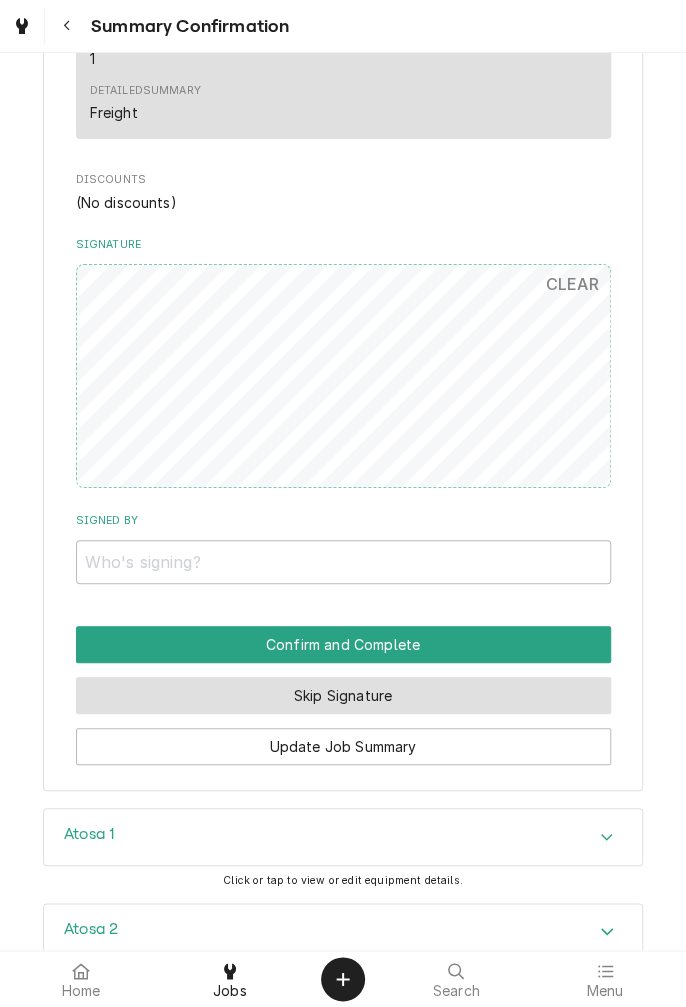 click on "Skip Signature" at bounding box center [343, 695] 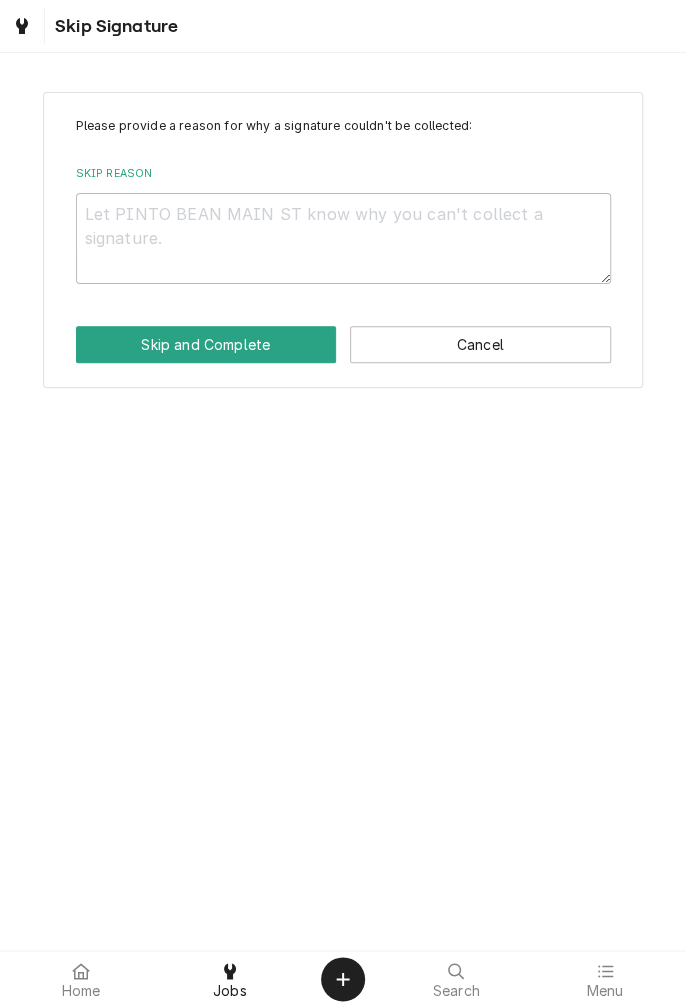 scroll, scrollTop: 0, scrollLeft: 0, axis: both 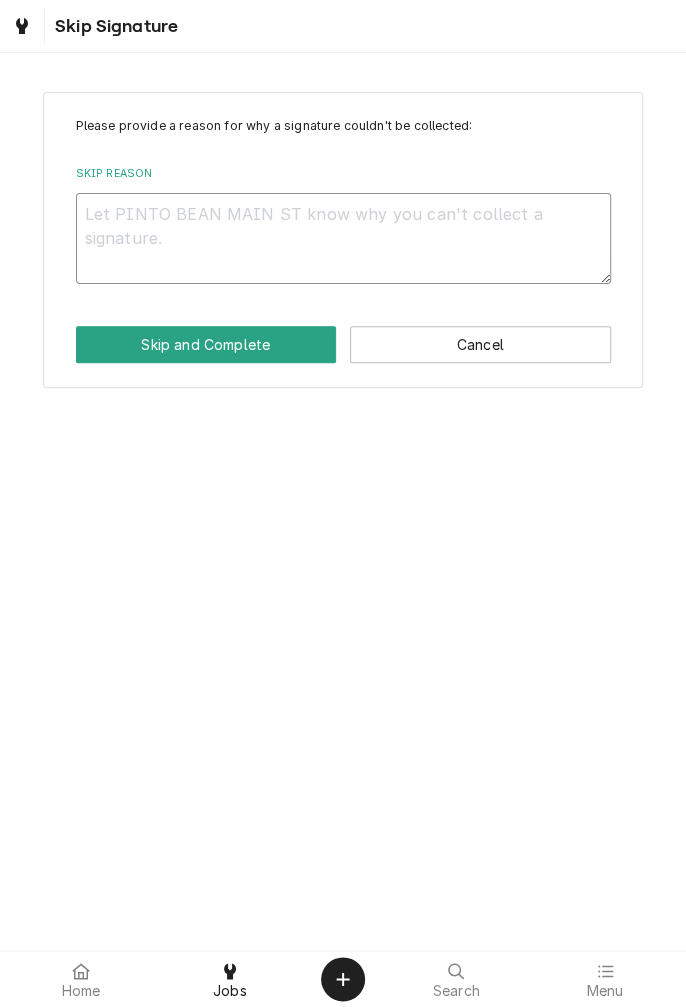 click on "Skip Reason" at bounding box center [343, 238] 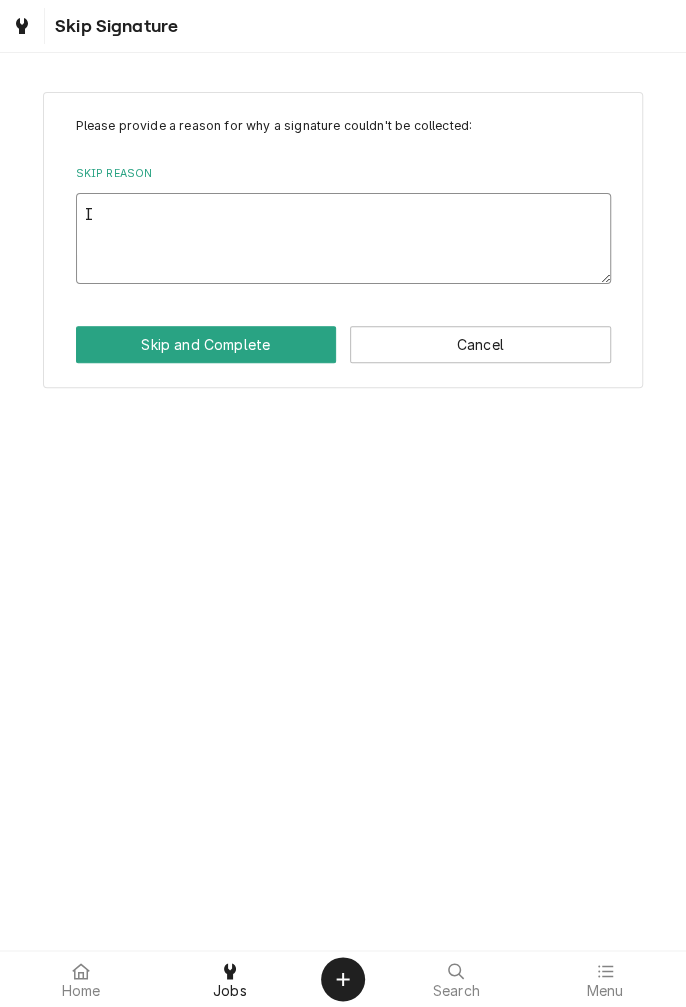 type on "x" 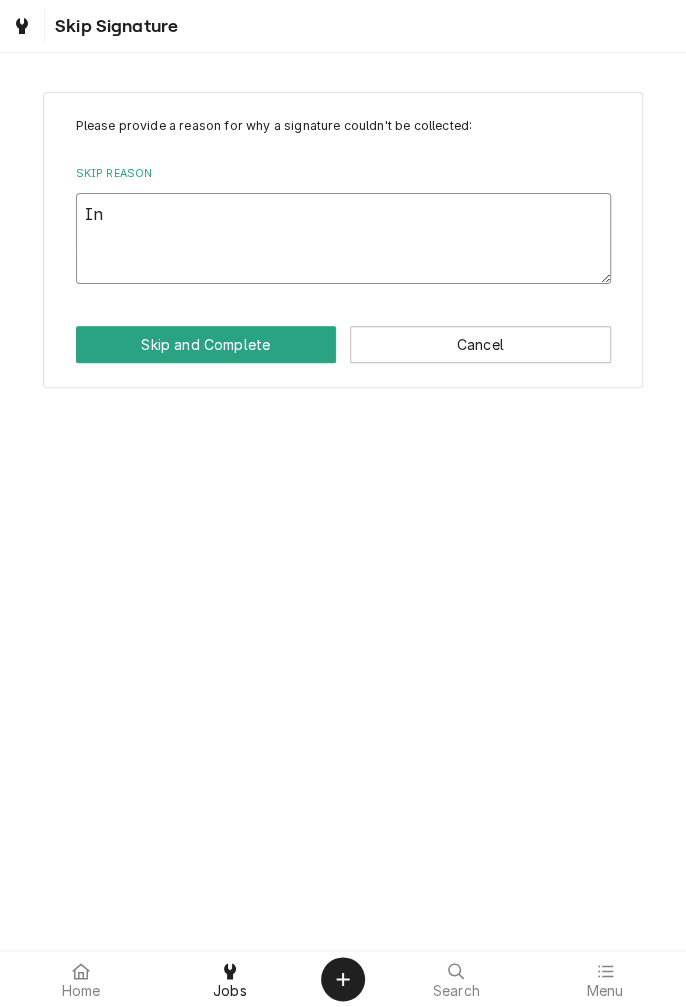 type on "x" 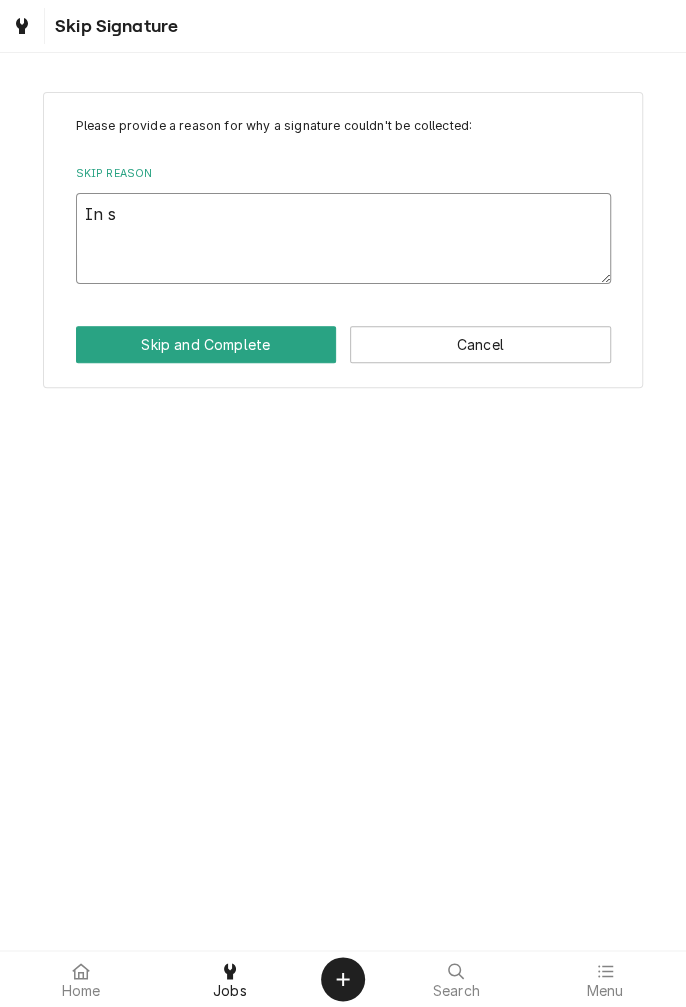 type on "x" 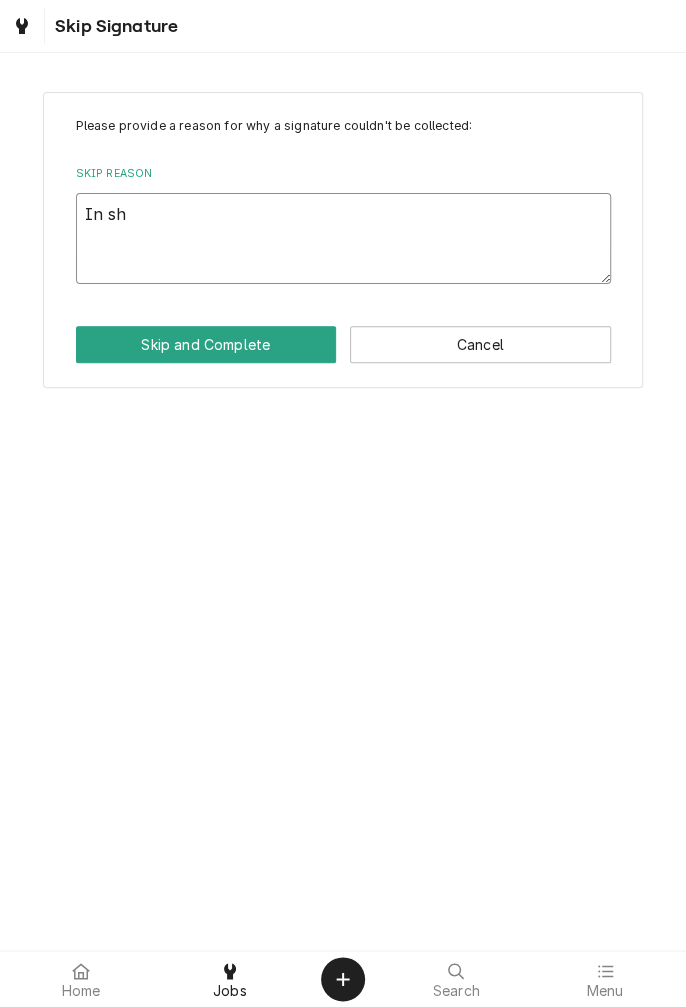 type on "x" 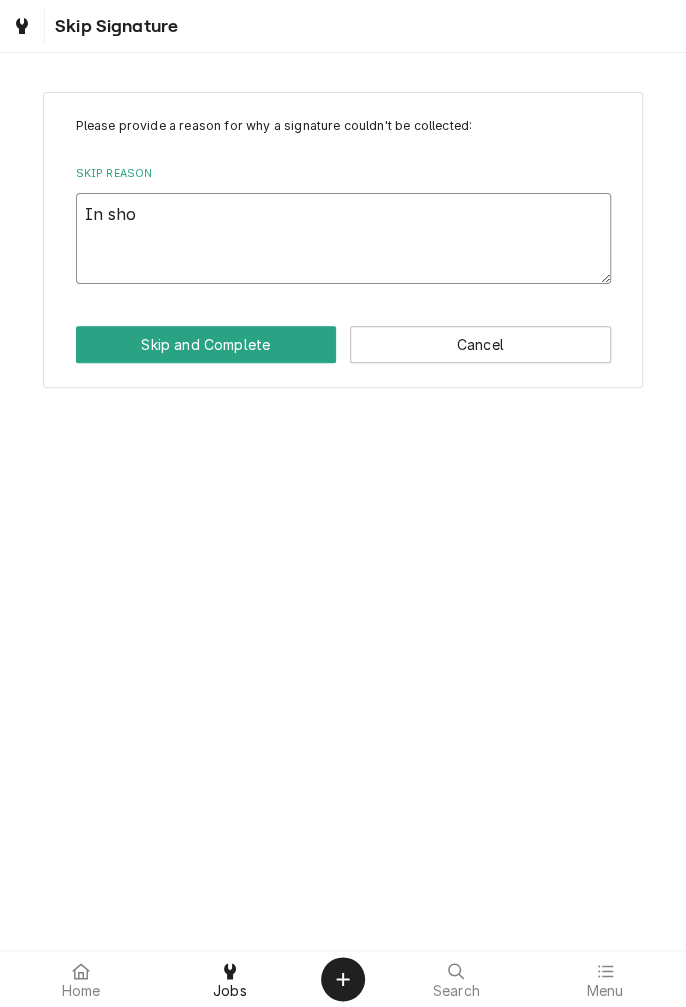 type on "x" 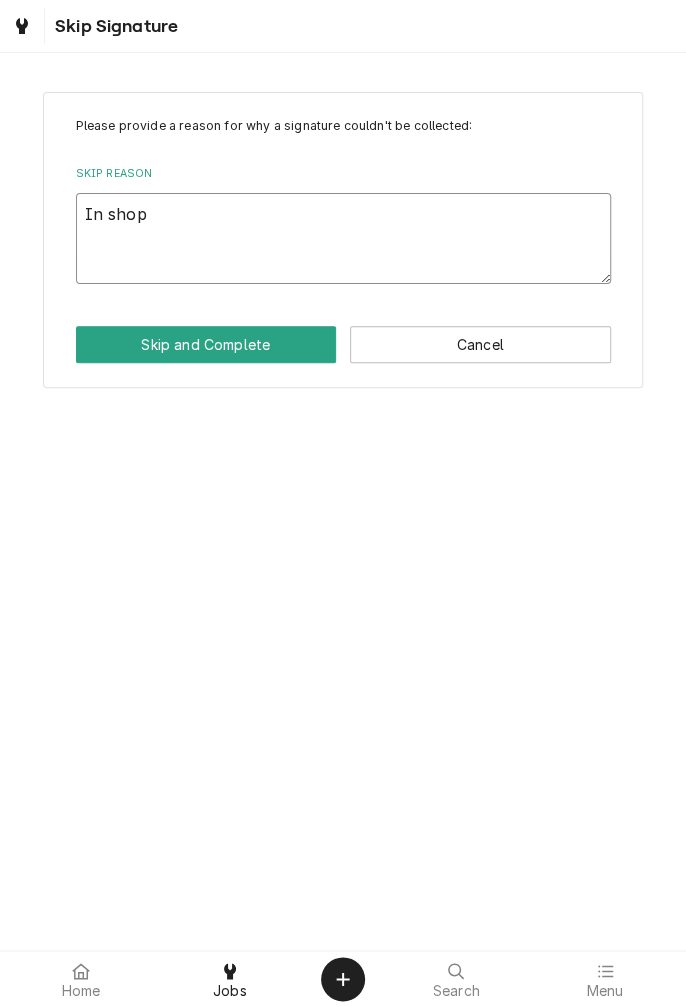 type on "x" 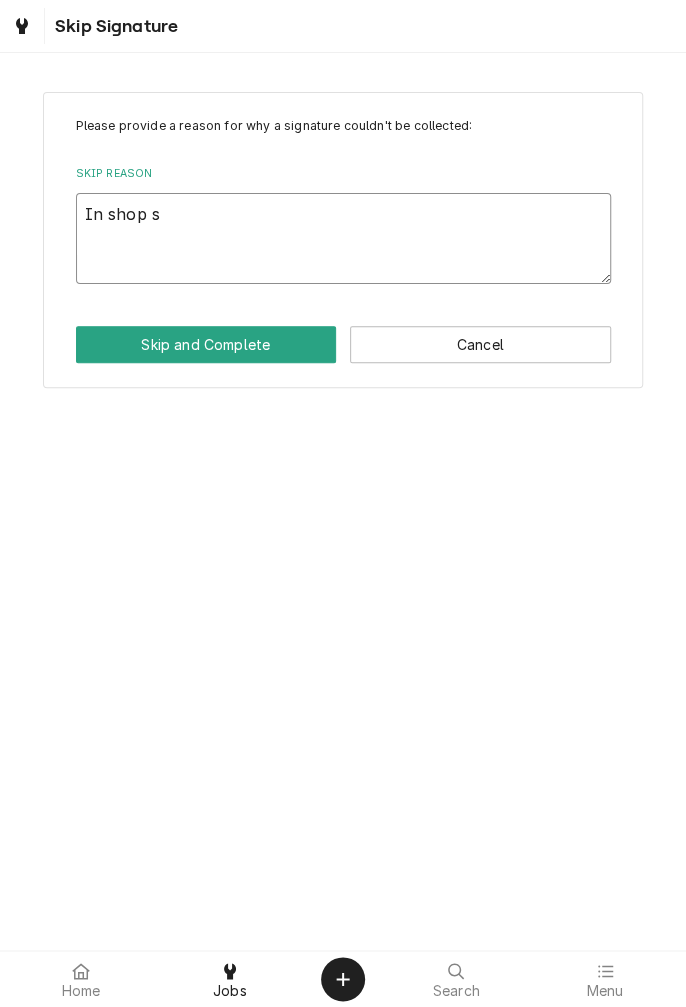 type on "x" 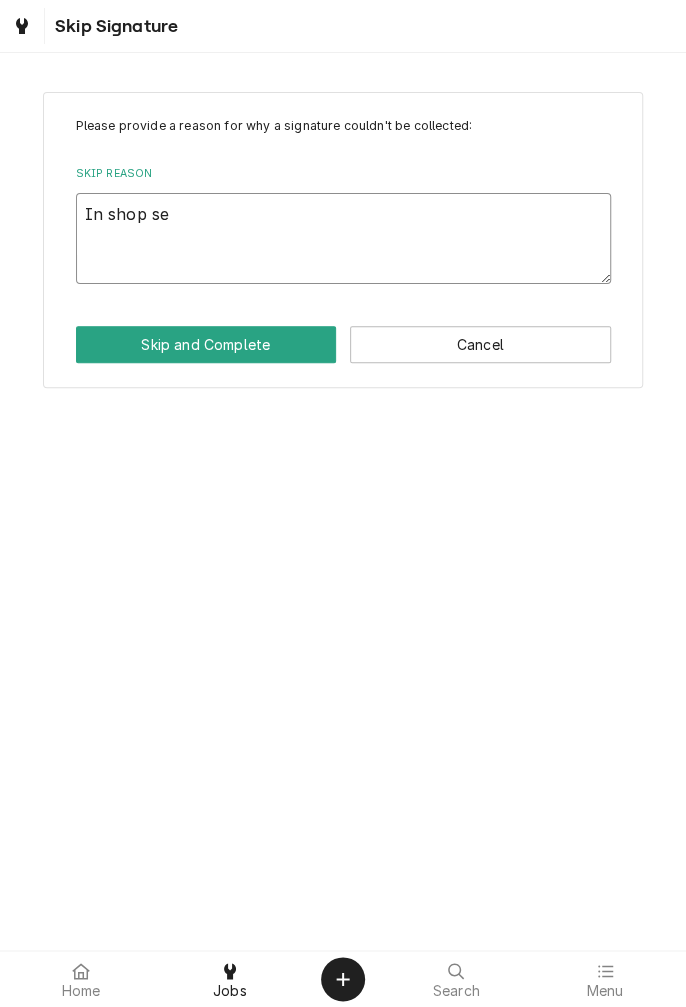 type on "x" 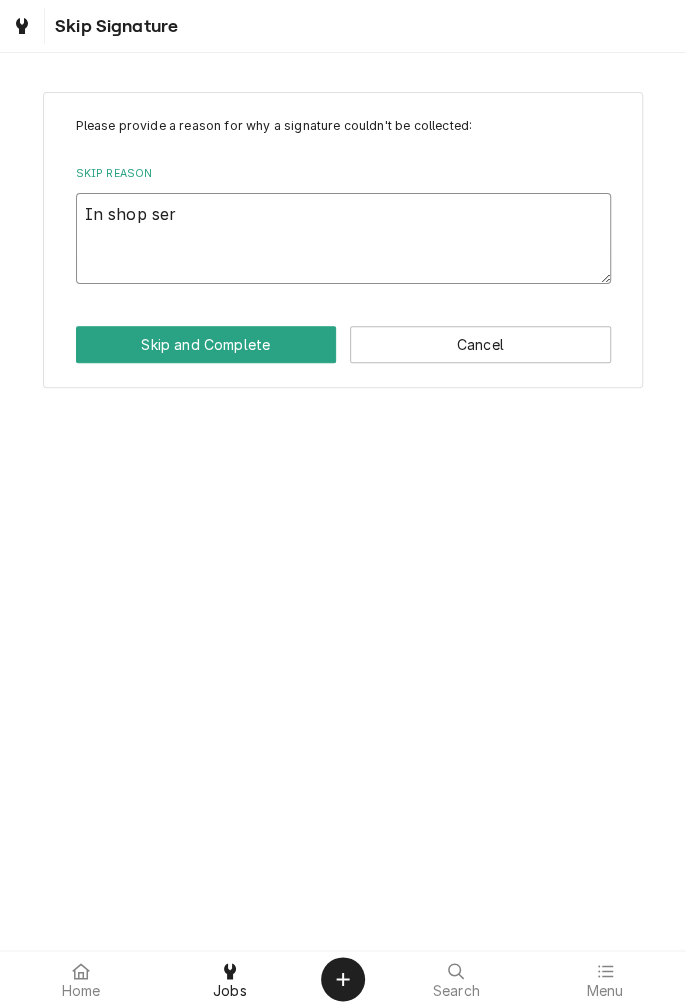 type on "x" 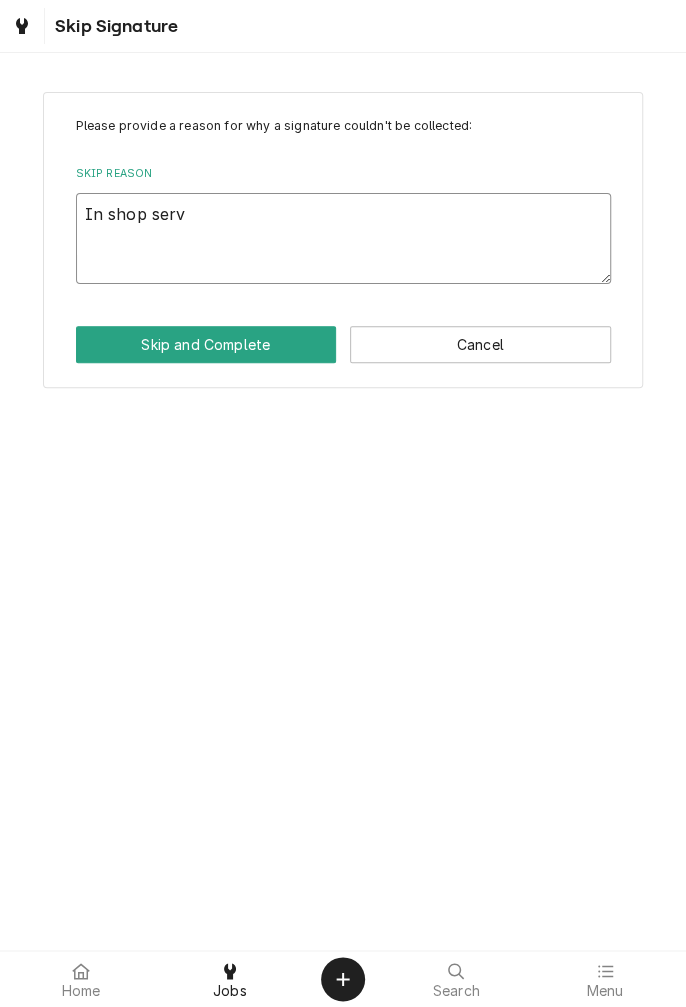 type on "x" 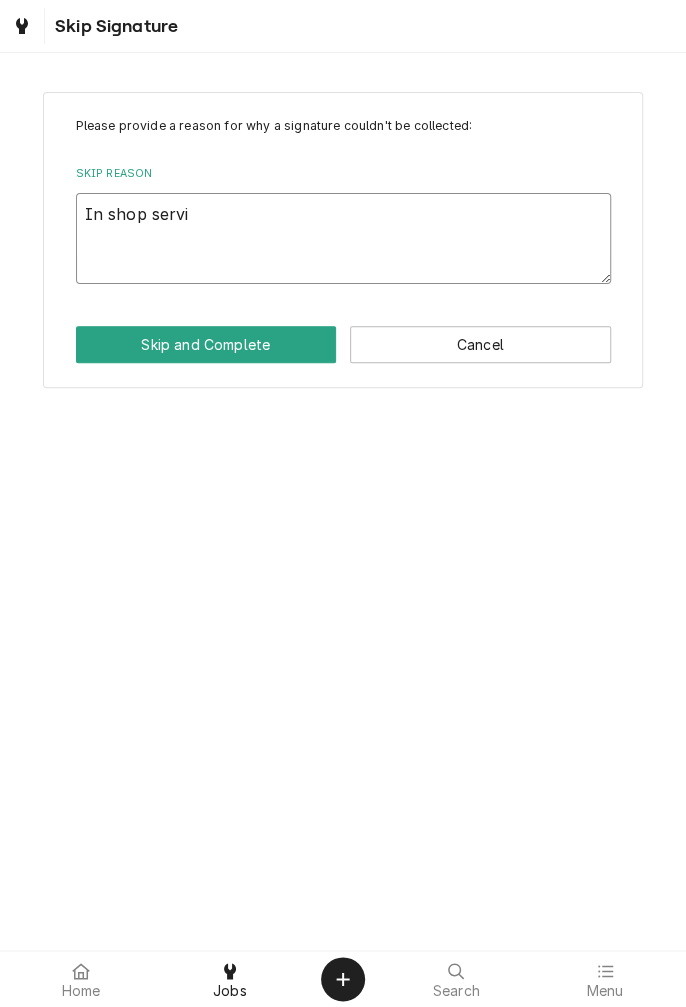 type on "x" 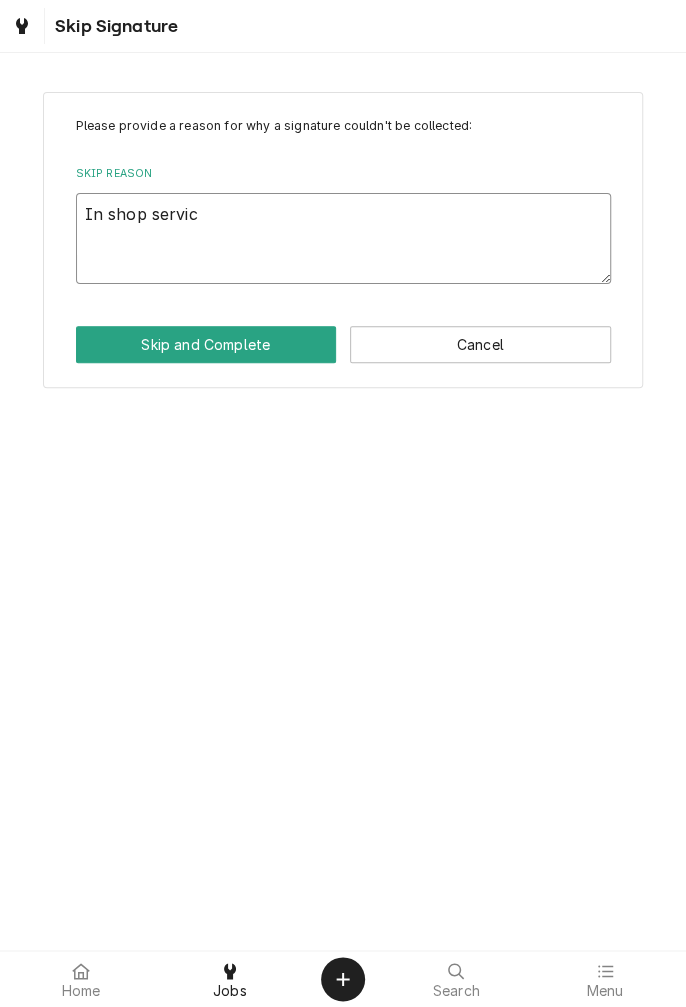 type on "x" 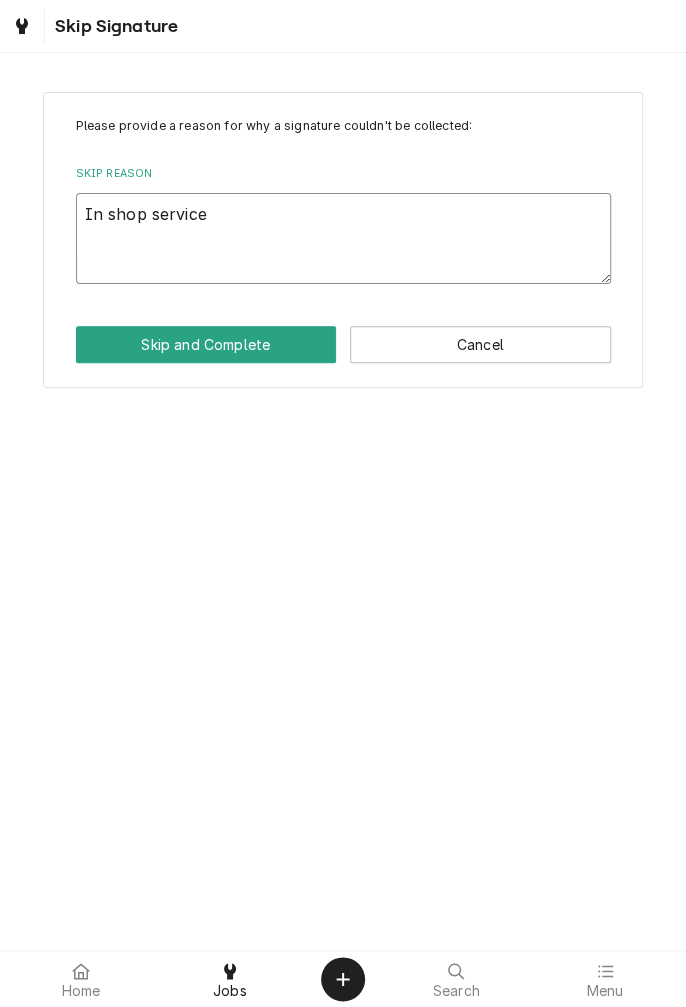 type on "x" 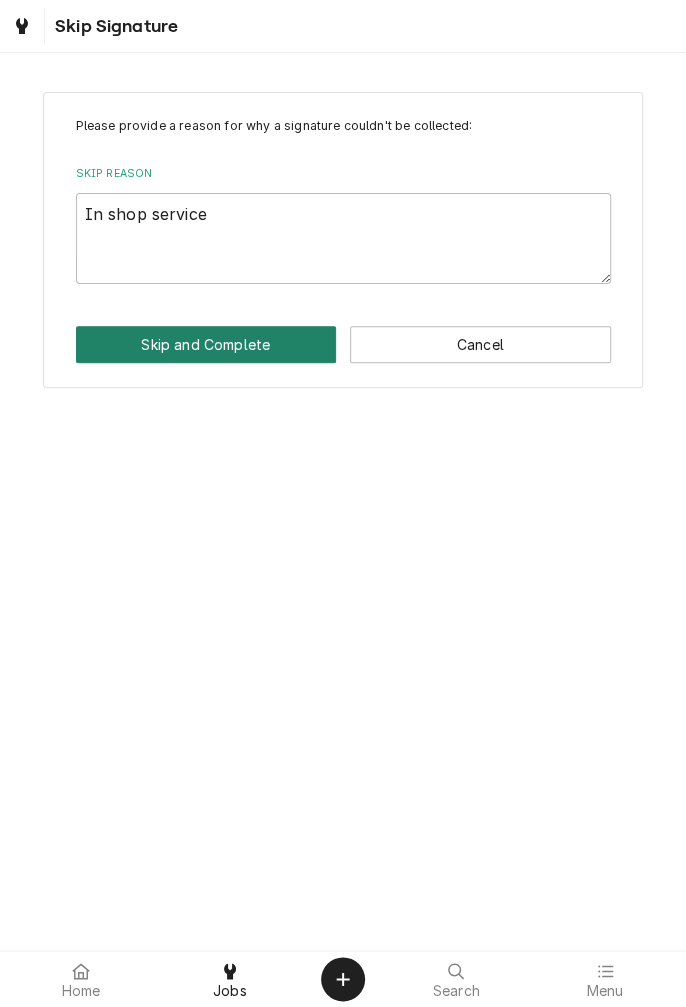 click on "Skip and Complete" at bounding box center [206, 344] 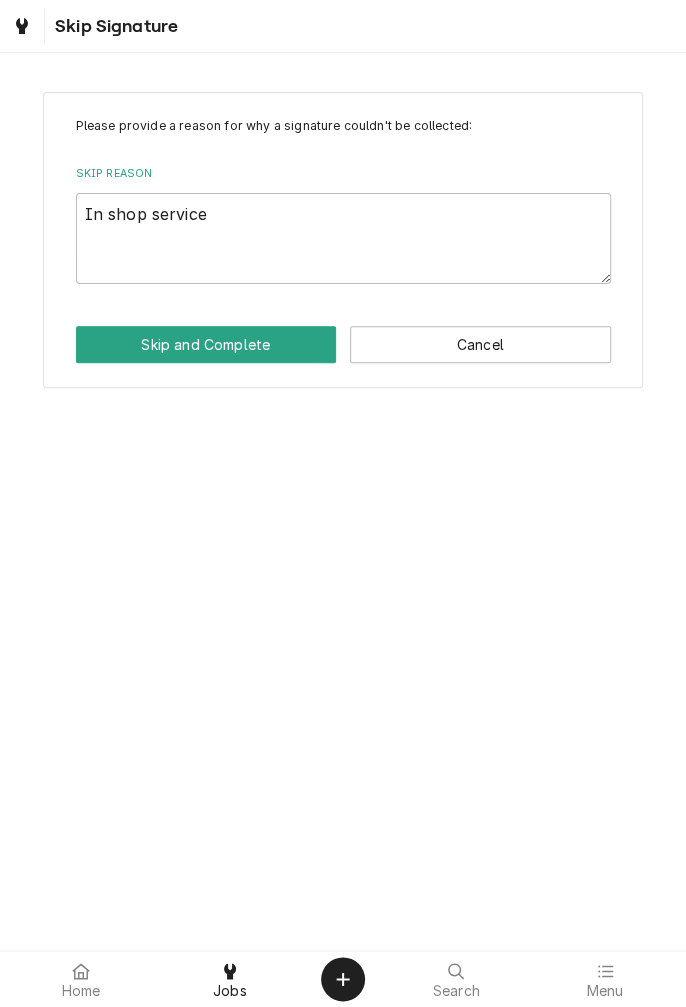 type on "x" 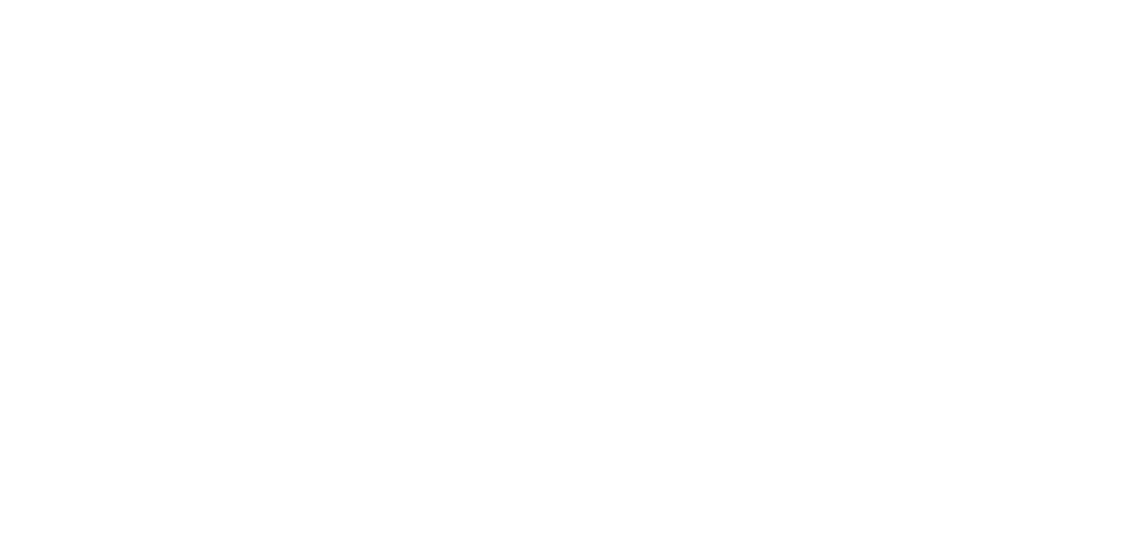 scroll, scrollTop: 0, scrollLeft: 0, axis: both 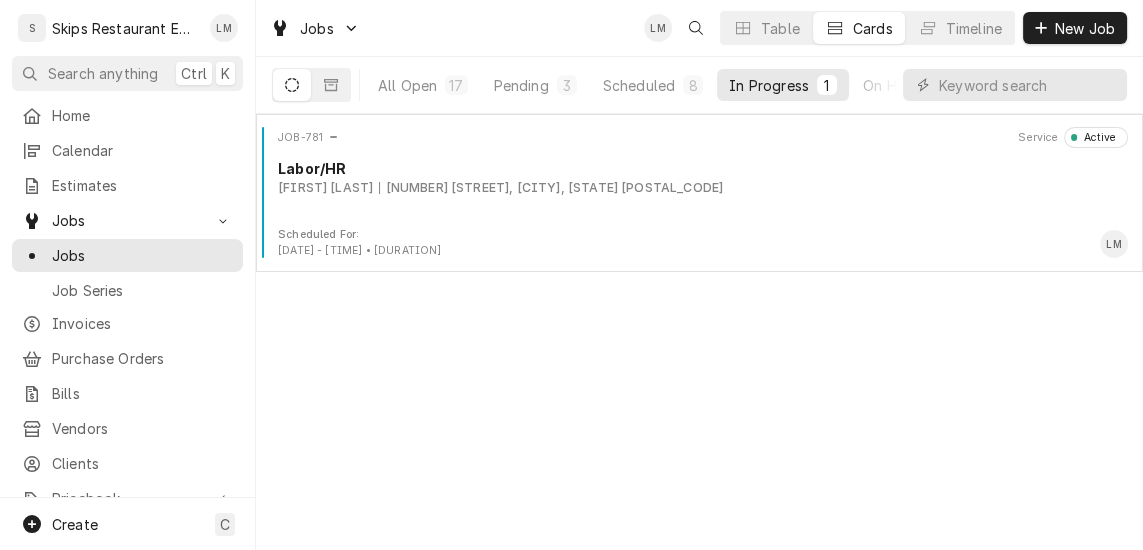click on "Invoices" at bounding box center (142, 323) 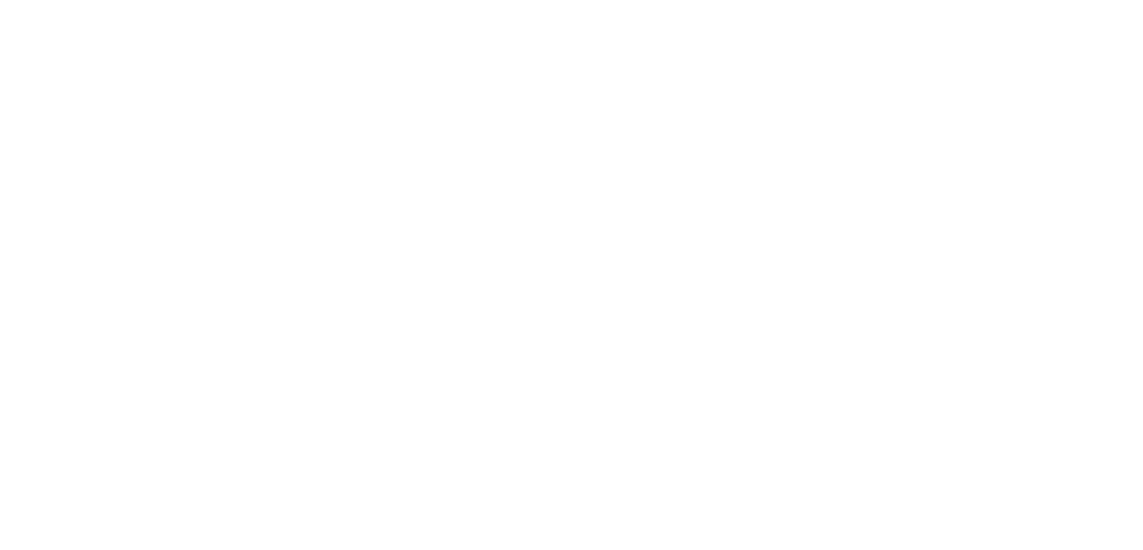 scroll, scrollTop: 0, scrollLeft: 0, axis: both 